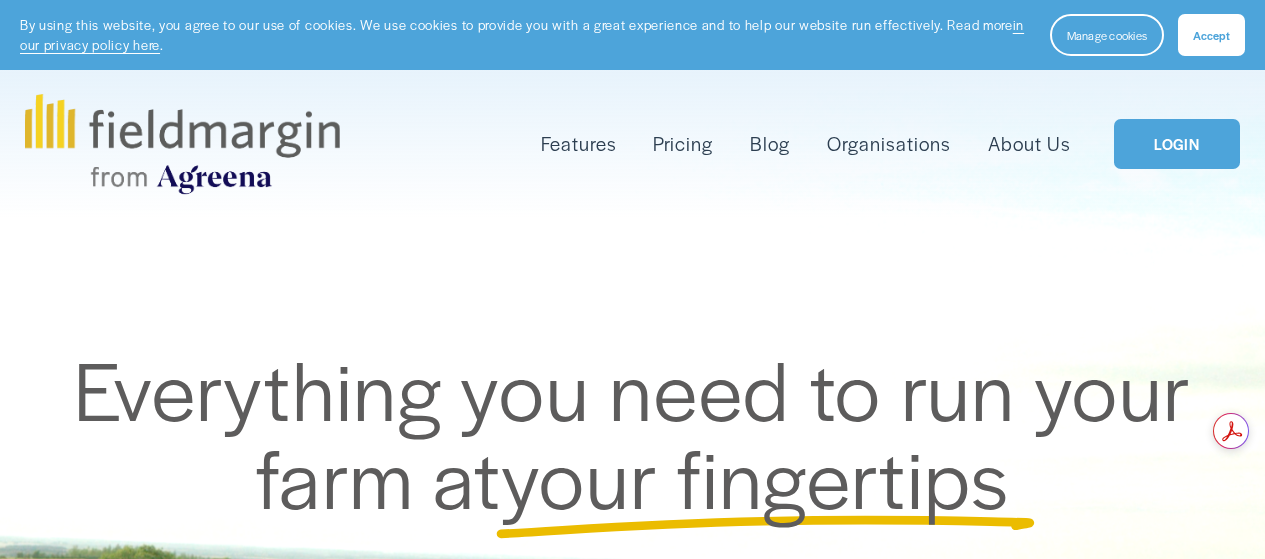 scroll, scrollTop: 0, scrollLeft: 0, axis: both 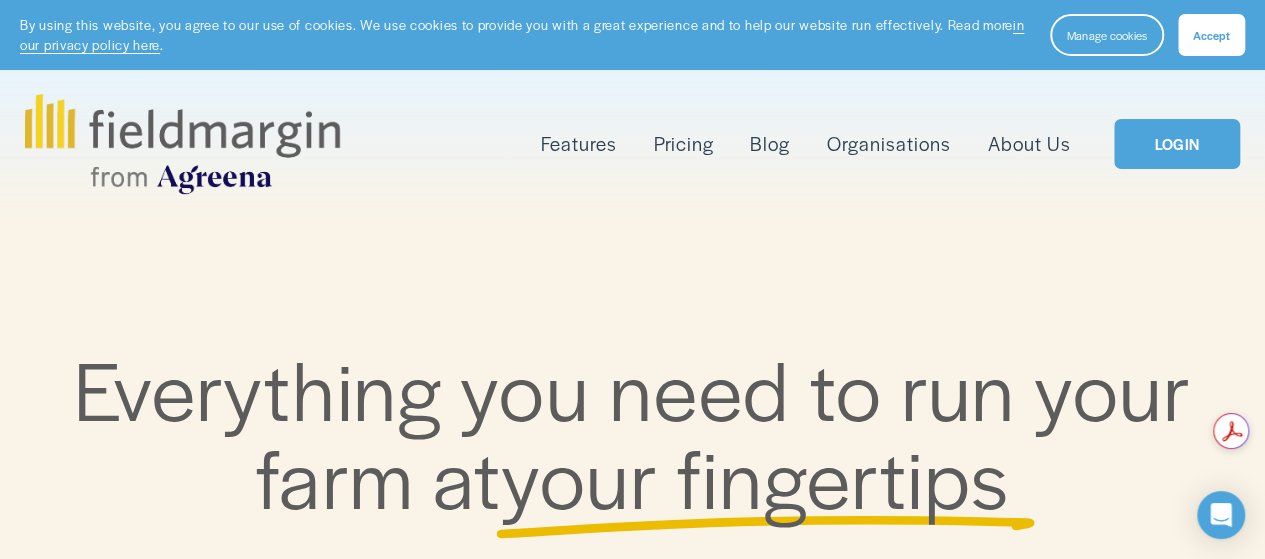 click on "Accept" at bounding box center (1211, 35) 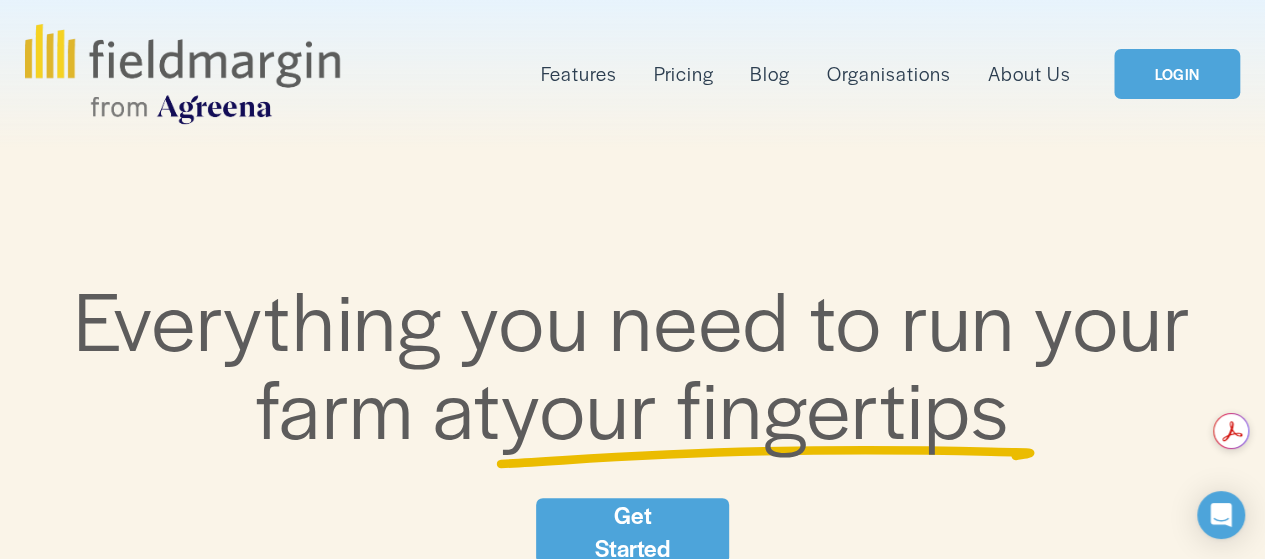 click on "LOGIN" at bounding box center (1177, 74) 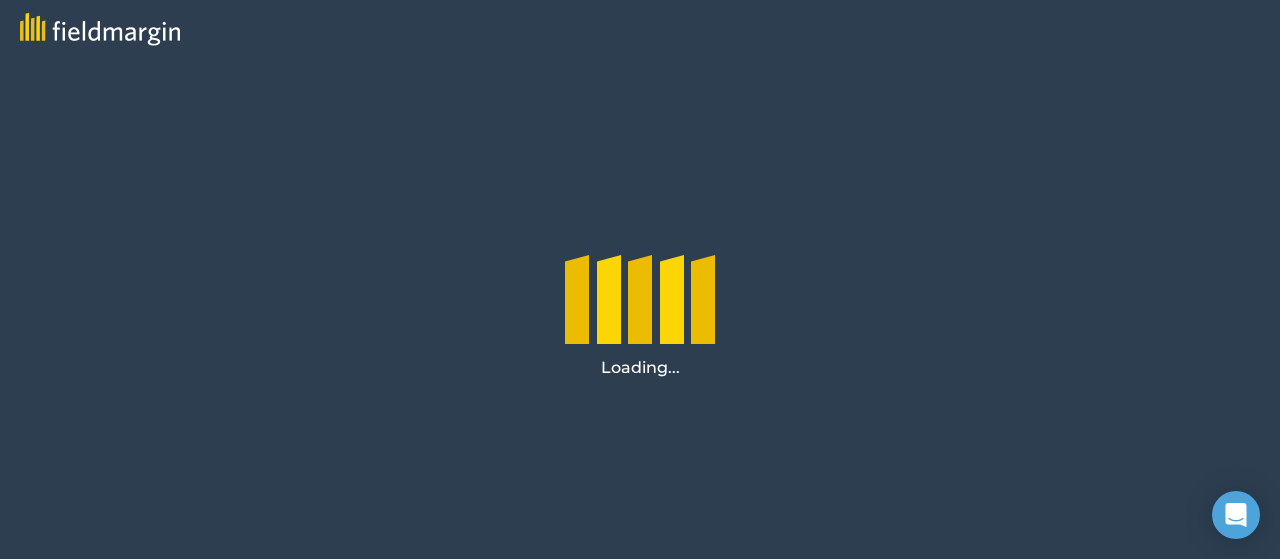 scroll, scrollTop: 0, scrollLeft: 0, axis: both 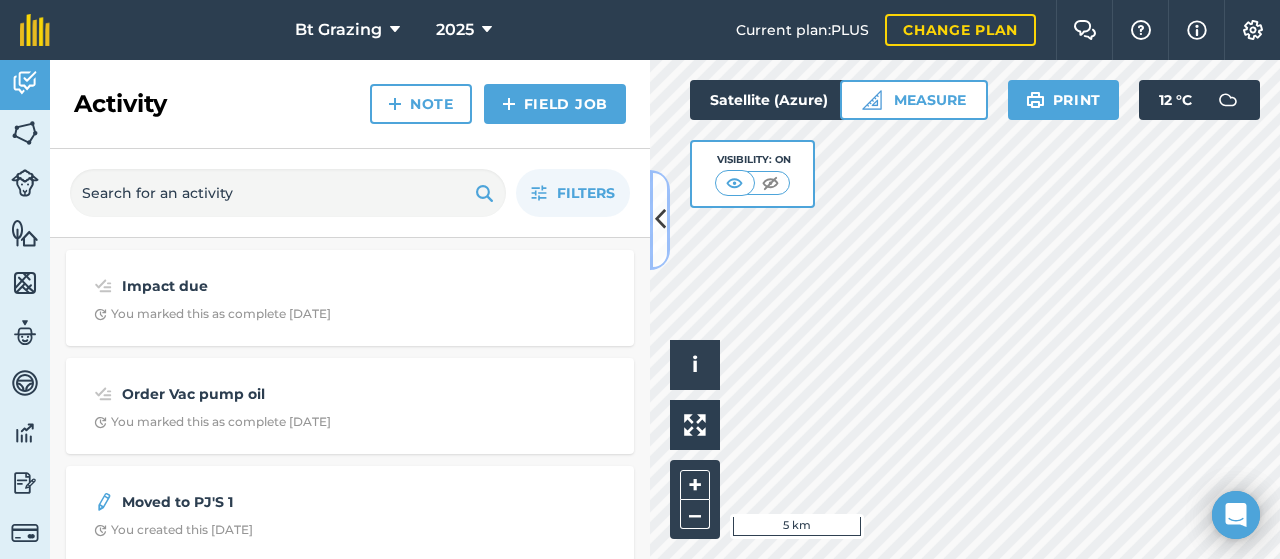 click at bounding box center (660, 220) 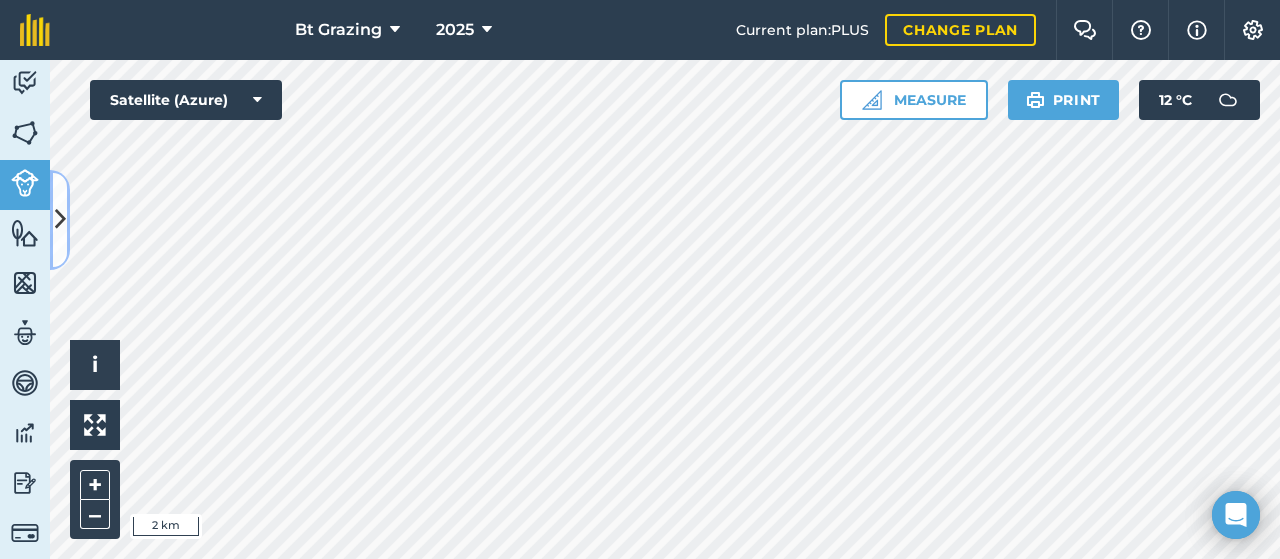 click at bounding box center (60, 220) 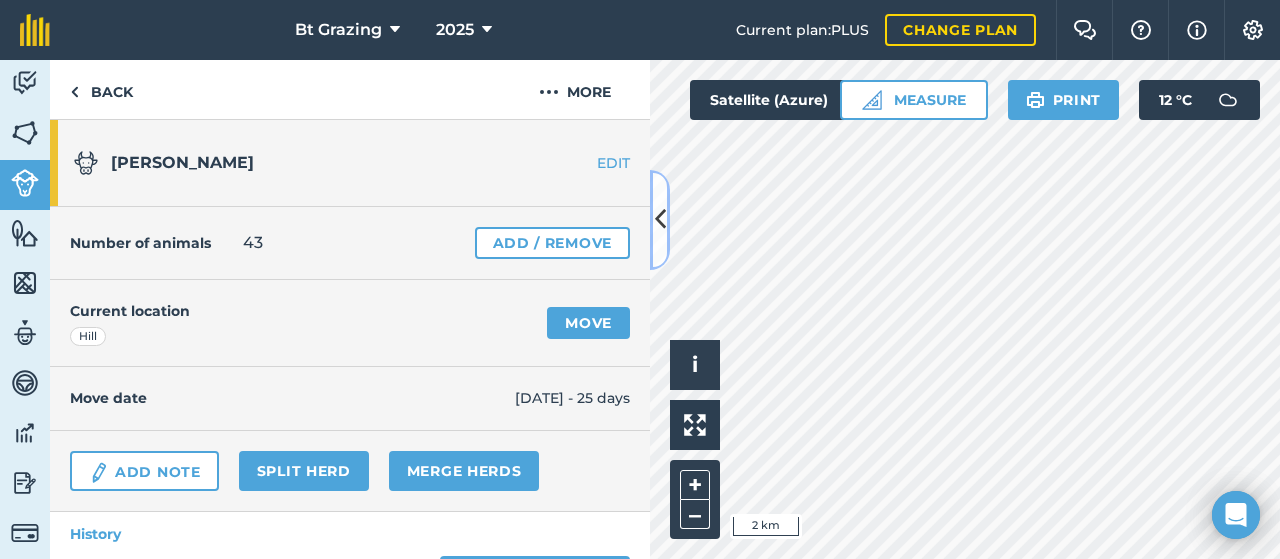 scroll, scrollTop: 1, scrollLeft: 0, axis: vertical 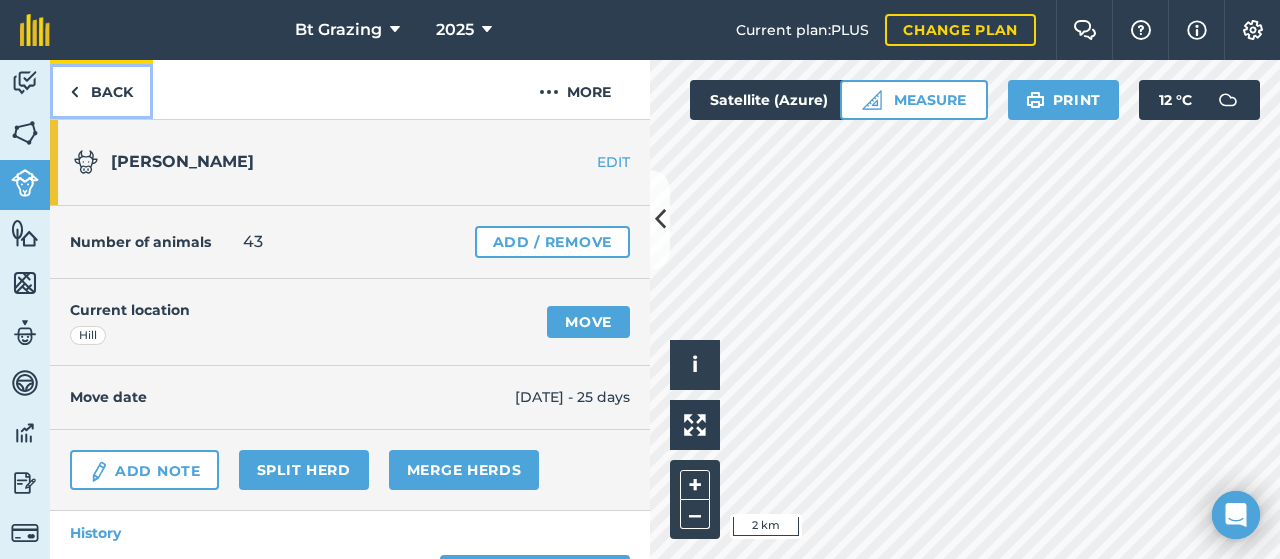 click on "Back" at bounding box center (101, 89) 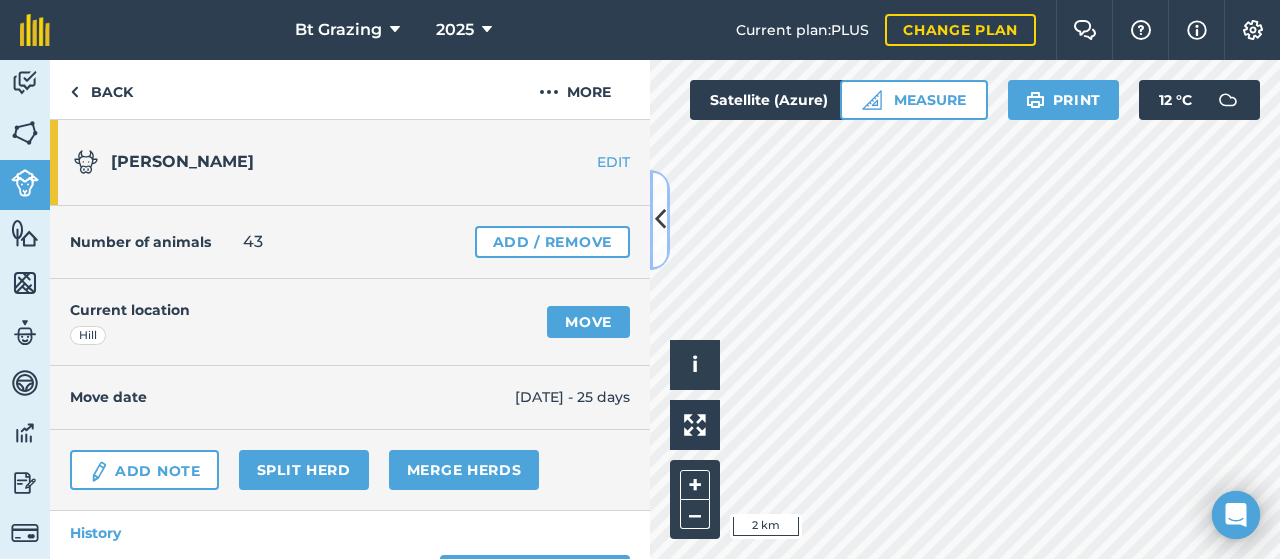 click at bounding box center [660, 219] 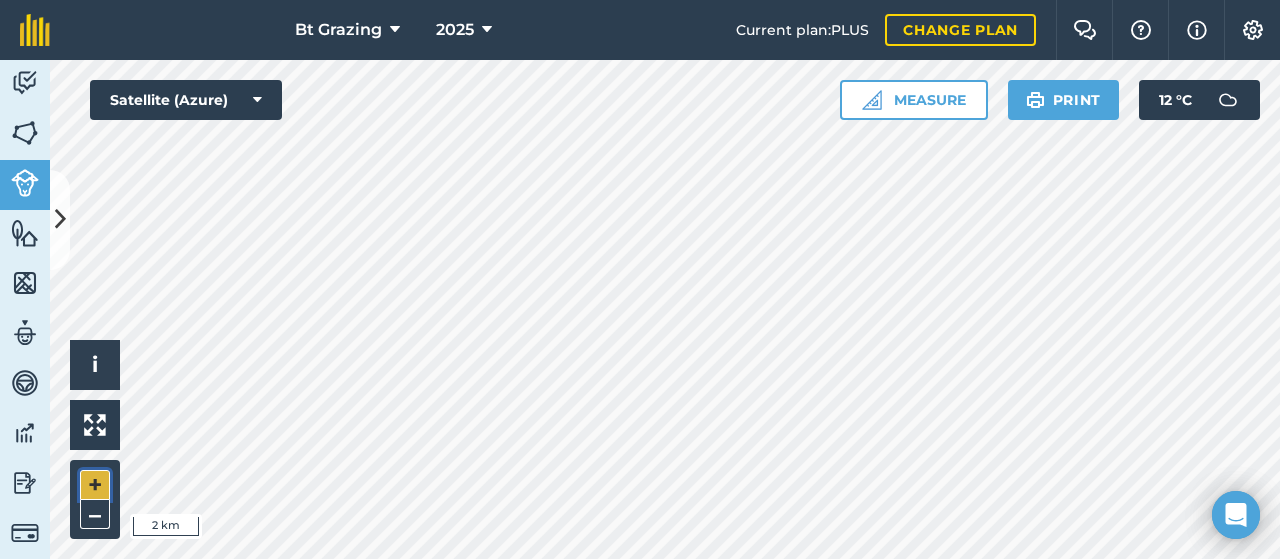 click on "+" at bounding box center (95, 485) 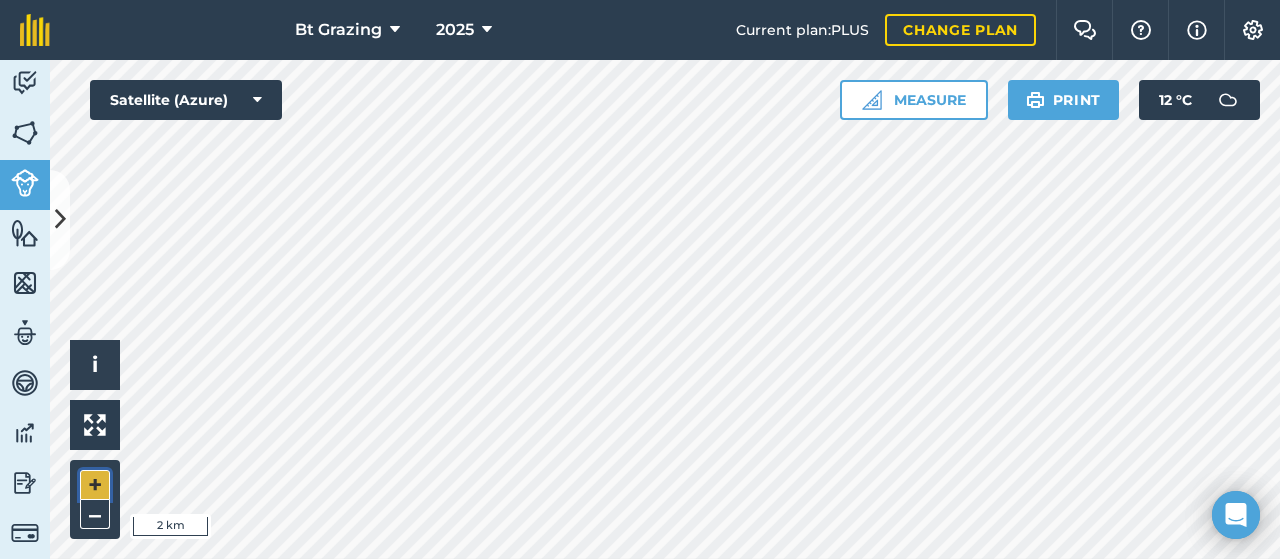 click on "+" at bounding box center (95, 485) 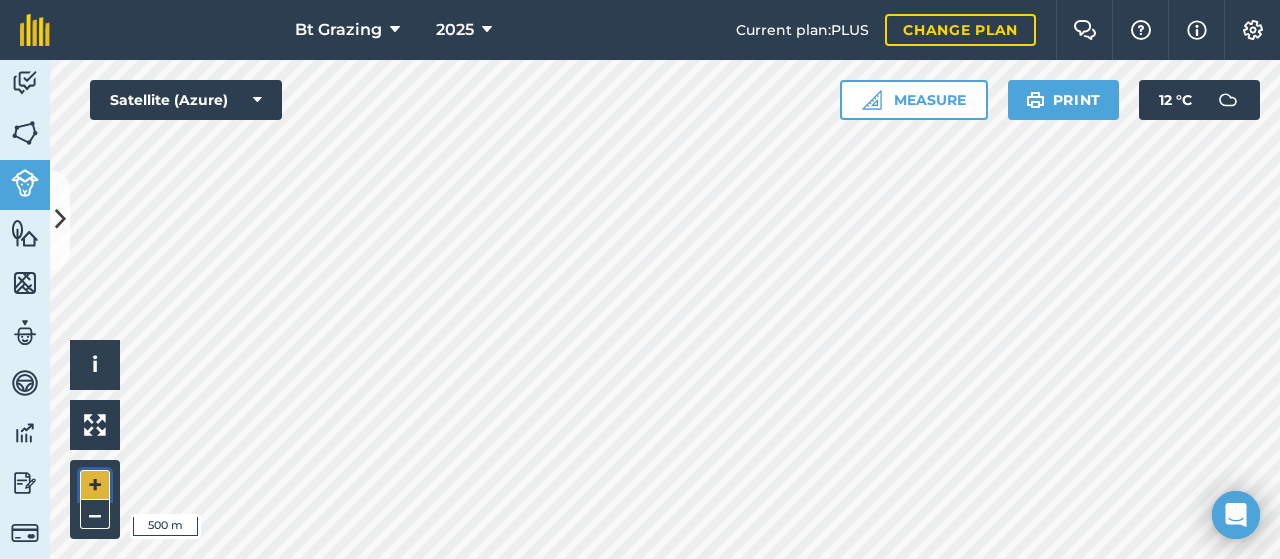 click on "+" at bounding box center [95, 485] 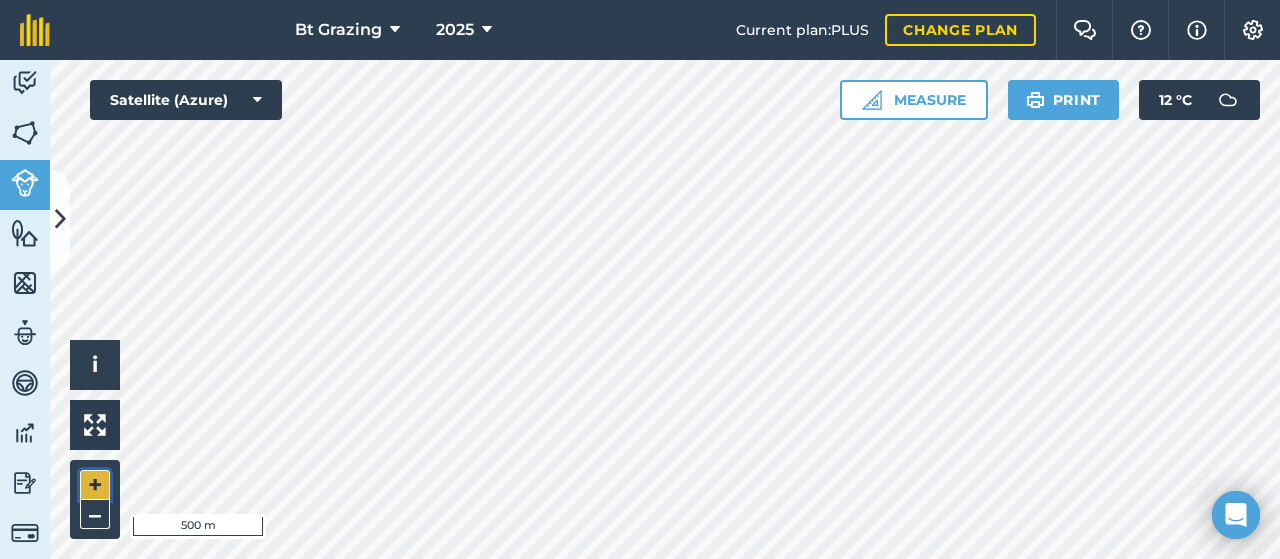 click on "+" at bounding box center (95, 485) 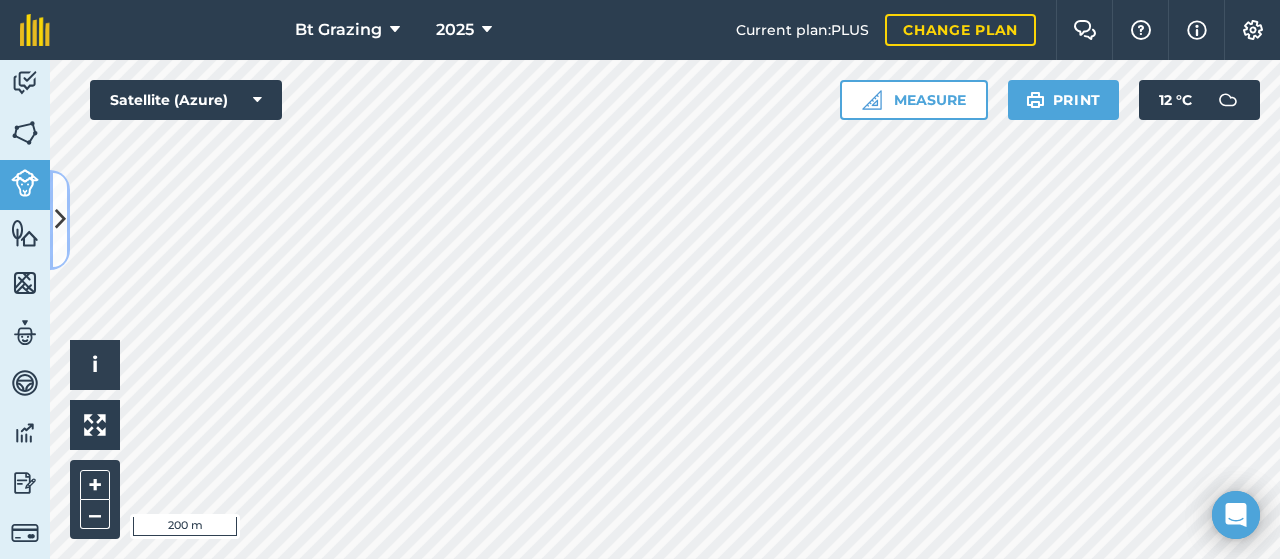 click at bounding box center [60, 220] 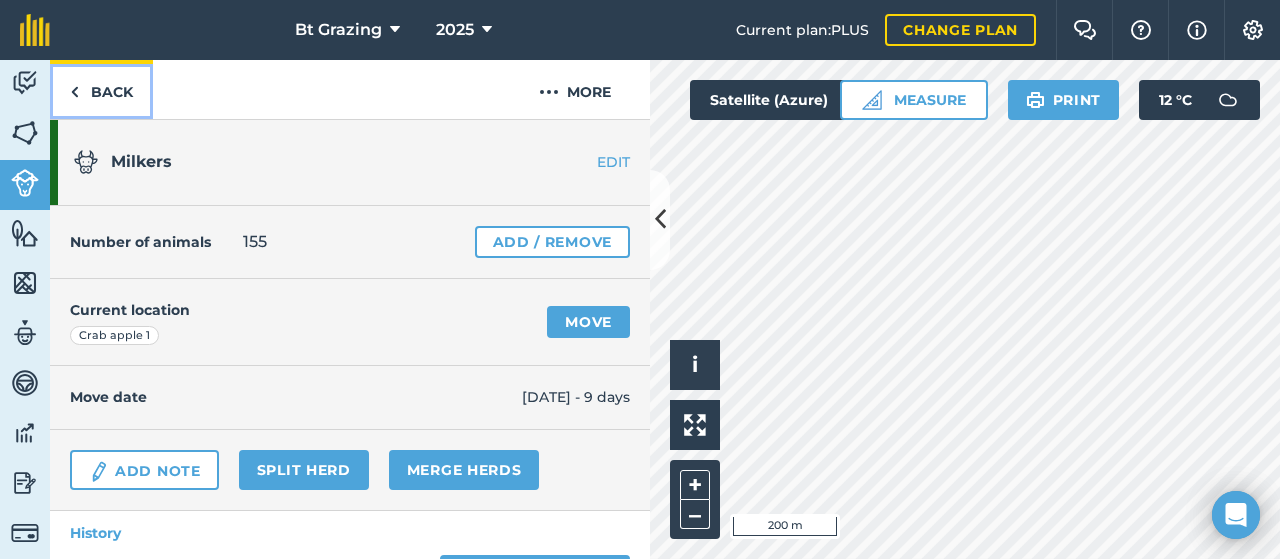 click on "Back" at bounding box center (101, 89) 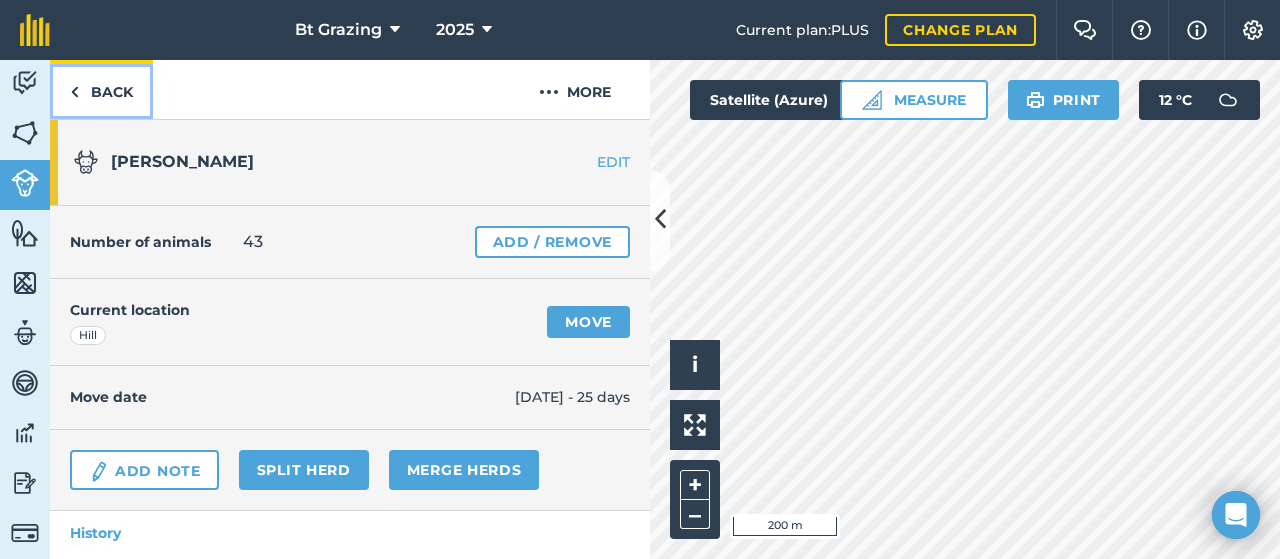 click on "Back" at bounding box center (101, 89) 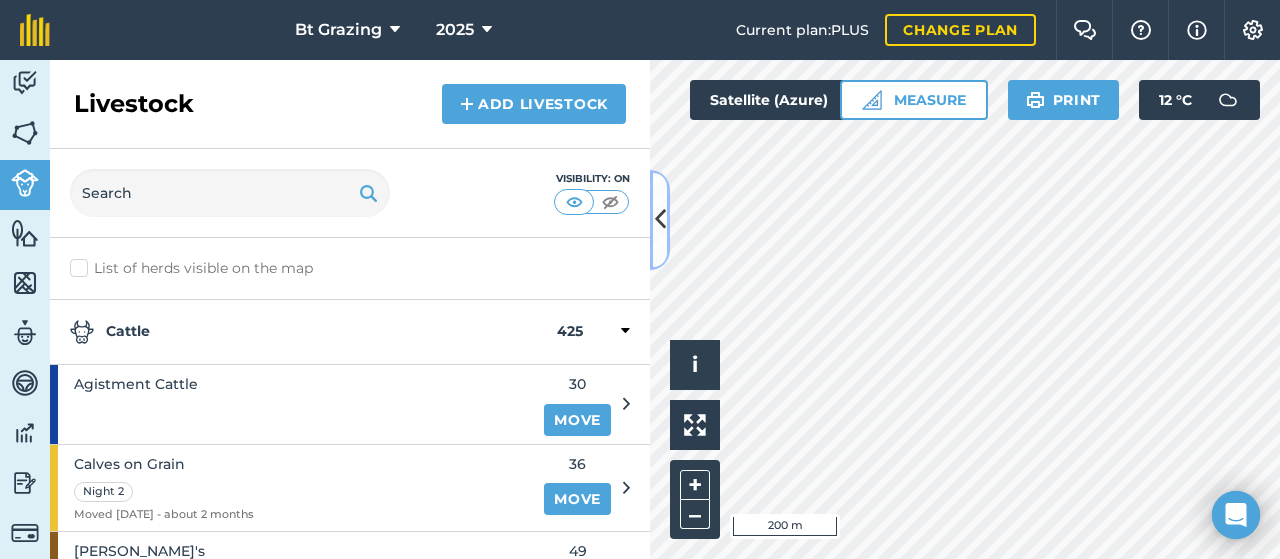 click at bounding box center (660, 219) 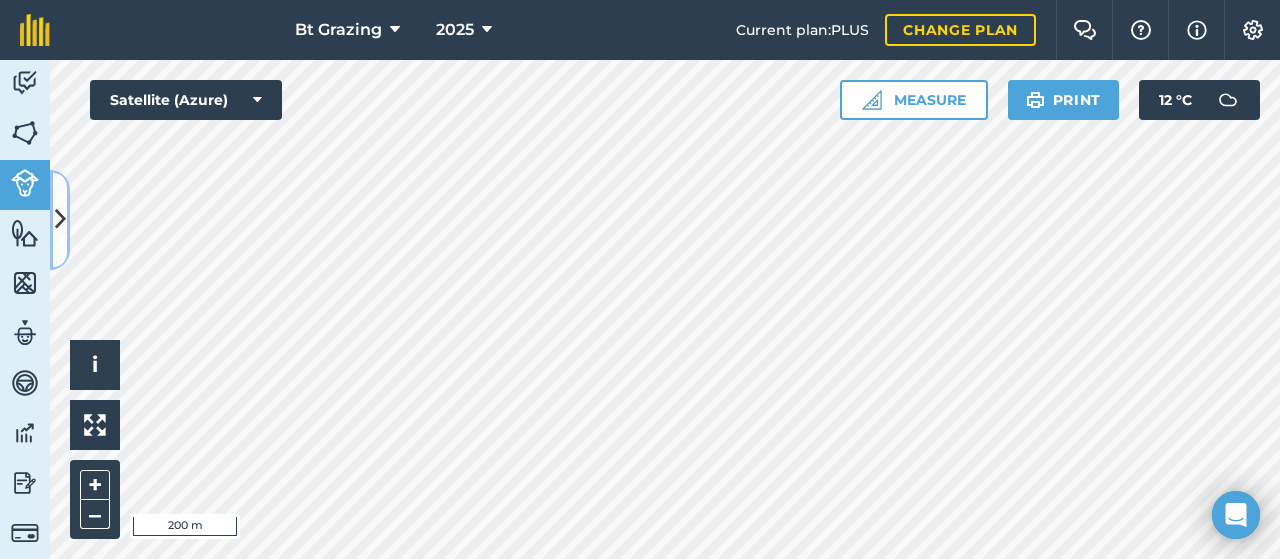 click at bounding box center [60, 220] 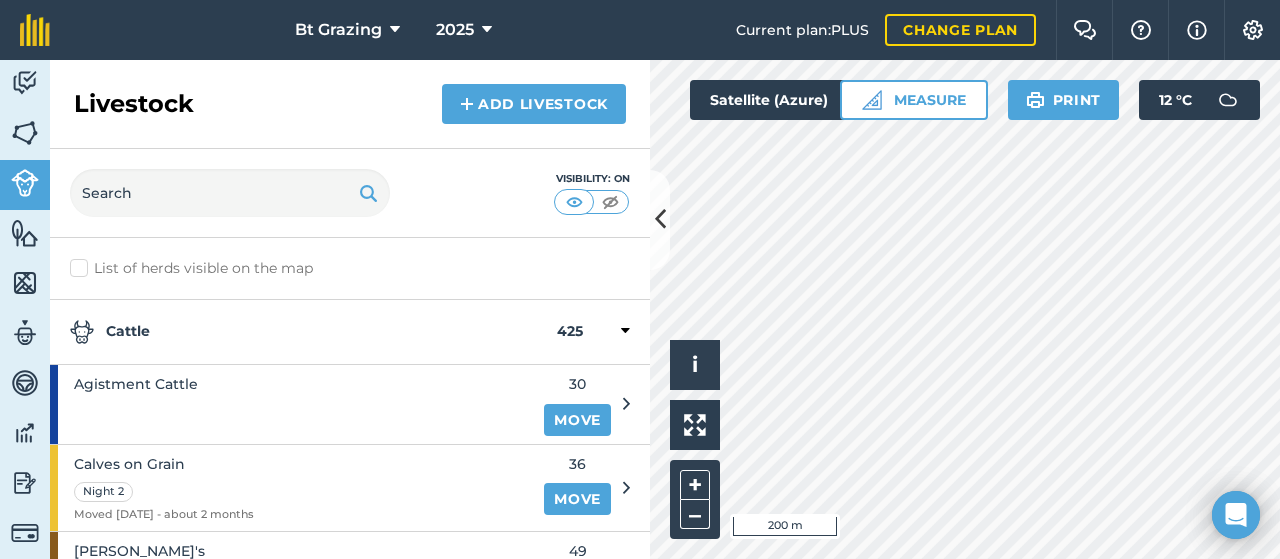 scroll, scrollTop: 148, scrollLeft: 0, axis: vertical 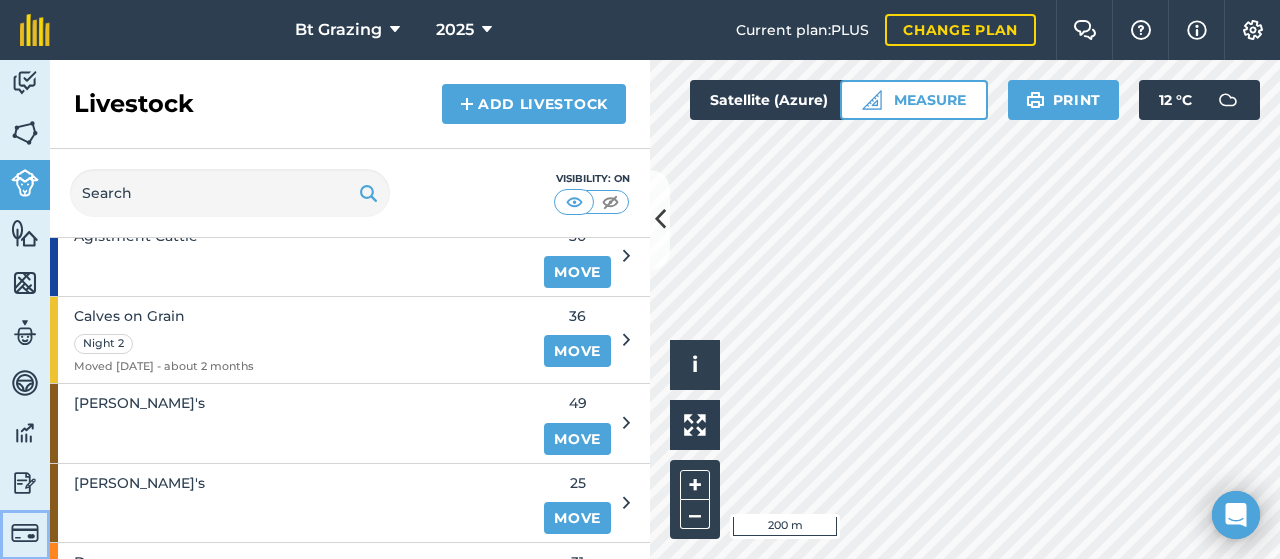 click at bounding box center [25, 533] 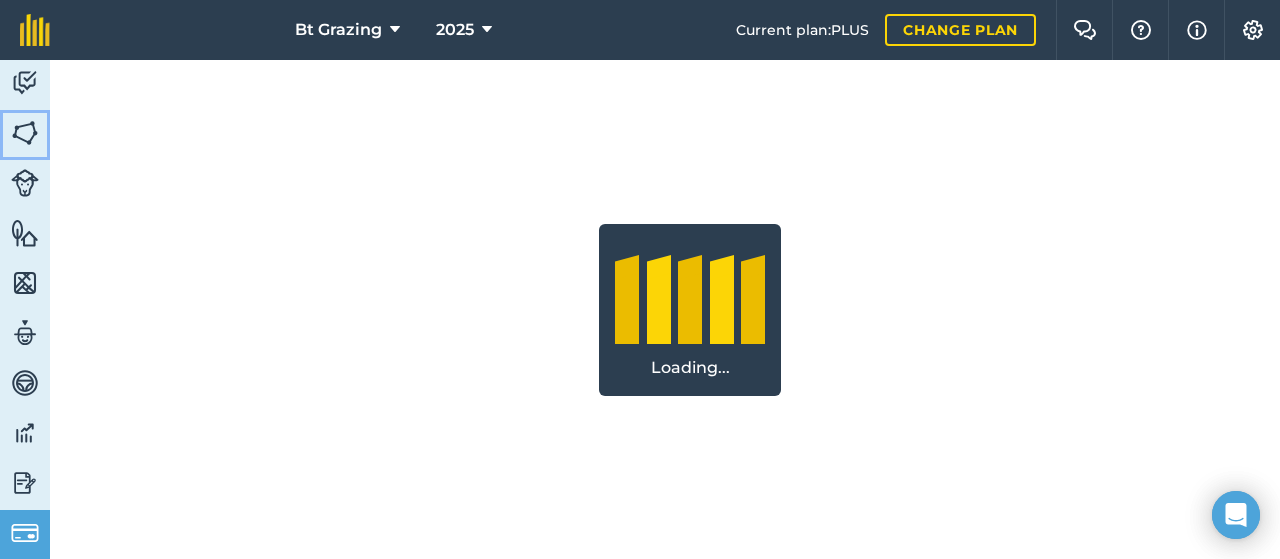 click on "Fields" at bounding box center [25, 135] 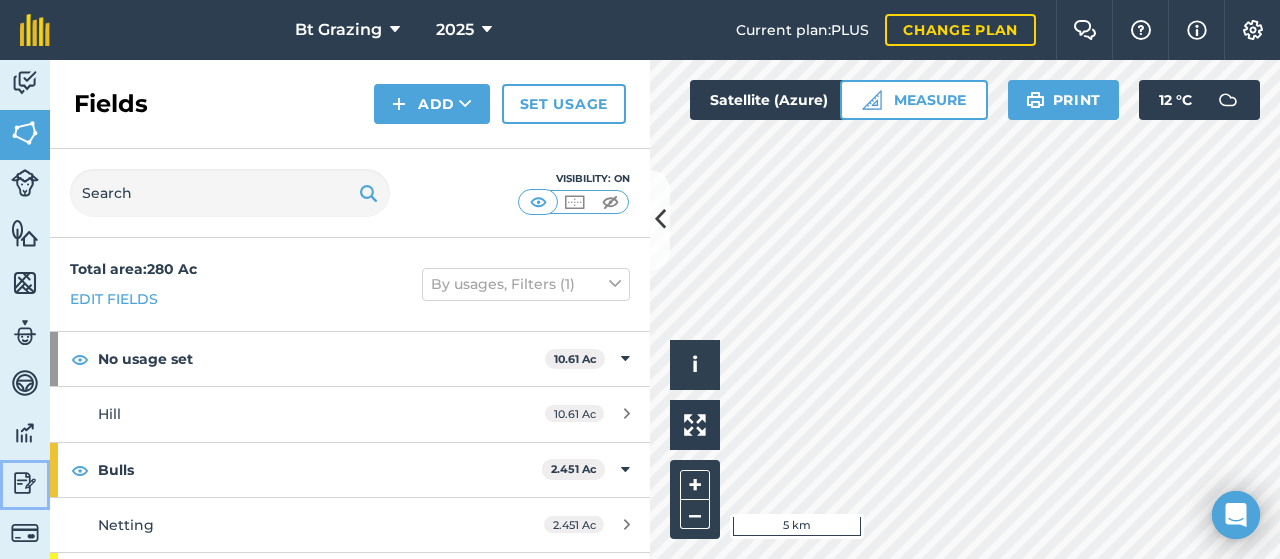 click at bounding box center [25, 483] 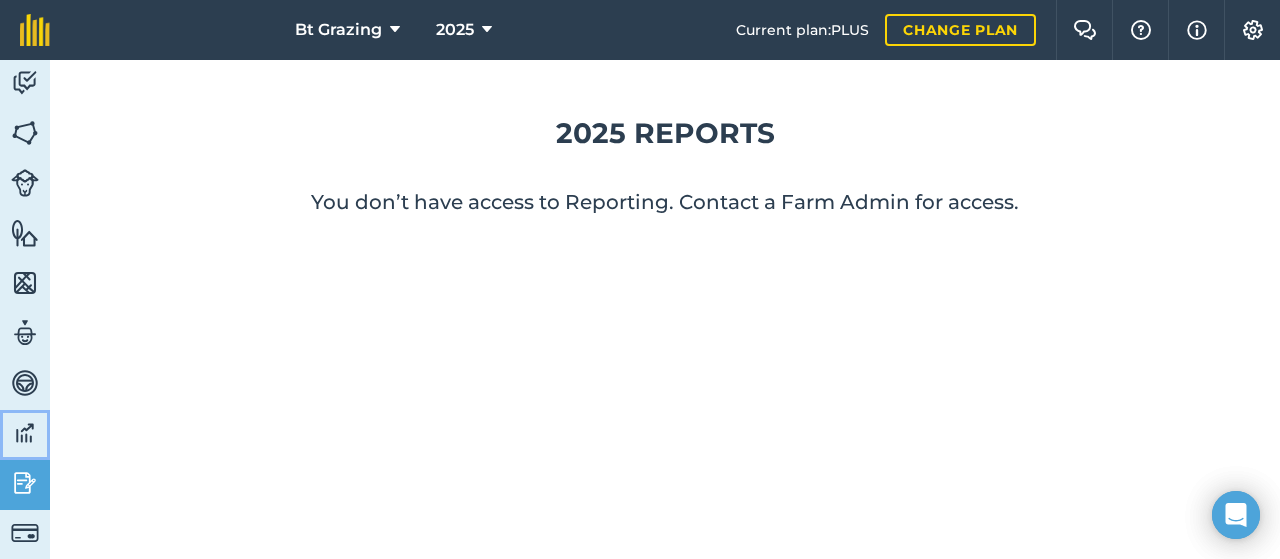 click at bounding box center (25, 433) 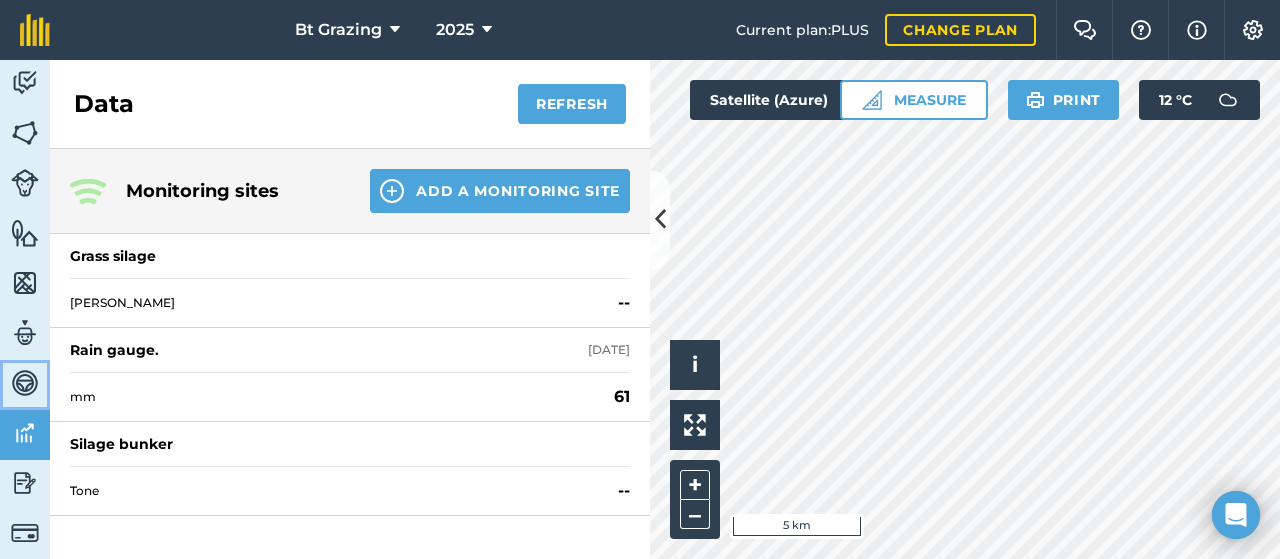 click at bounding box center (25, 383) 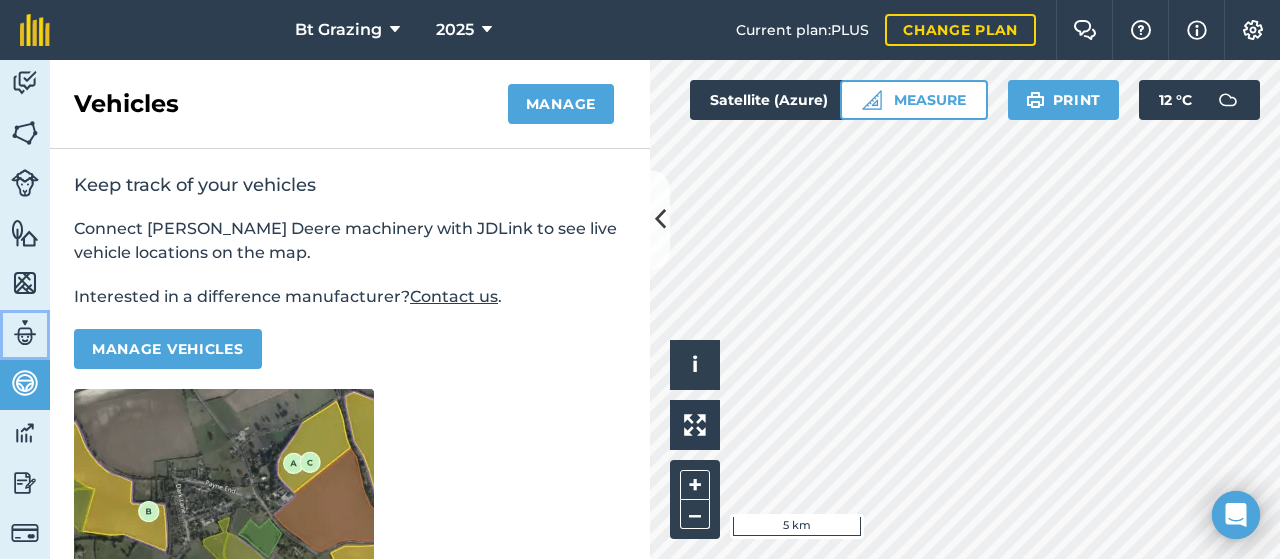 click at bounding box center [25, 333] 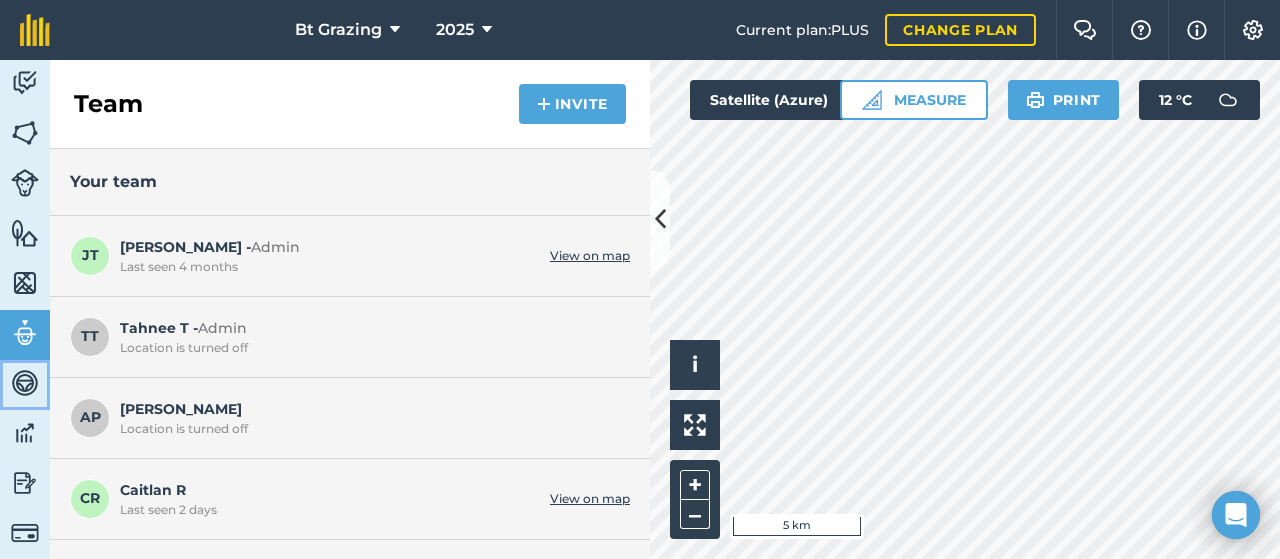 click at bounding box center [25, 383] 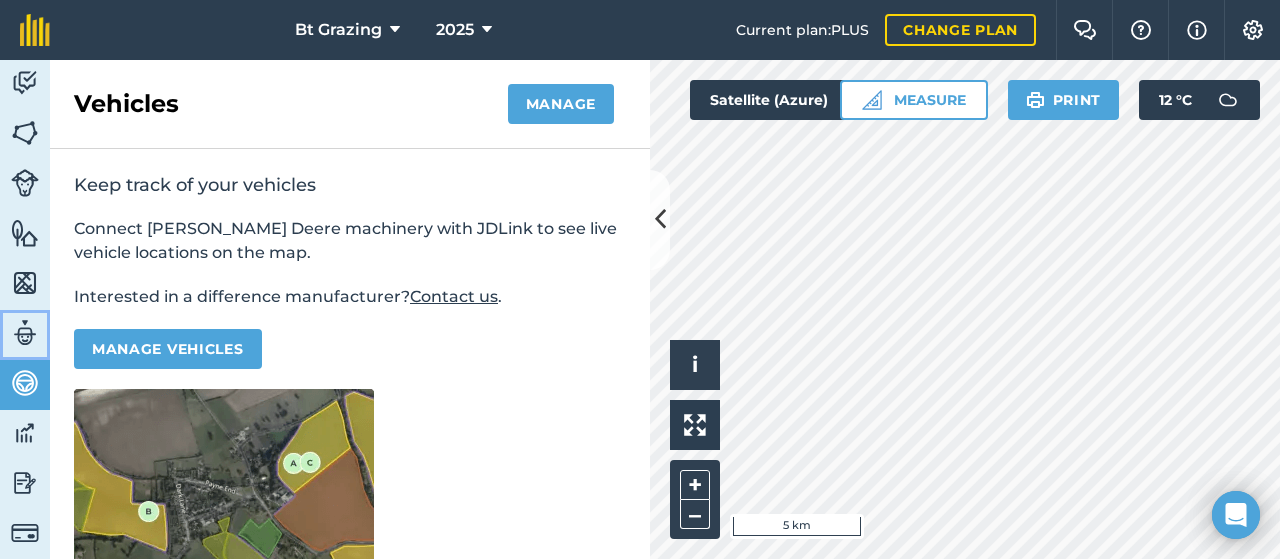 click at bounding box center [25, 333] 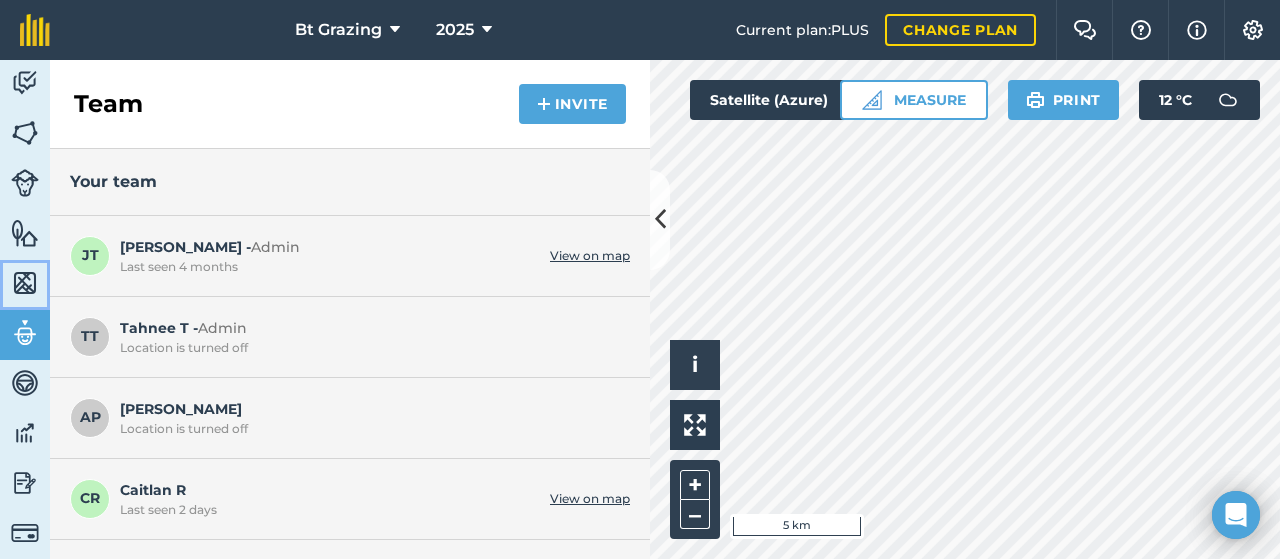 click at bounding box center (25, 283) 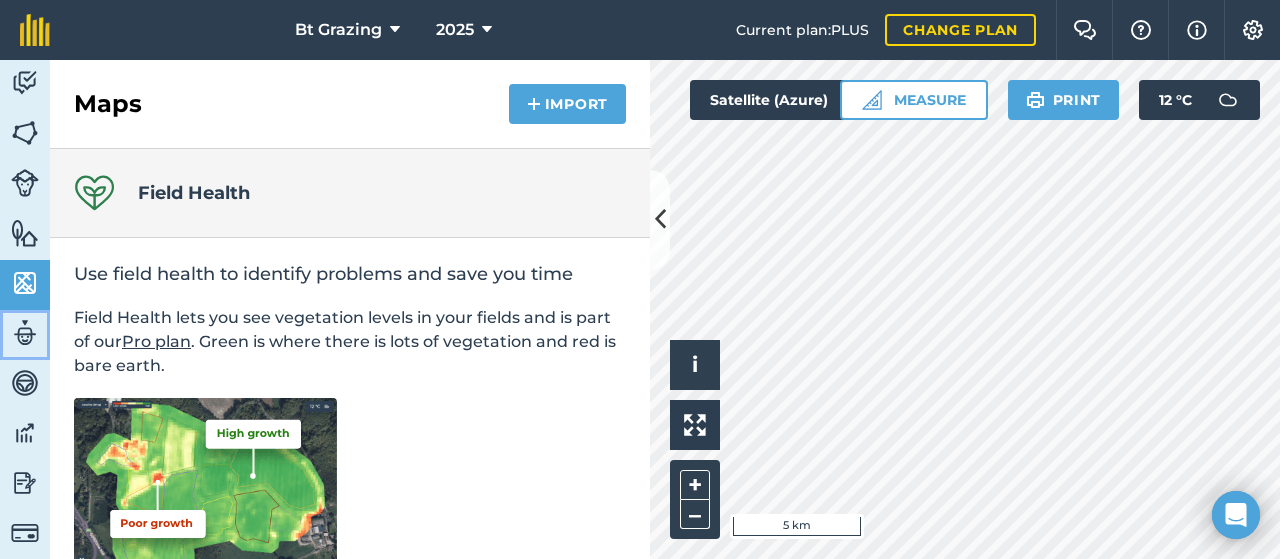 click at bounding box center [25, 333] 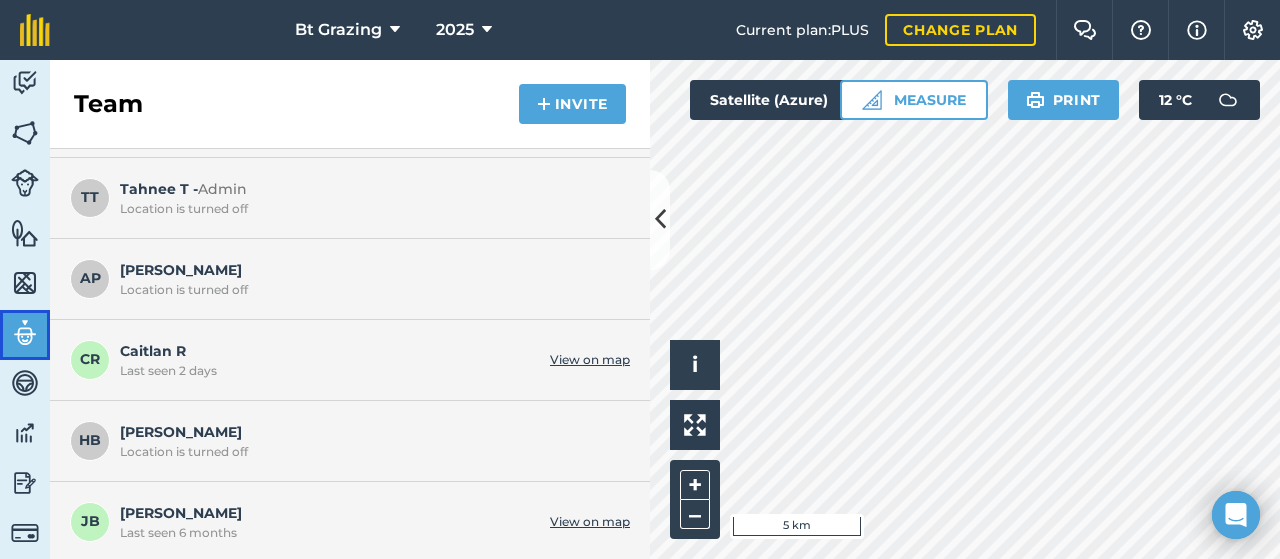 scroll, scrollTop: 0, scrollLeft: 0, axis: both 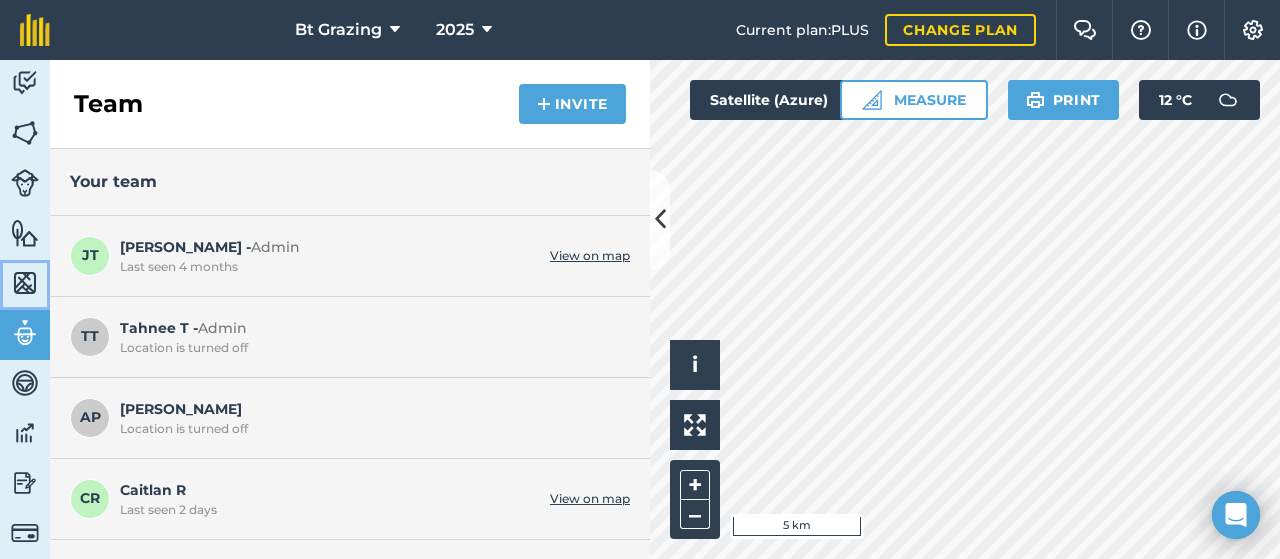 click at bounding box center [25, 283] 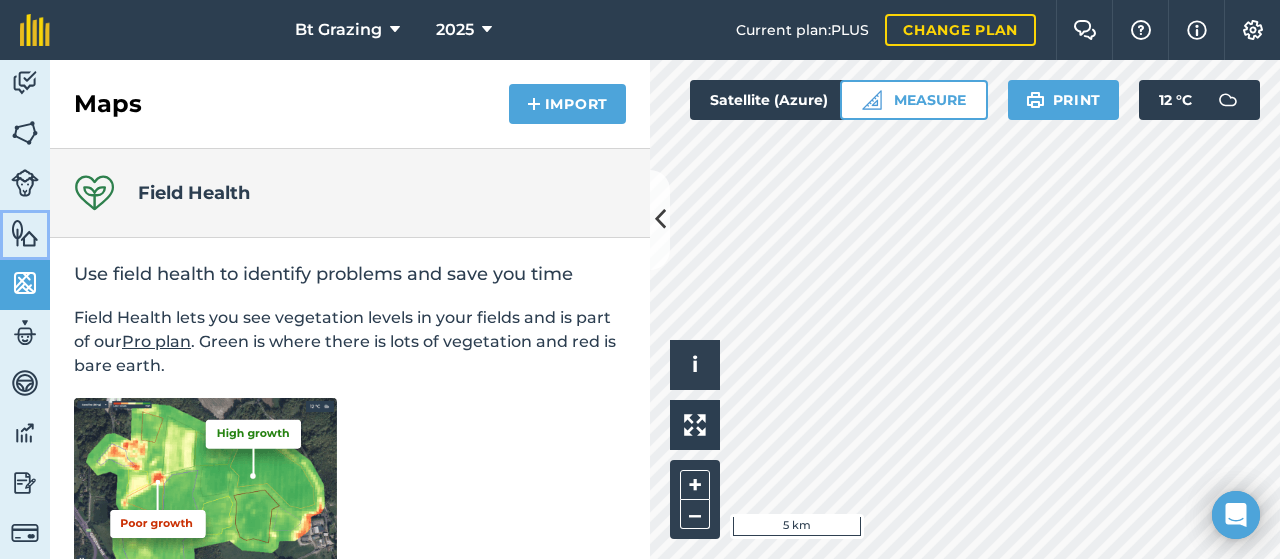click at bounding box center (25, 233) 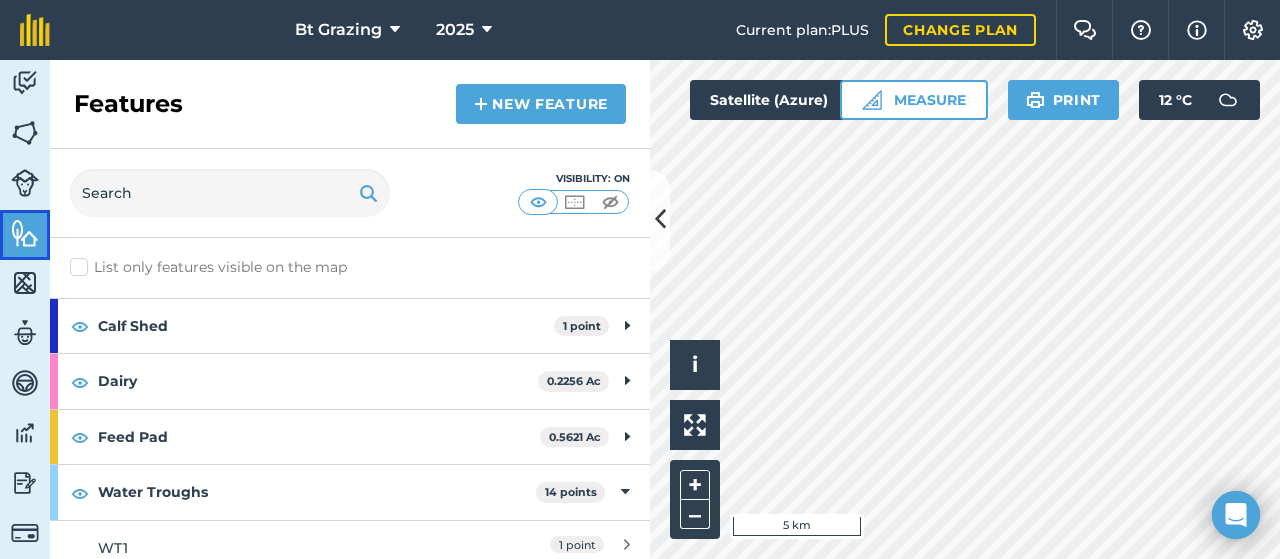 scroll, scrollTop: 0, scrollLeft: 0, axis: both 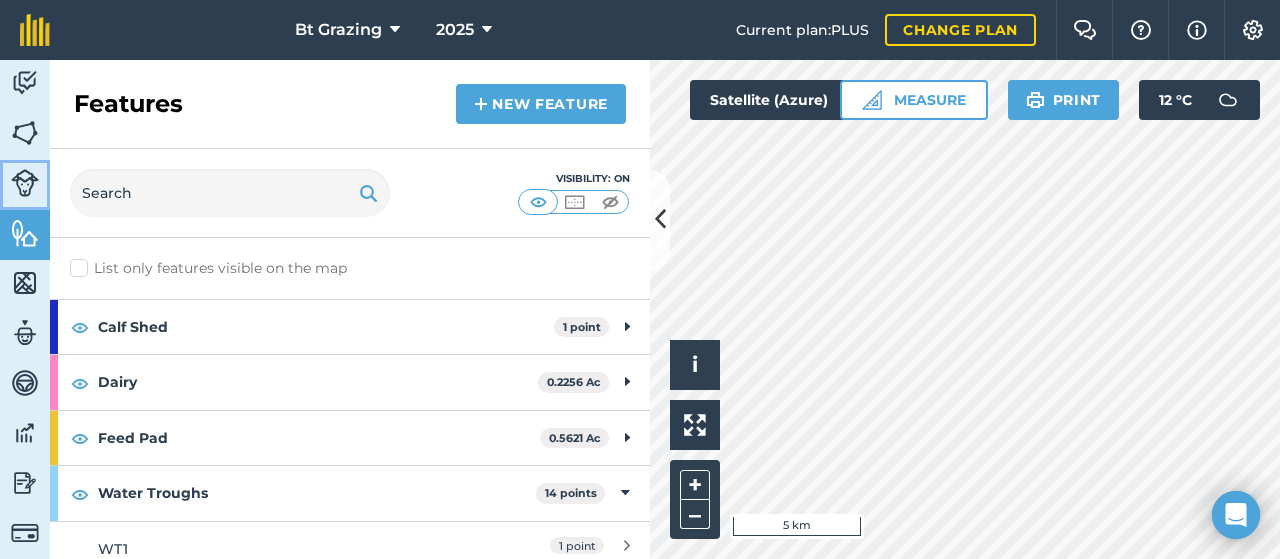 click at bounding box center (25, 183) 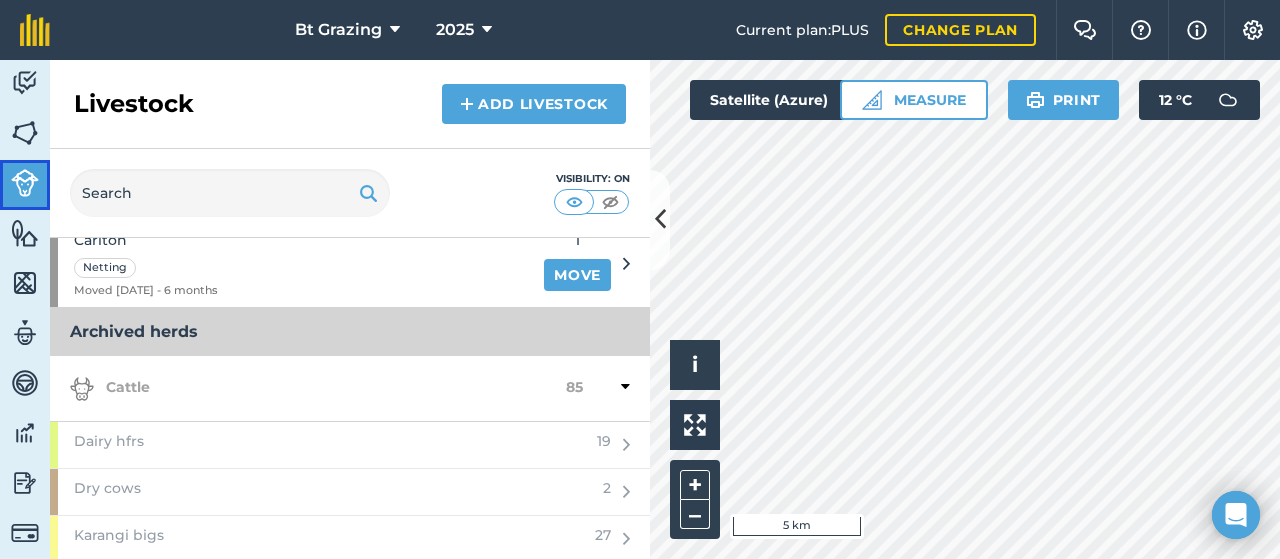 scroll, scrollTop: 1151, scrollLeft: 0, axis: vertical 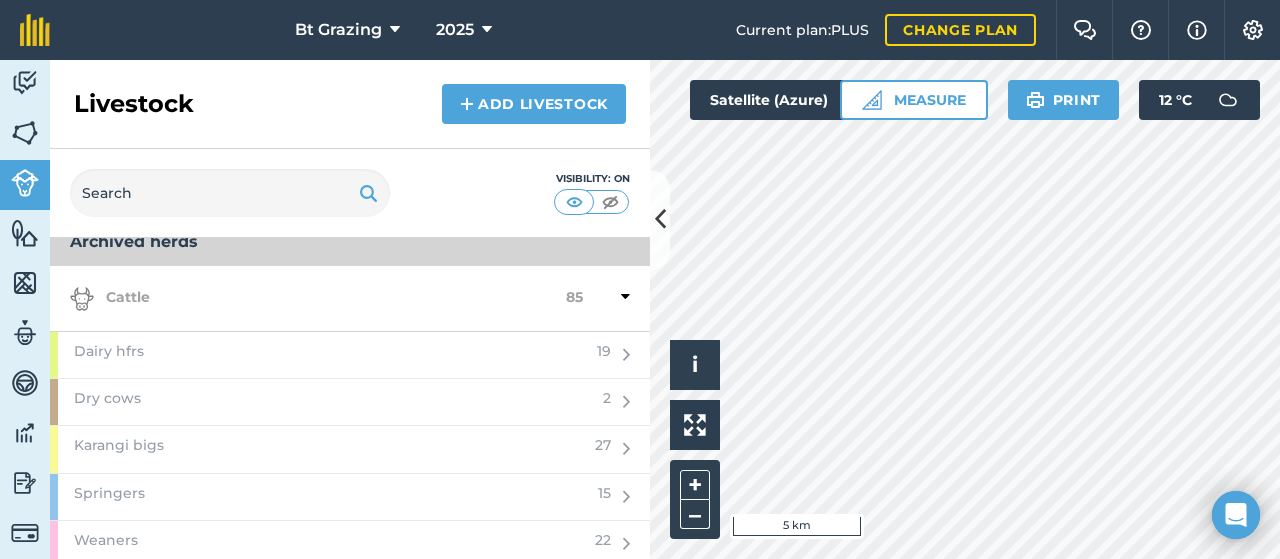 click at bounding box center (625, 297) 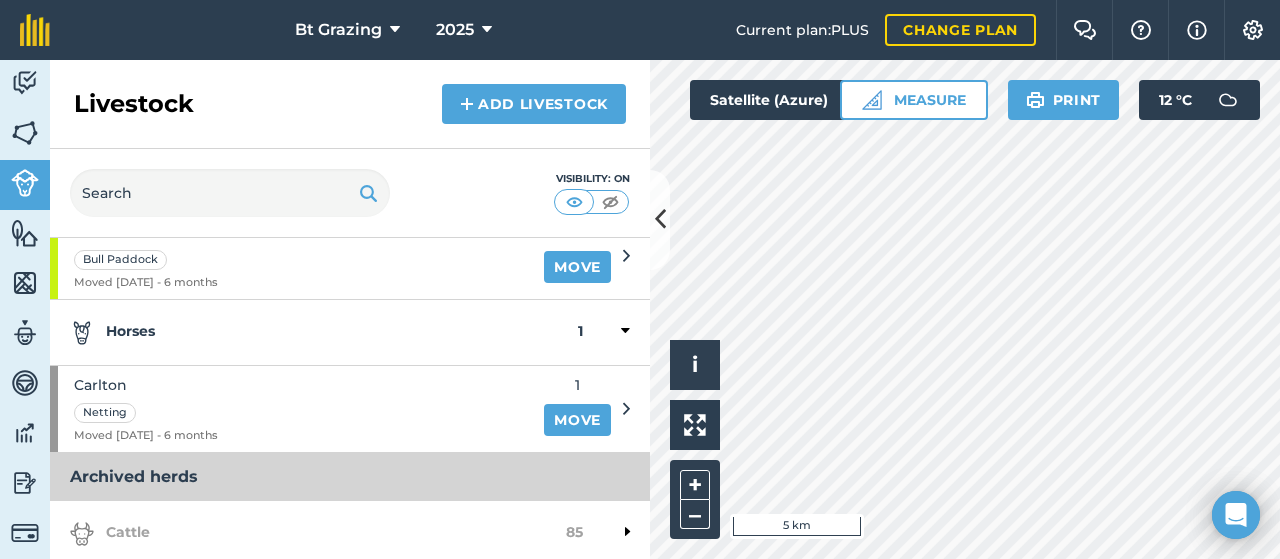 click on "Horses" at bounding box center (324, 332) 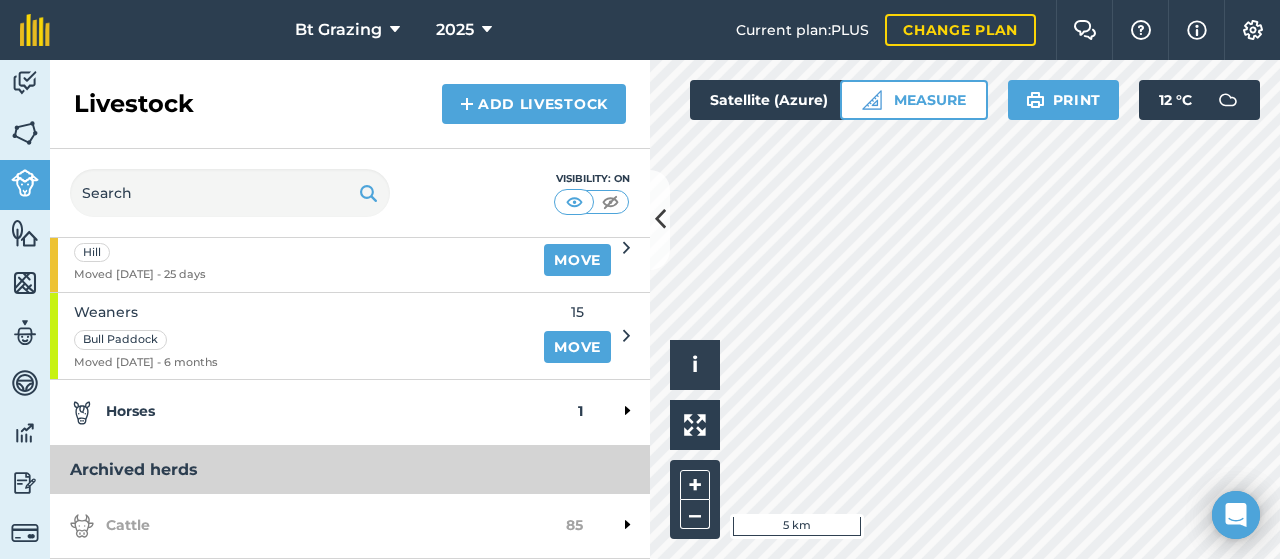 scroll, scrollTop: 828, scrollLeft: 0, axis: vertical 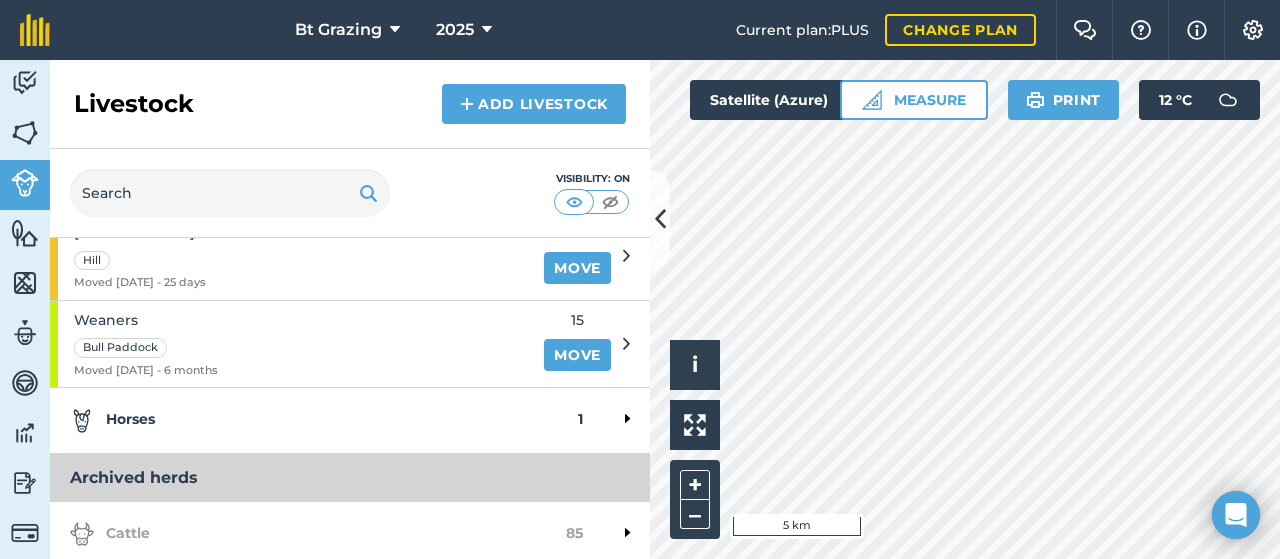 click on "Horses" at bounding box center (324, 420) 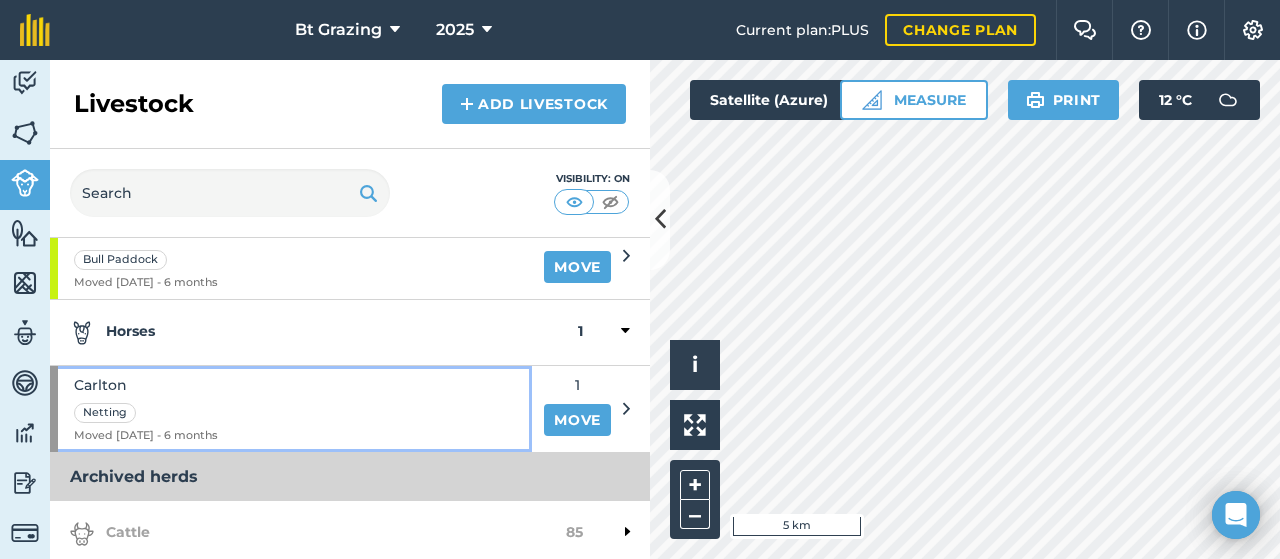 click on "Carlton" at bounding box center [146, 385] 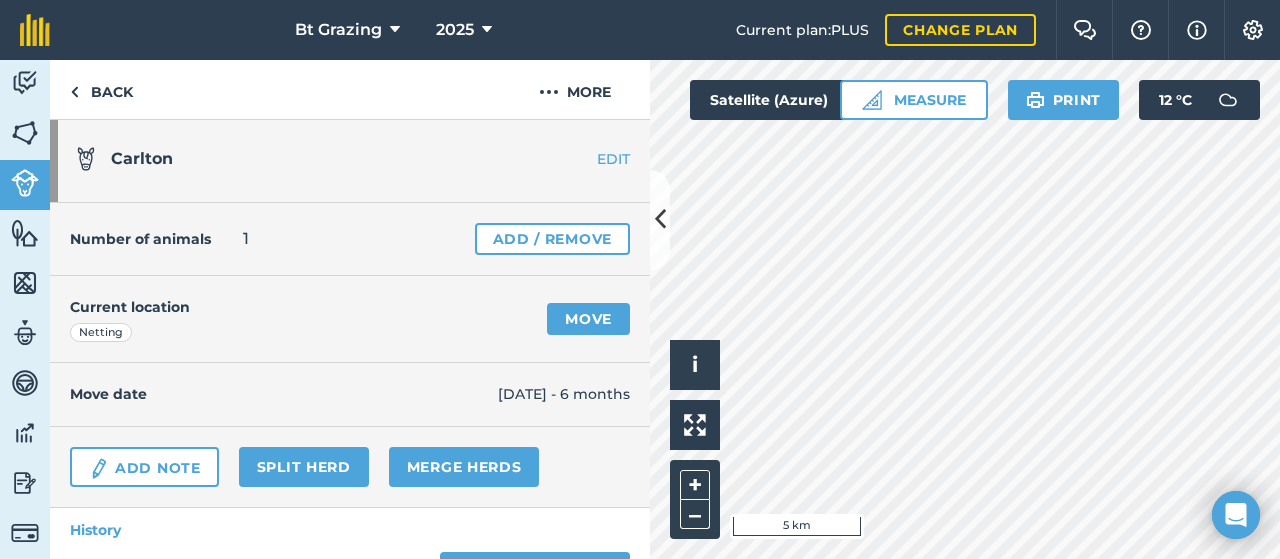 scroll, scrollTop: 0, scrollLeft: 0, axis: both 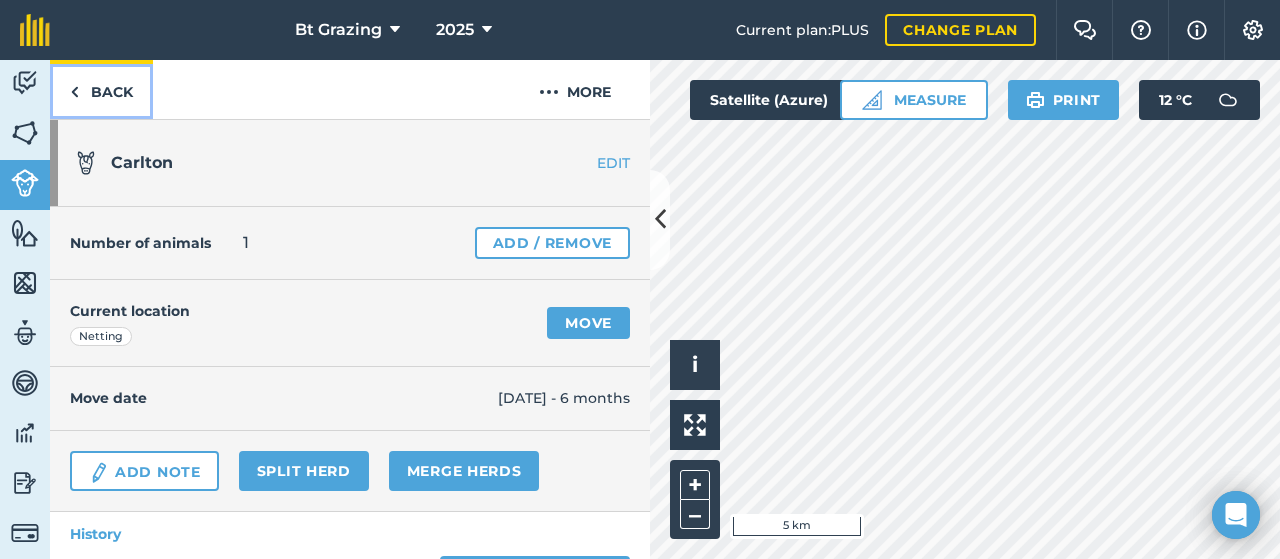 click on "Back" at bounding box center [101, 89] 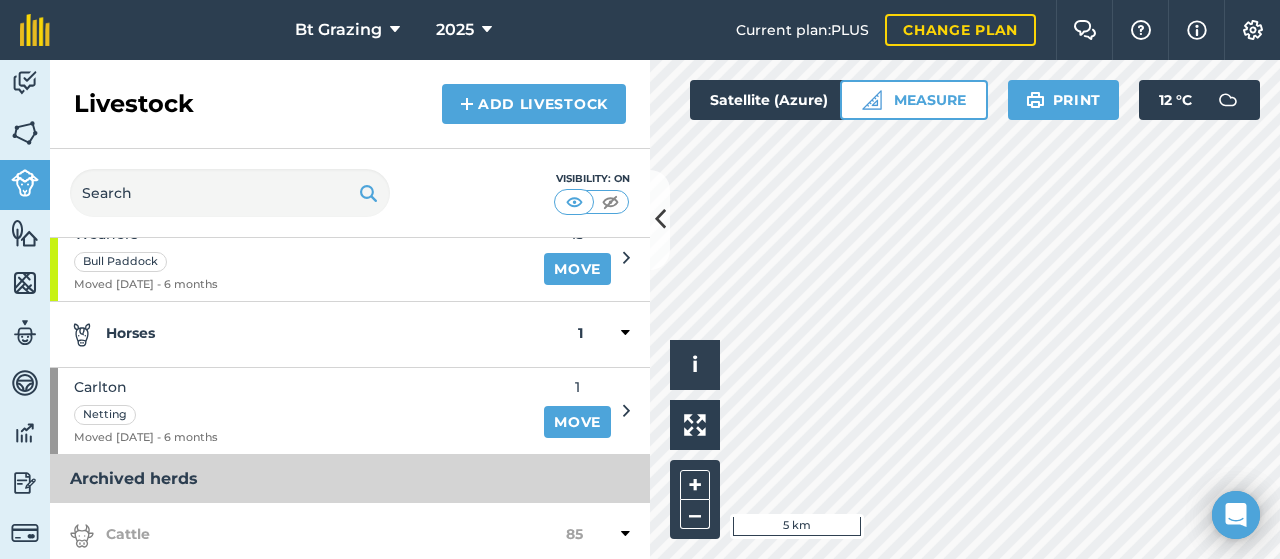 scroll, scrollTop: 908, scrollLeft: 0, axis: vertical 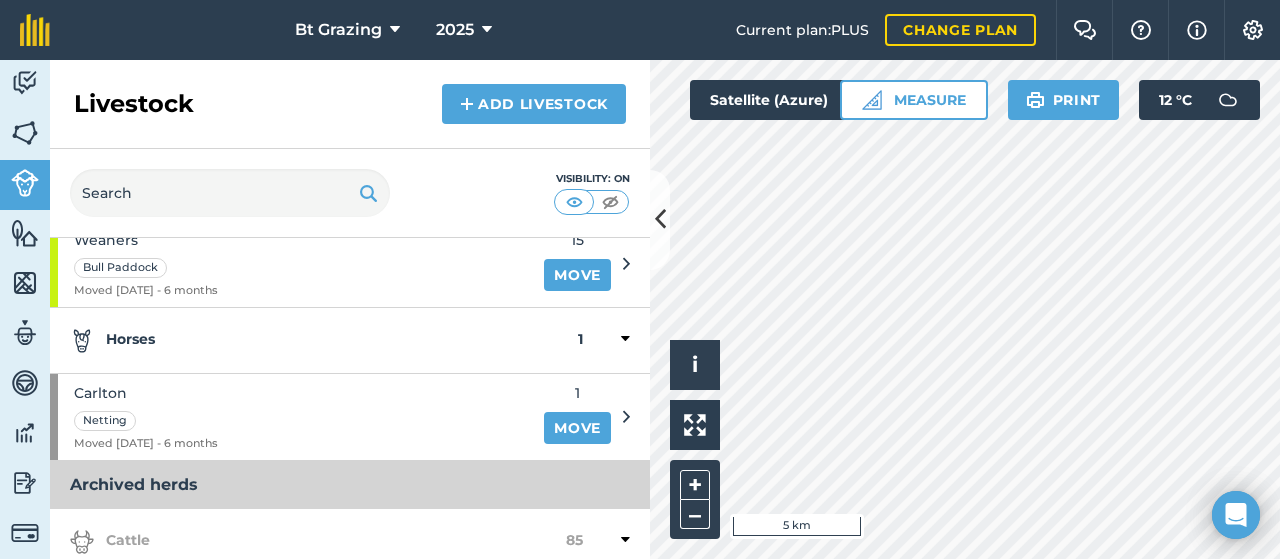 click on "Horses" at bounding box center [324, 340] 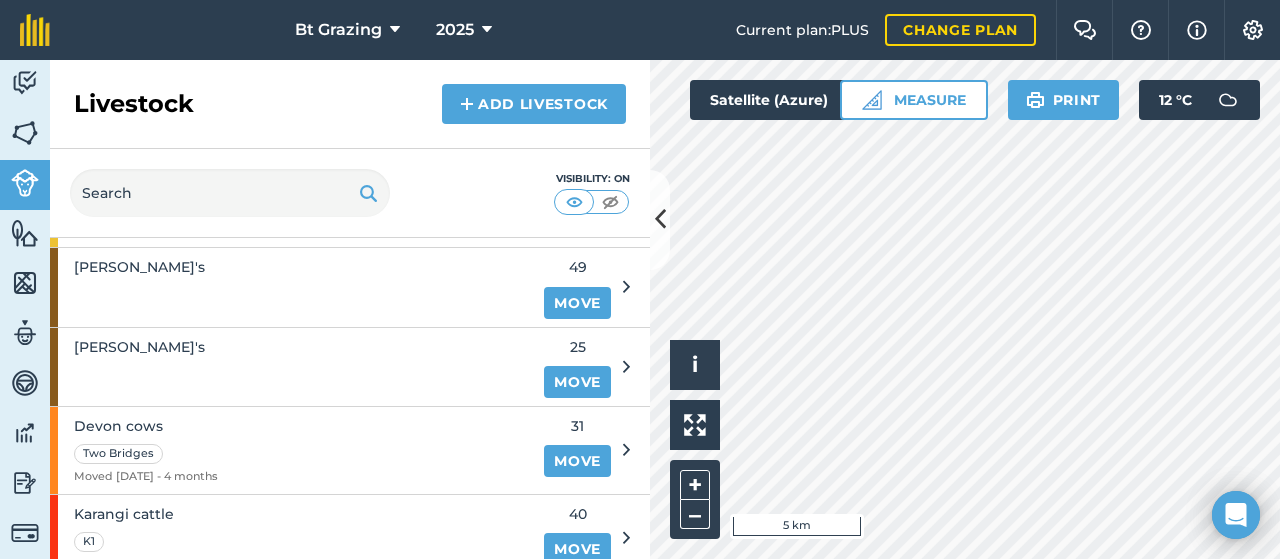 scroll, scrollTop: 283, scrollLeft: 0, axis: vertical 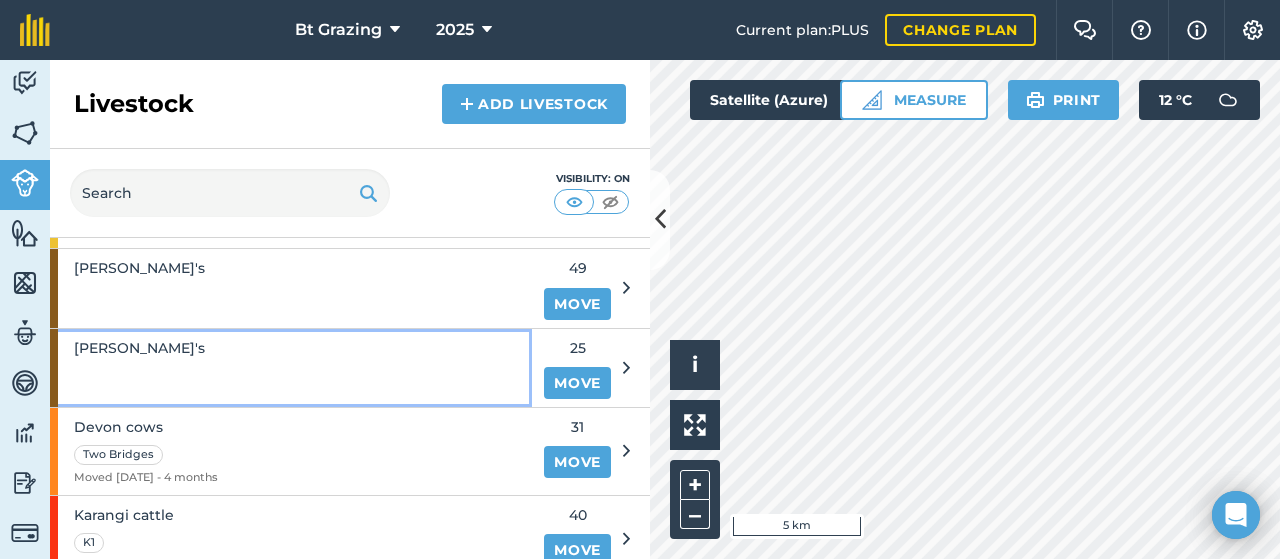 click on "Cheersy's" at bounding box center [291, 368] 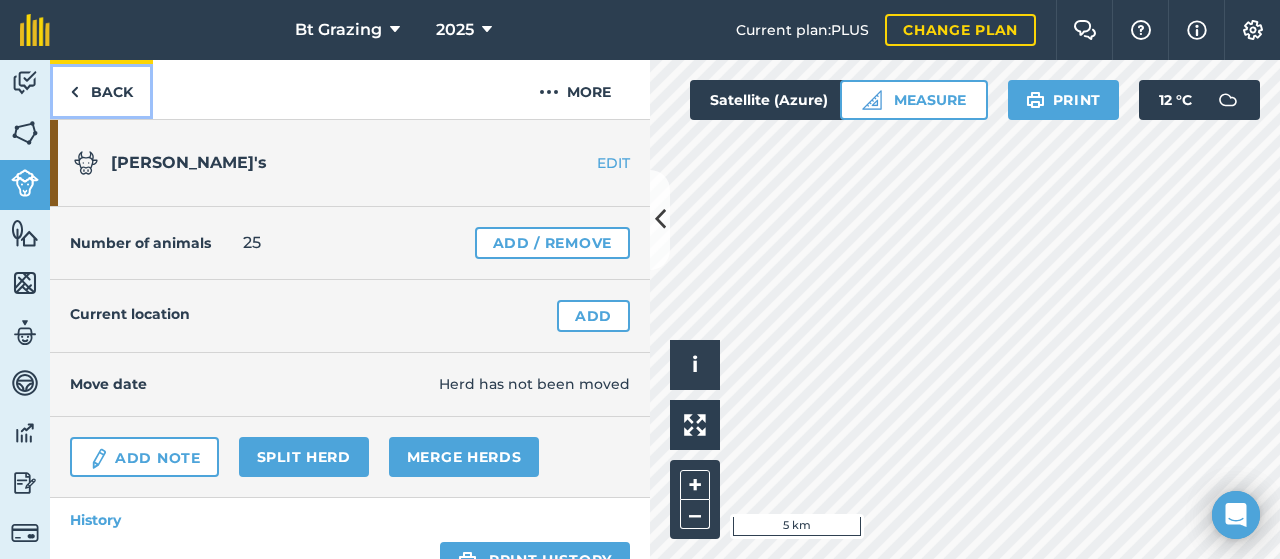 click on "Back" at bounding box center [101, 89] 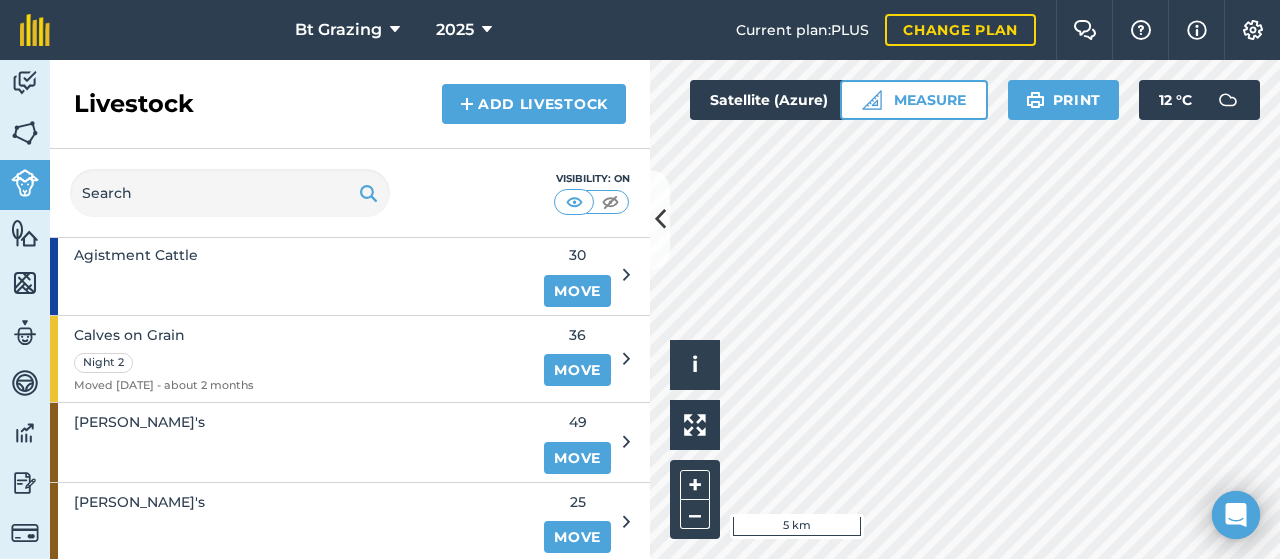 scroll, scrollTop: 150, scrollLeft: 0, axis: vertical 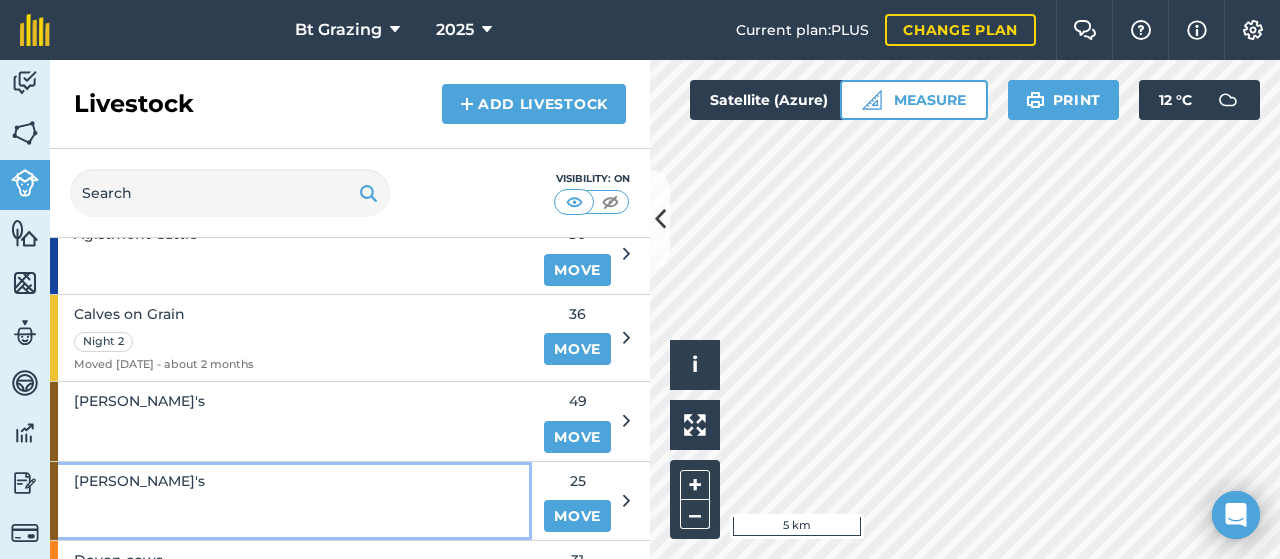 click on "Cheersy's" at bounding box center (291, 501) 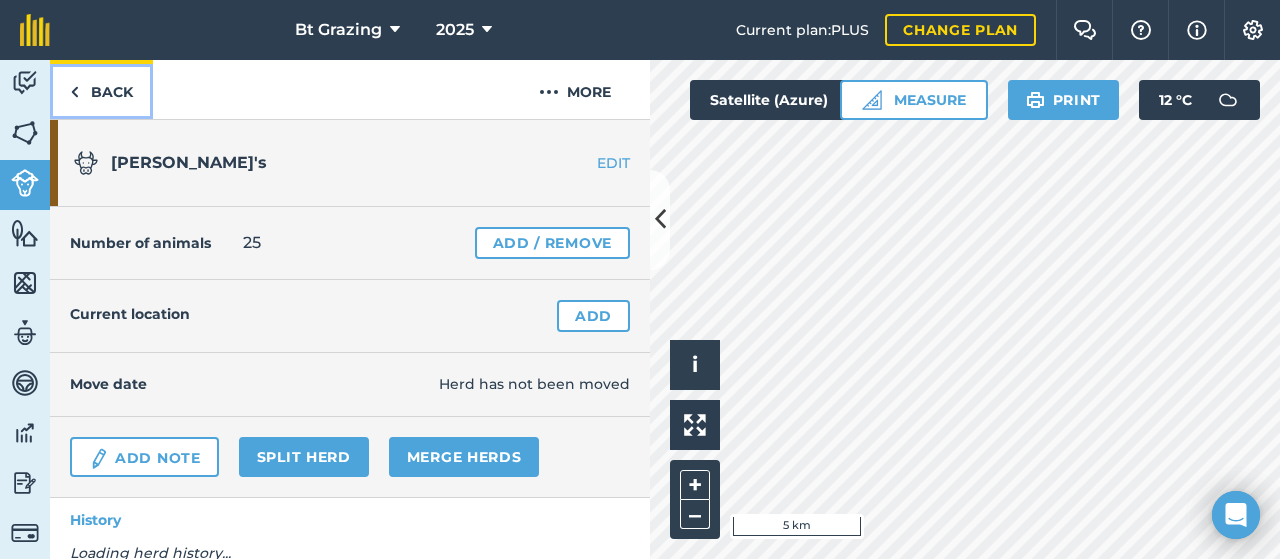 click on "Back" at bounding box center (101, 89) 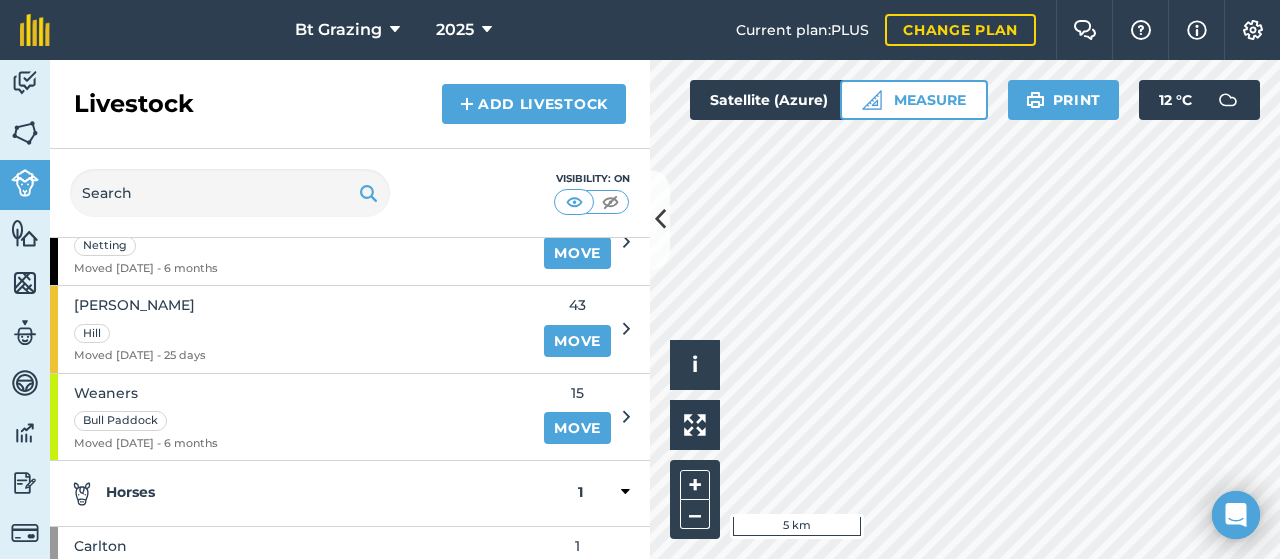 scroll, scrollTop: 680, scrollLeft: 0, axis: vertical 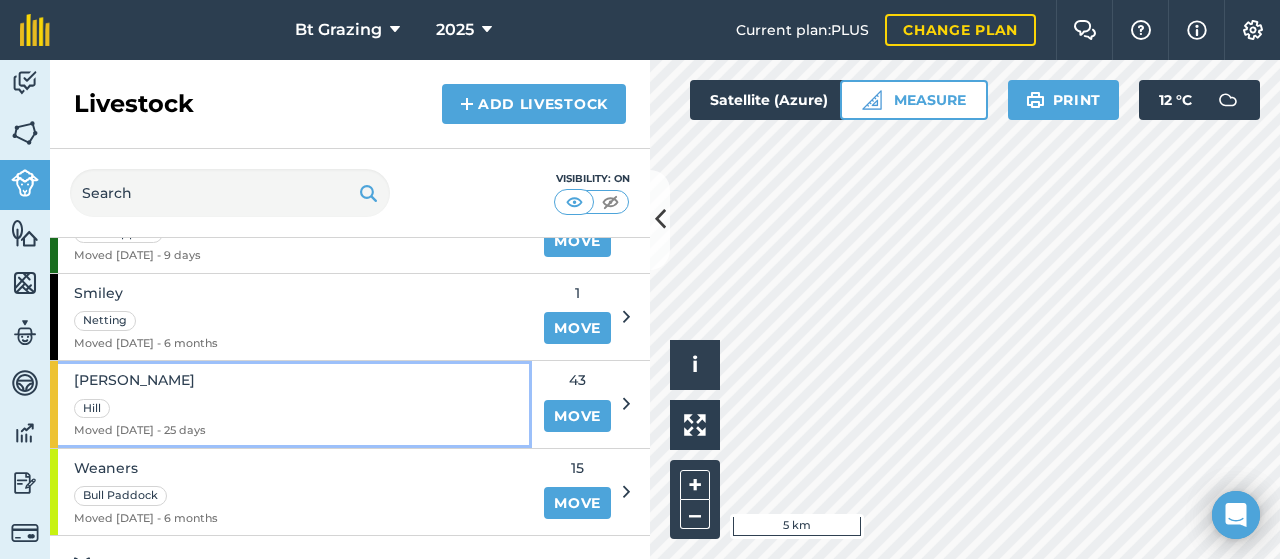 click on "Trevors Hill Moved 27/06/25 - 25 days" at bounding box center [291, 404] 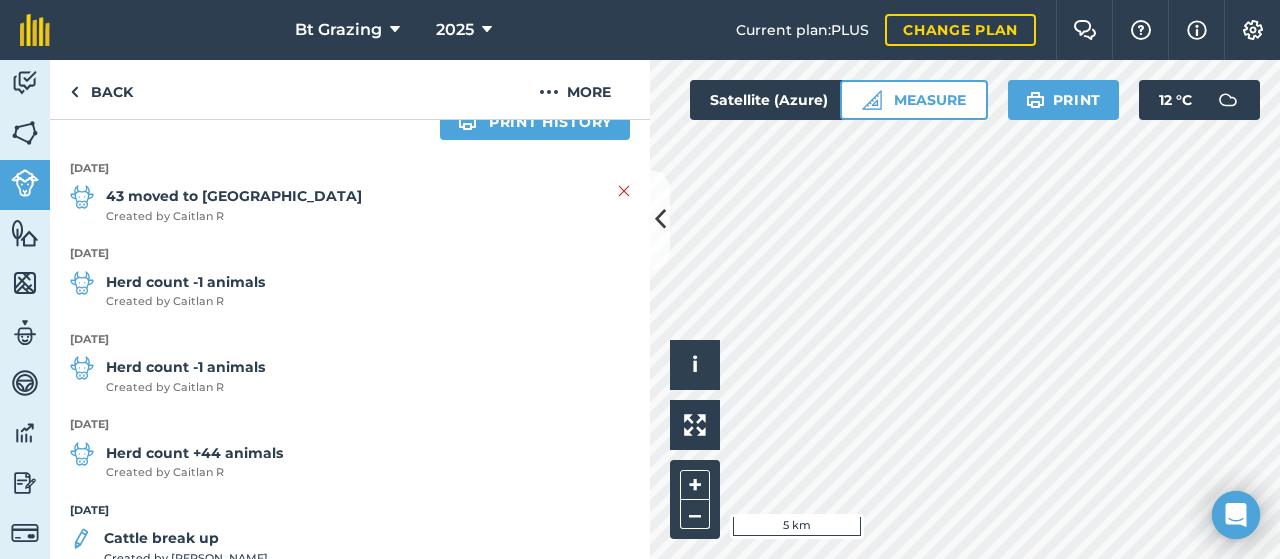 scroll, scrollTop: 498, scrollLeft: 0, axis: vertical 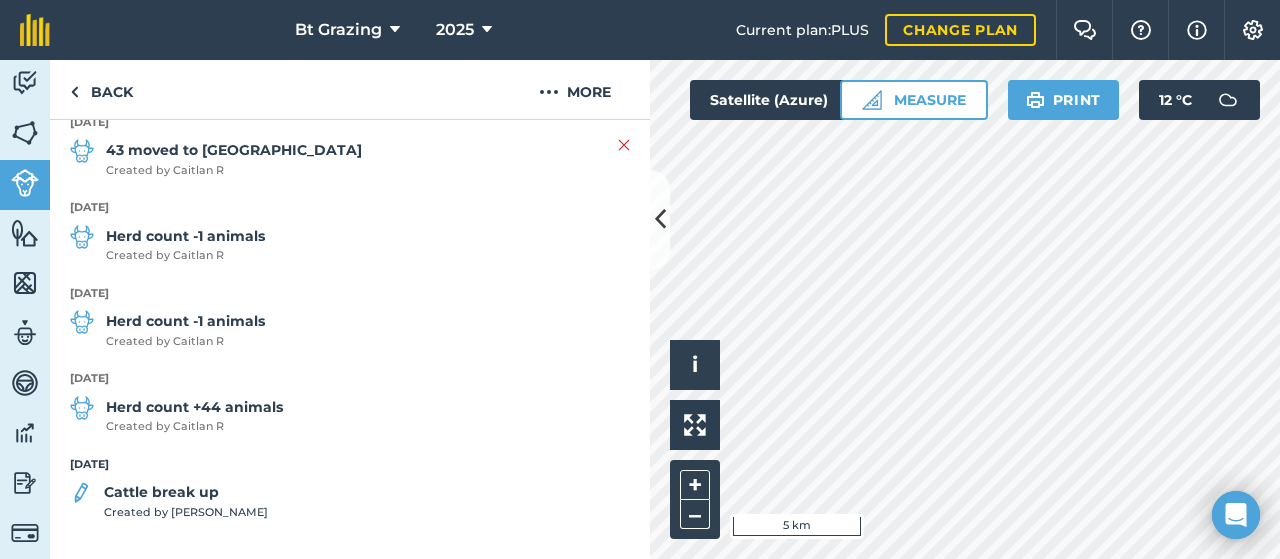 click on "Created by   Jesse  T" at bounding box center [186, 513] 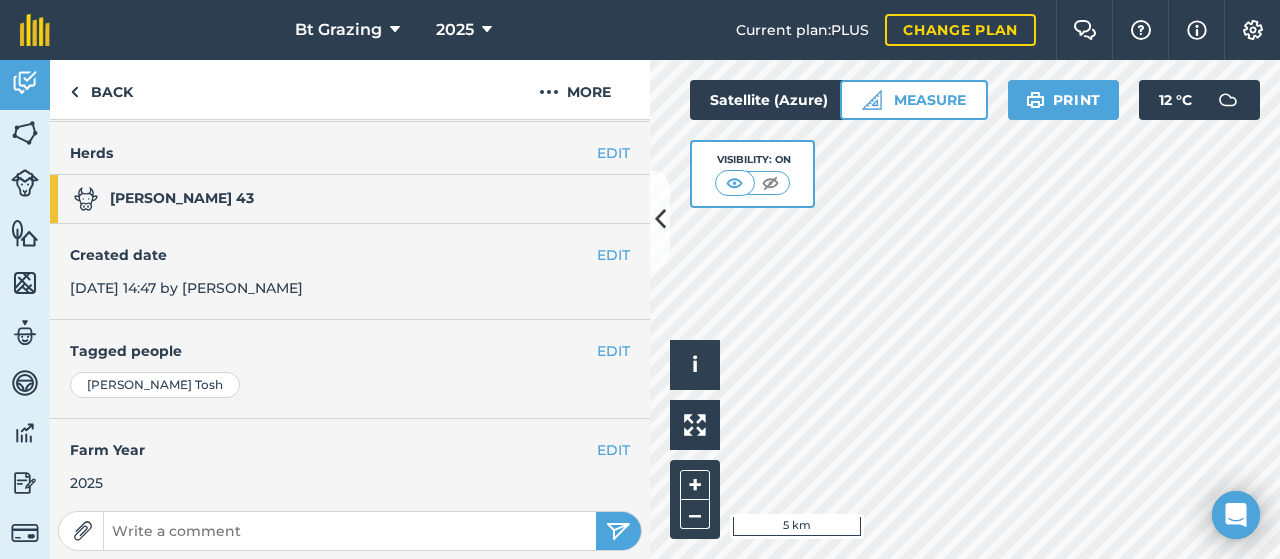 scroll, scrollTop: 302, scrollLeft: 0, axis: vertical 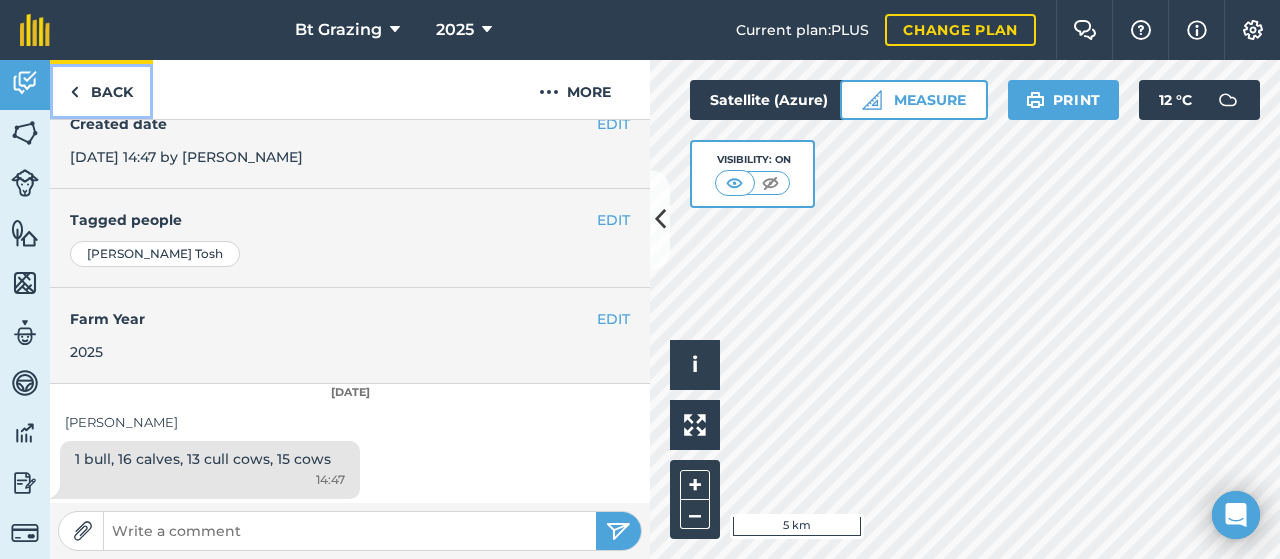 click on "Back" at bounding box center [101, 89] 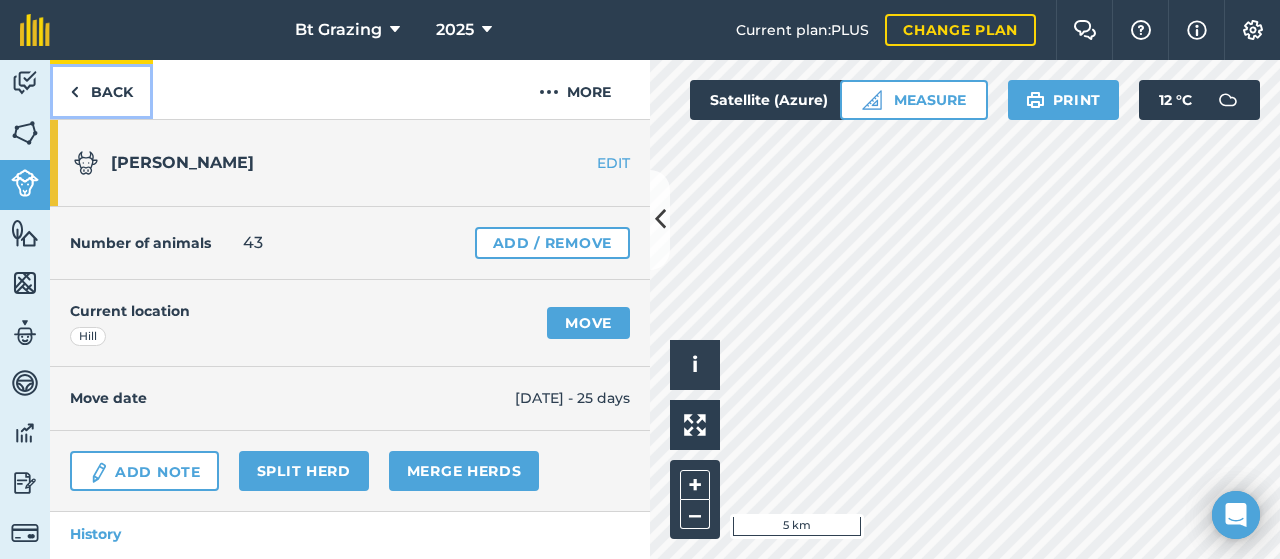 click on "Back" at bounding box center [101, 89] 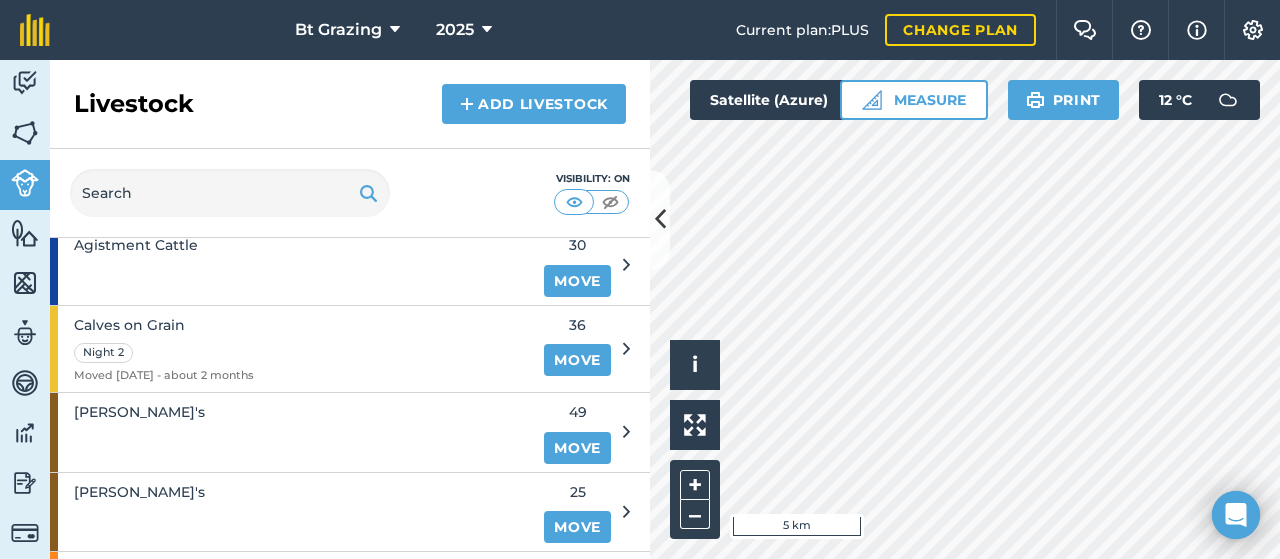 scroll, scrollTop: 210, scrollLeft: 0, axis: vertical 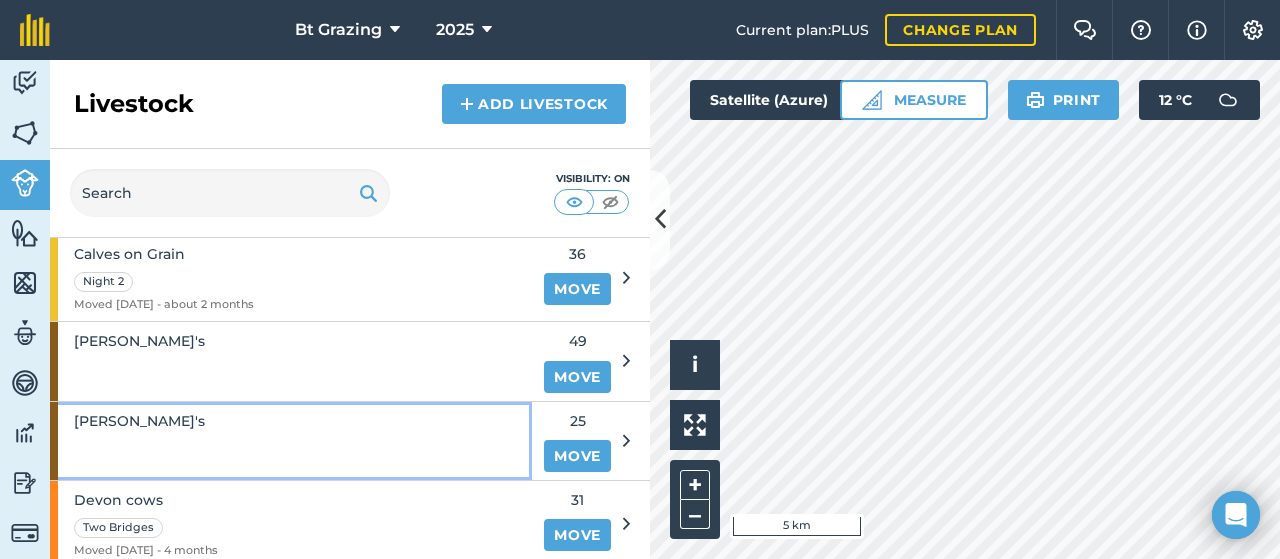 click on "Cheersy's" at bounding box center (291, 441) 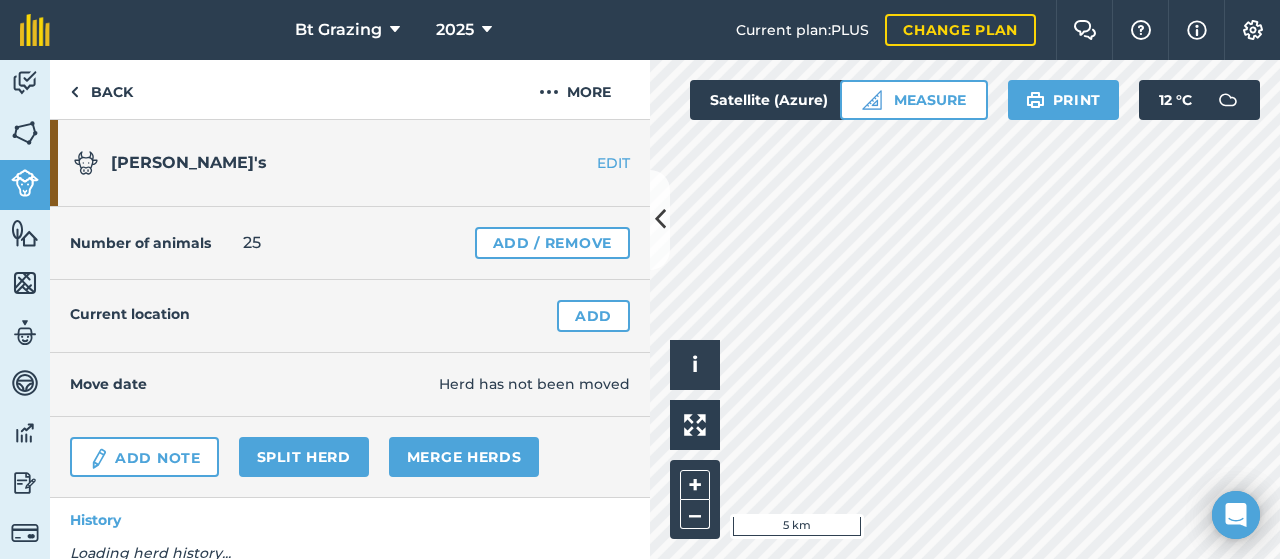 scroll, scrollTop: 20, scrollLeft: 0, axis: vertical 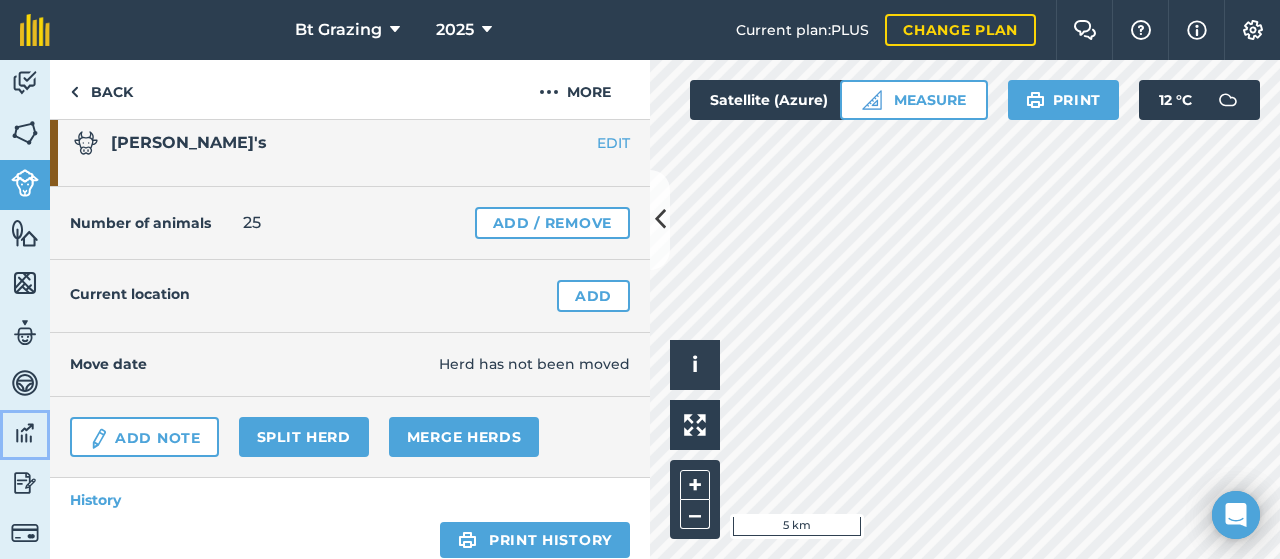 click at bounding box center [25, 433] 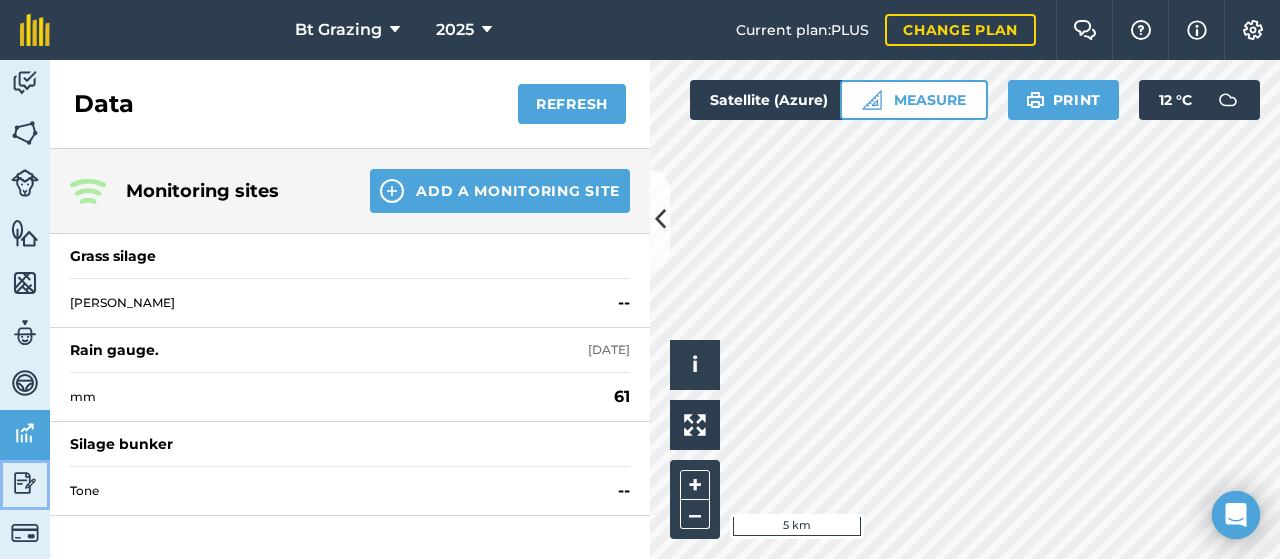 click on "Reporting" at bounding box center [25, 485] 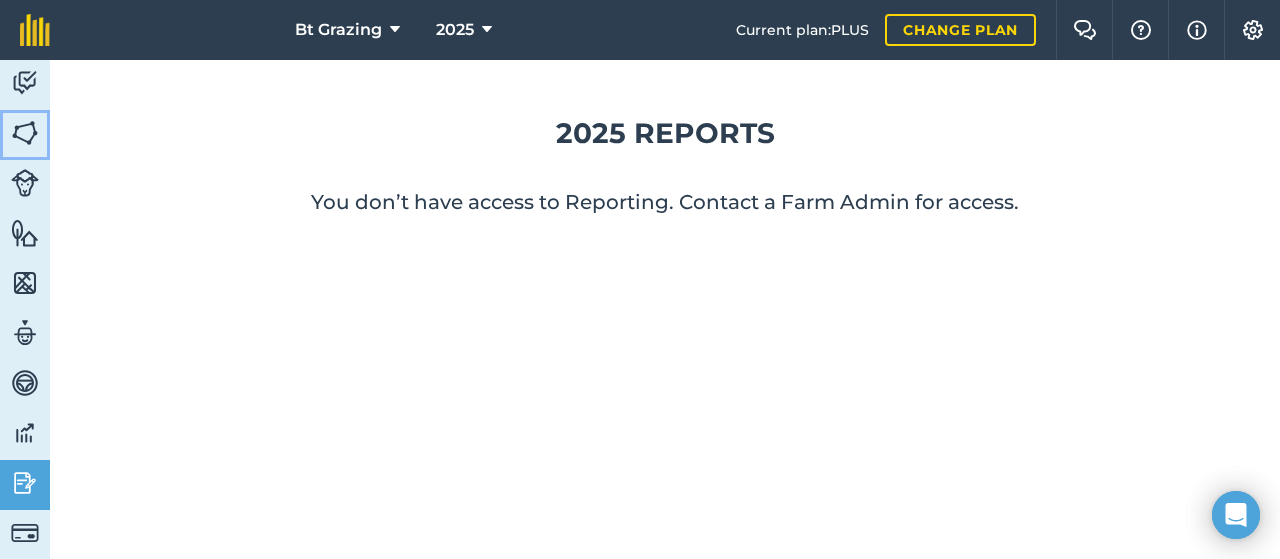 click on "Fields" at bounding box center (25, 135) 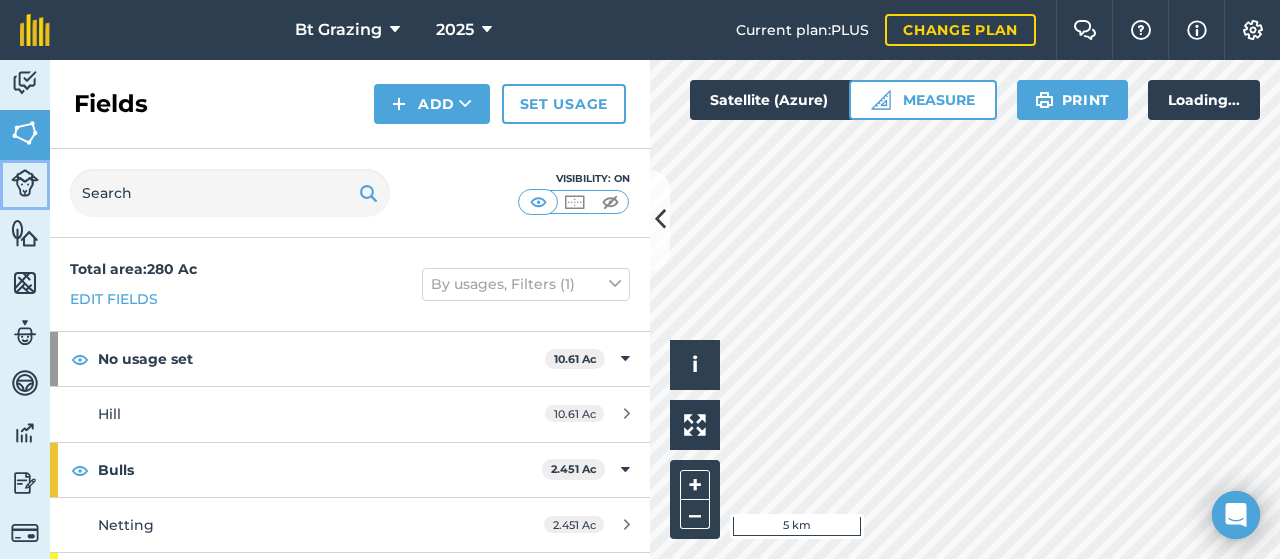 click at bounding box center (25, 183) 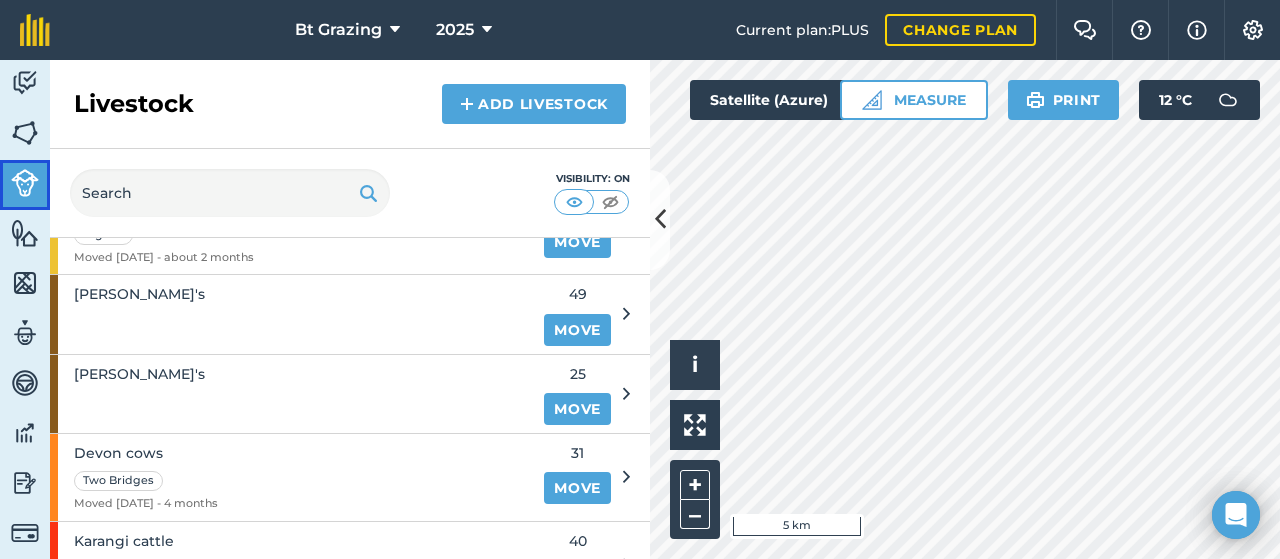 scroll, scrollTop: 258, scrollLeft: 0, axis: vertical 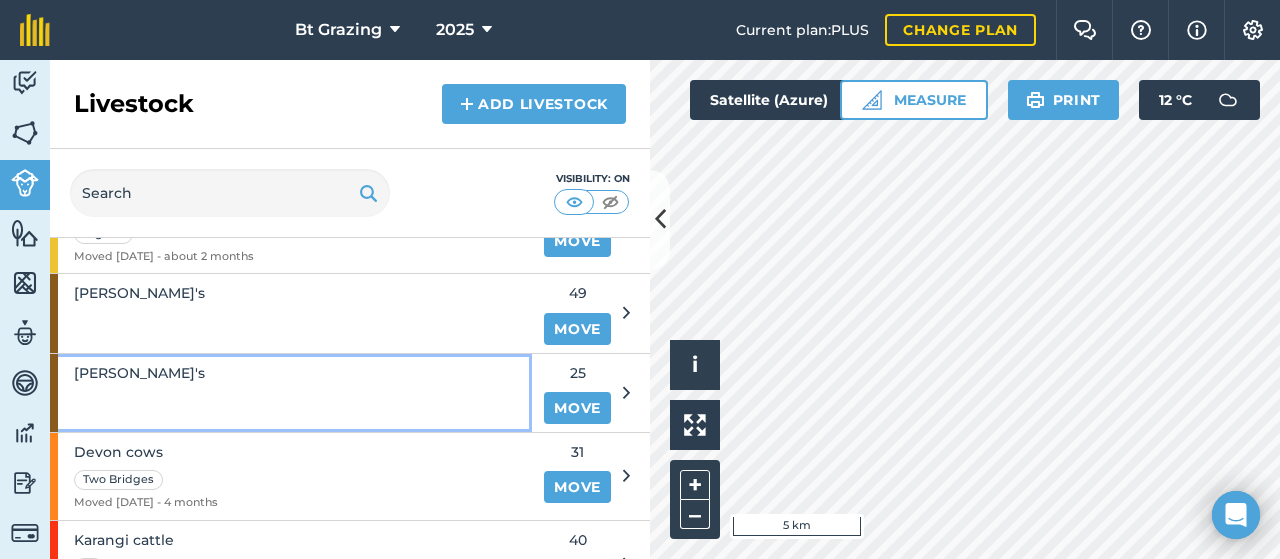 click on "Cheersy's" at bounding box center [291, 393] 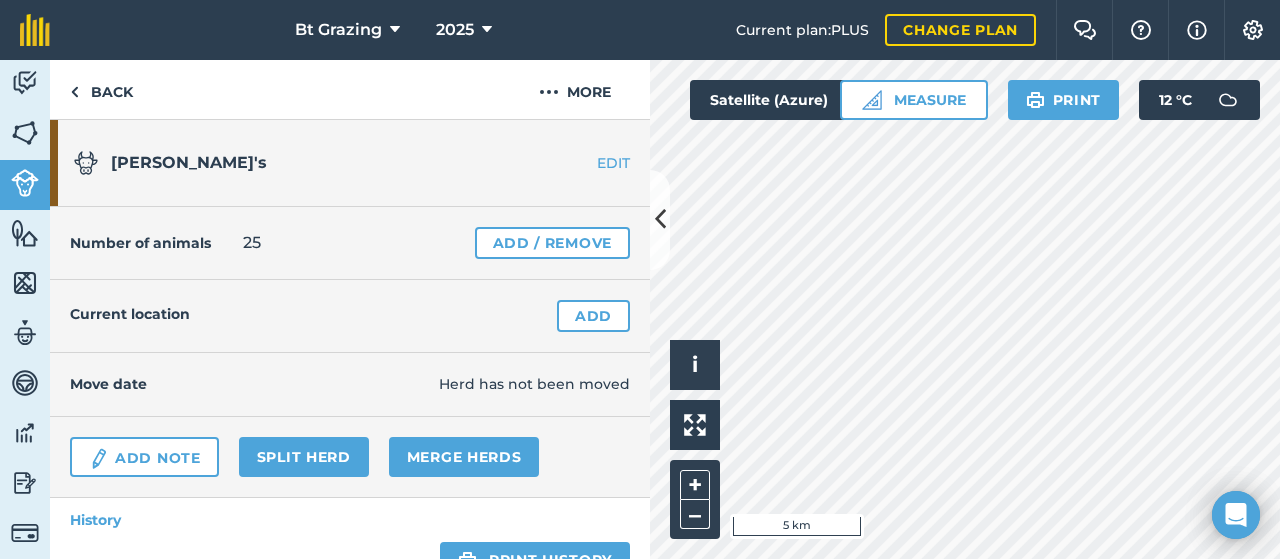 scroll, scrollTop: 142, scrollLeft: 0, axis: vertical 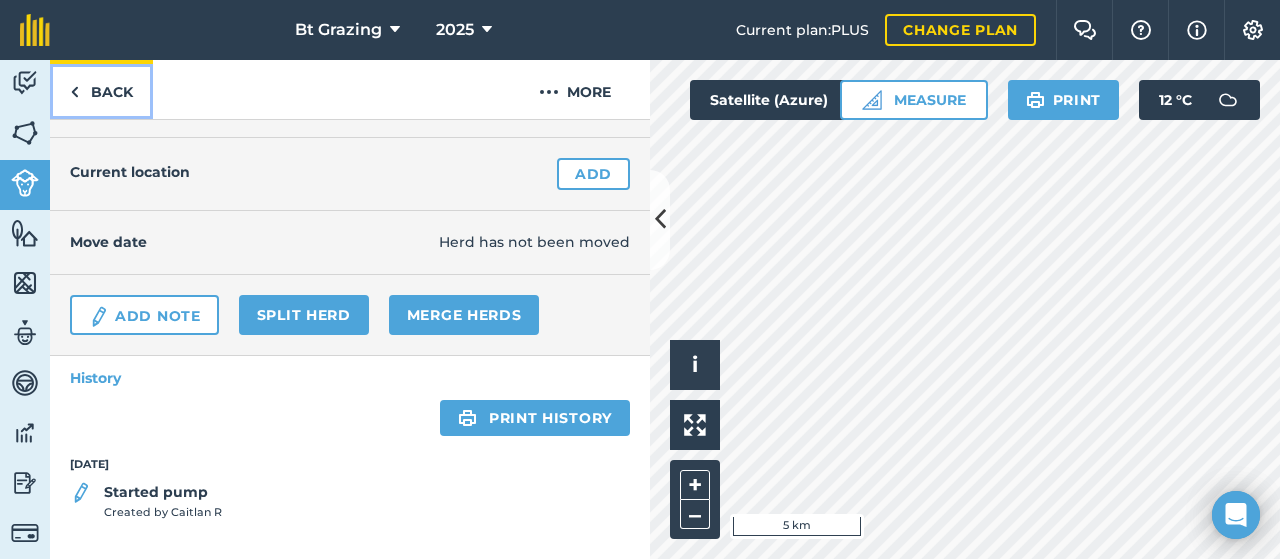 click on "Back" at bounding box center [101, 89] 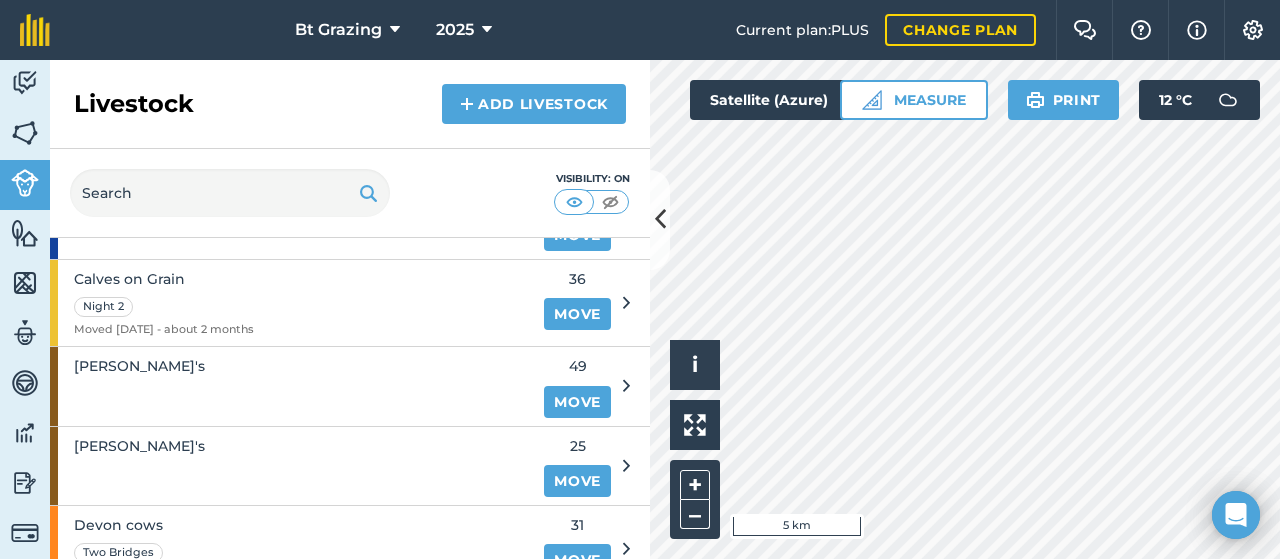 scroll, scrollTop: 147, scrollLeft: 0, axis: vertical 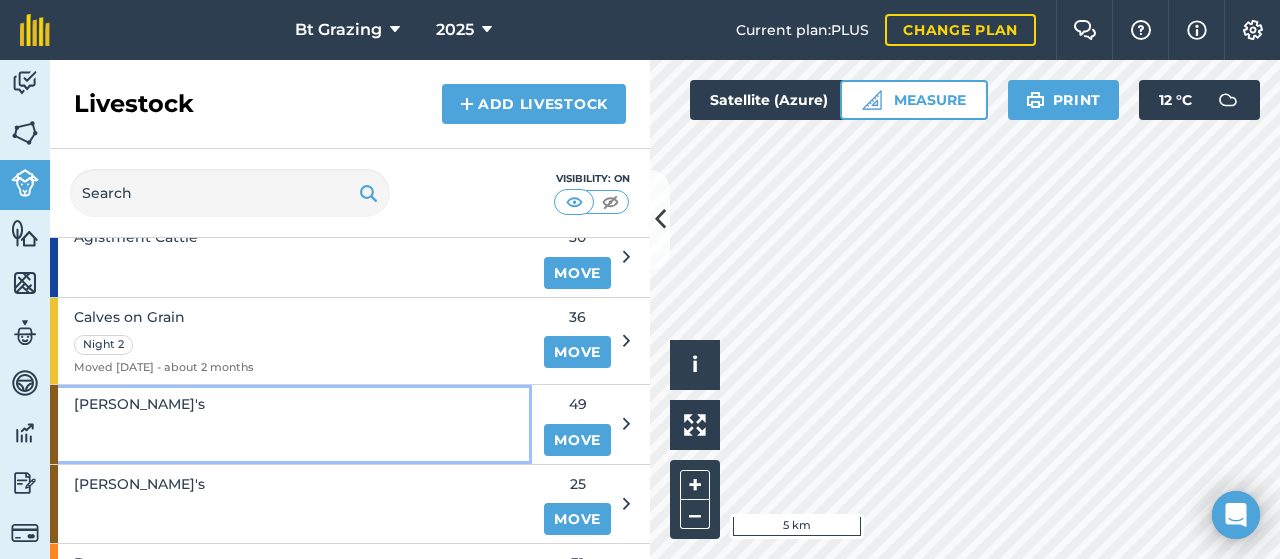 click on "Charlie's" at bounding box center (291, 424) 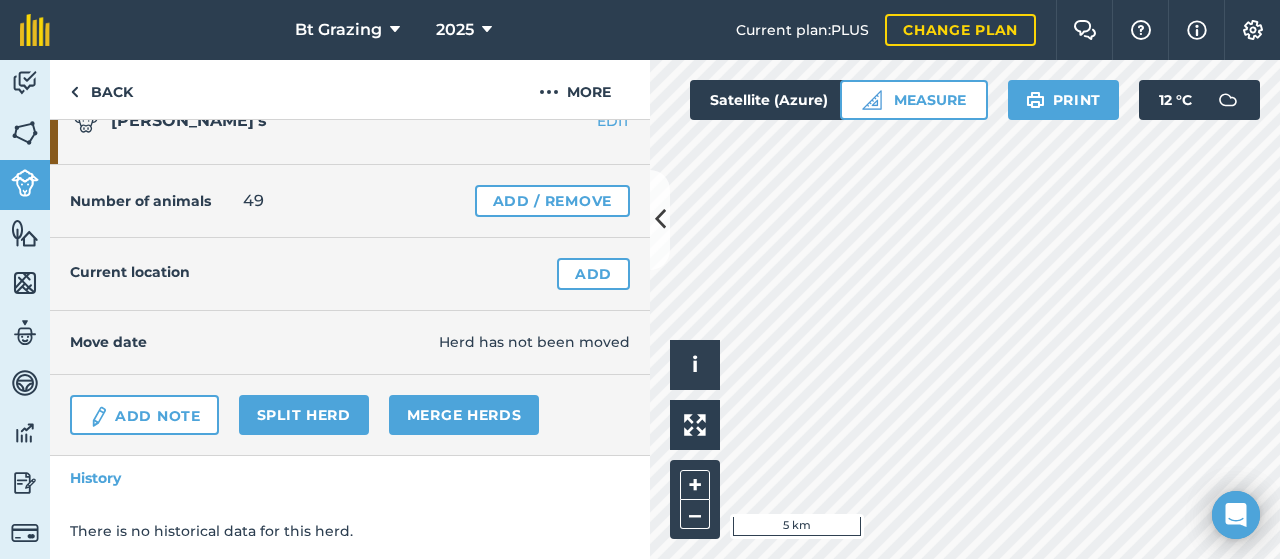 scroll, scrollTop: 43, scrollLeft: 0, axis: vertical 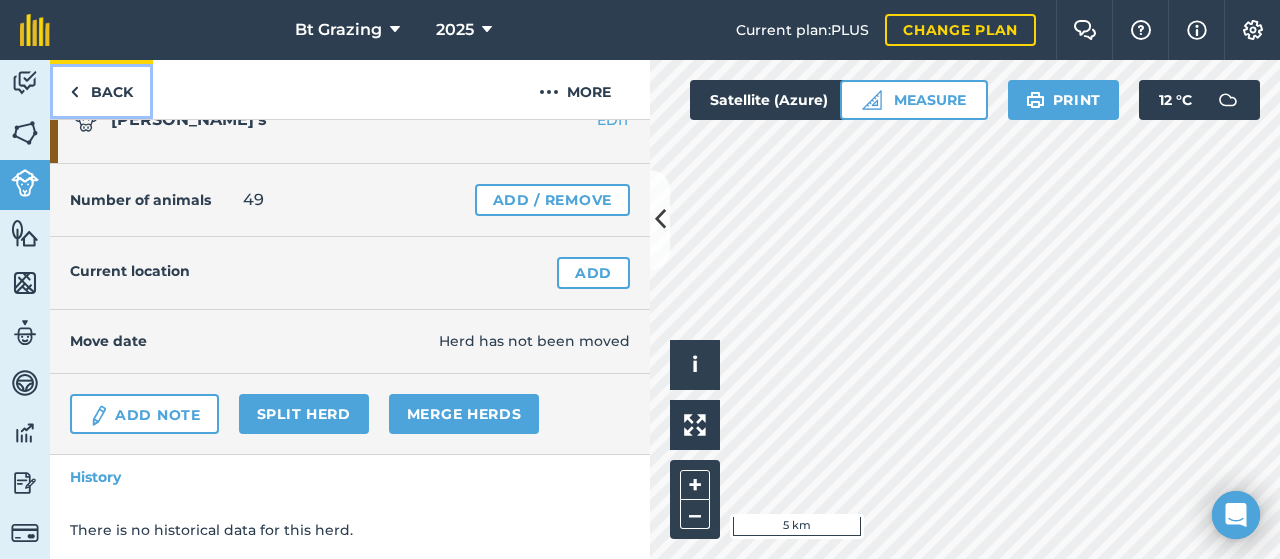 click on "Back" at bounding box center [101, 89] 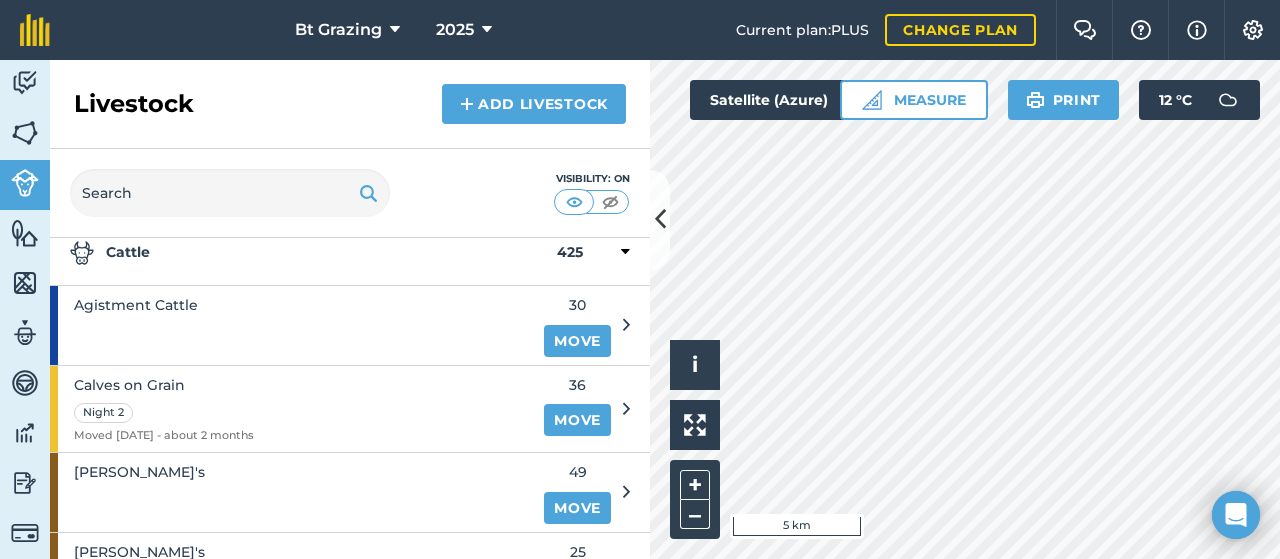 scroll, scrollTop: 78, scrollLeft: 0, axis: vertical 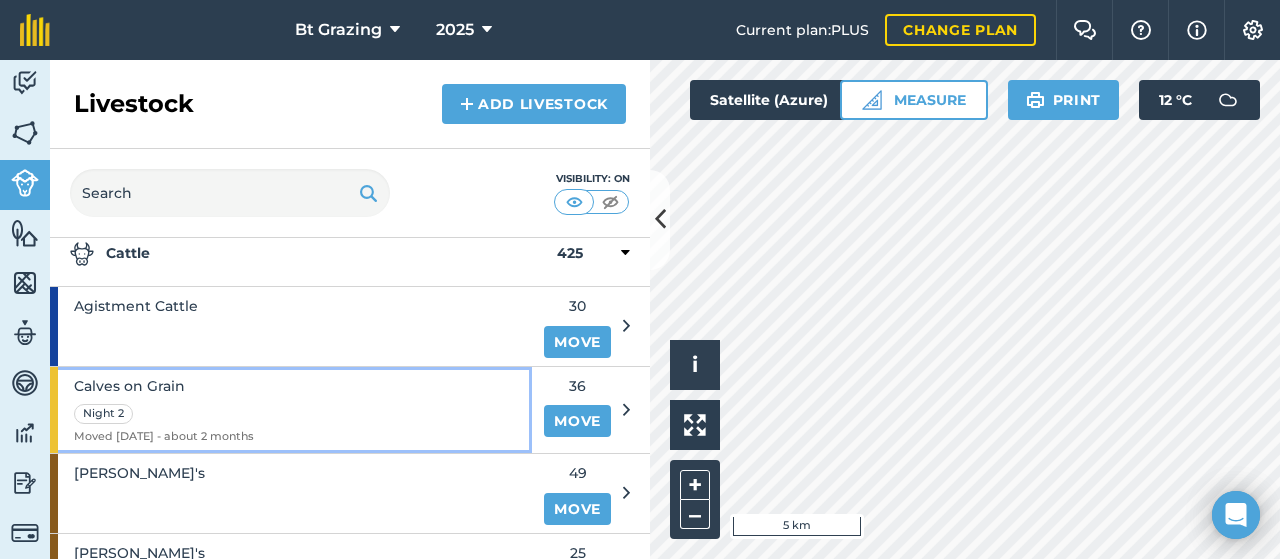 click on "Calves on Grain" at bounding box center (164, 386) 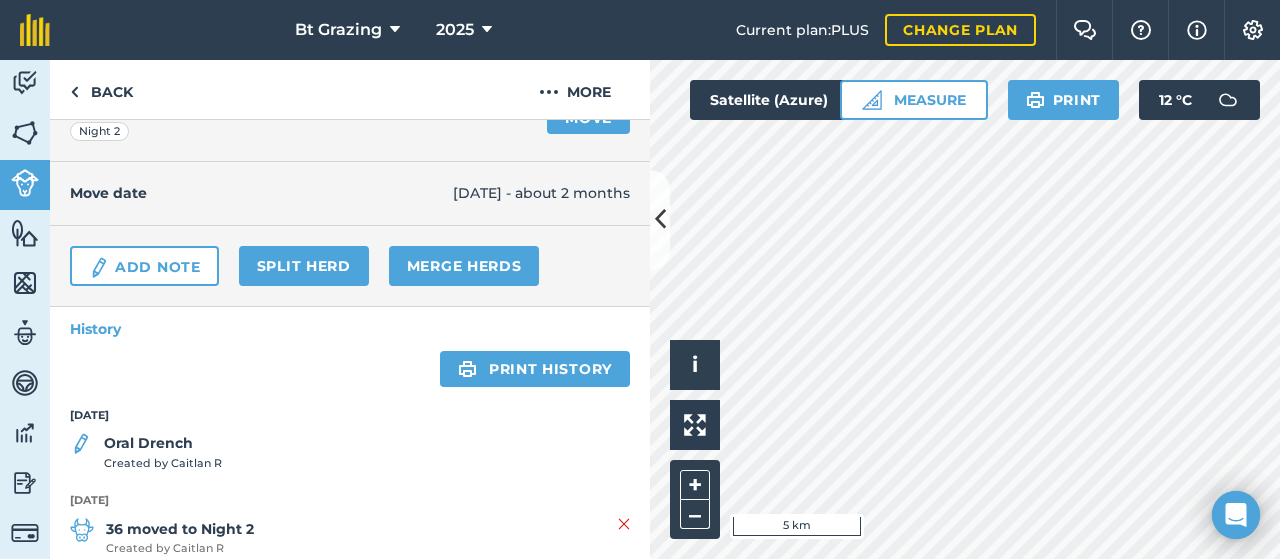 scroll, scrollTop: 241, scrollLeft: 0, axis: vertical 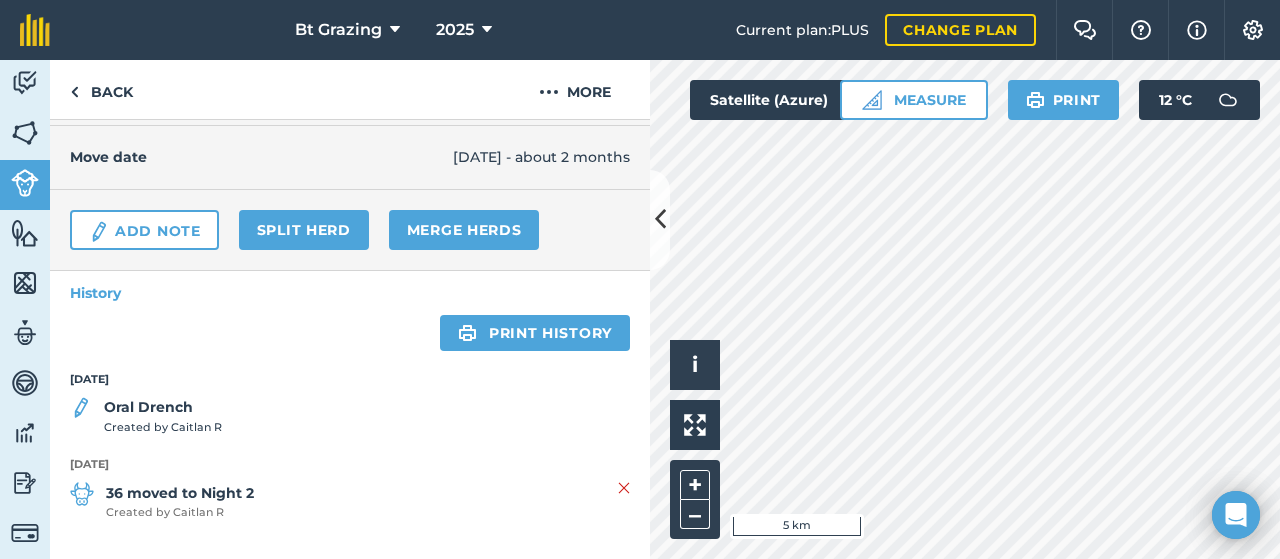click on "Oral Drench" at bounding box center [163, 407] 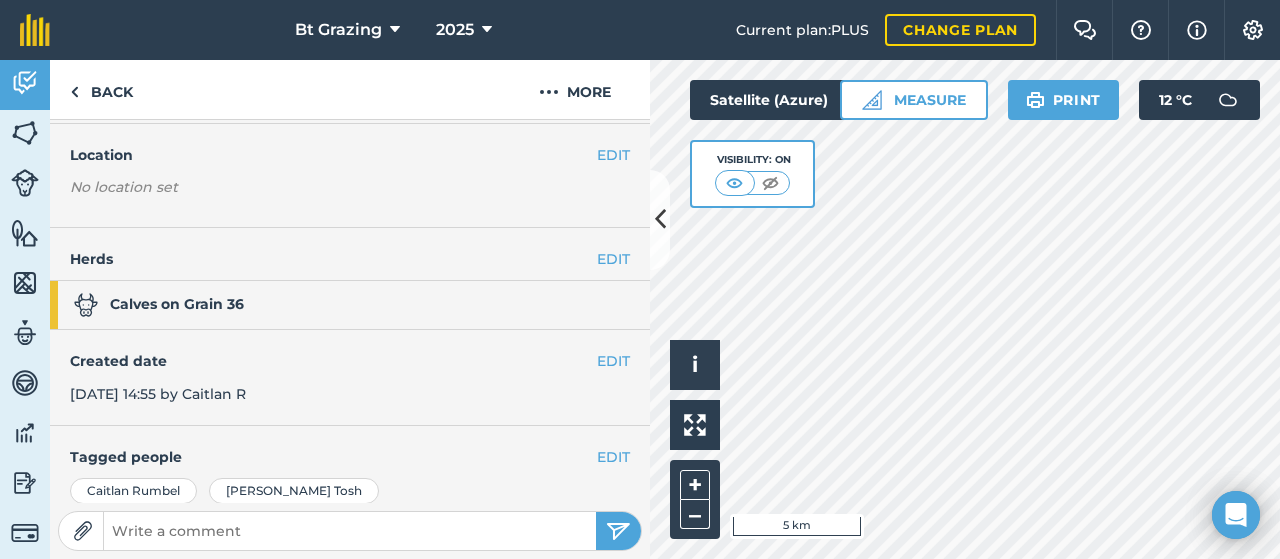 scroll, scrollTop: 0, scrollLeft: 0, axis: both 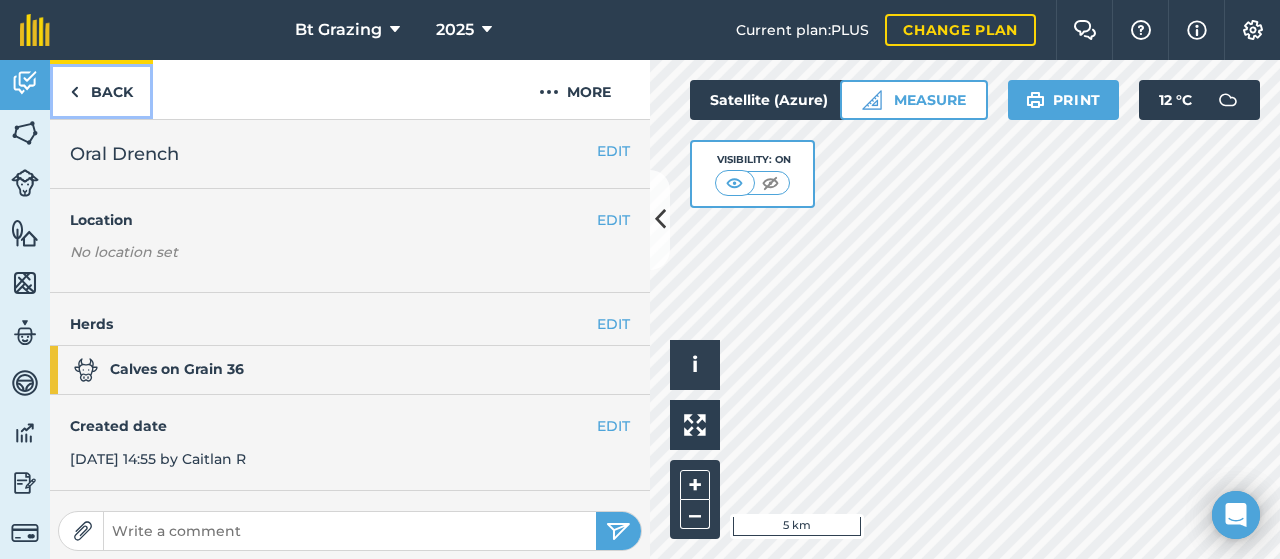 click on "Back" at bounding box center (101, 89) 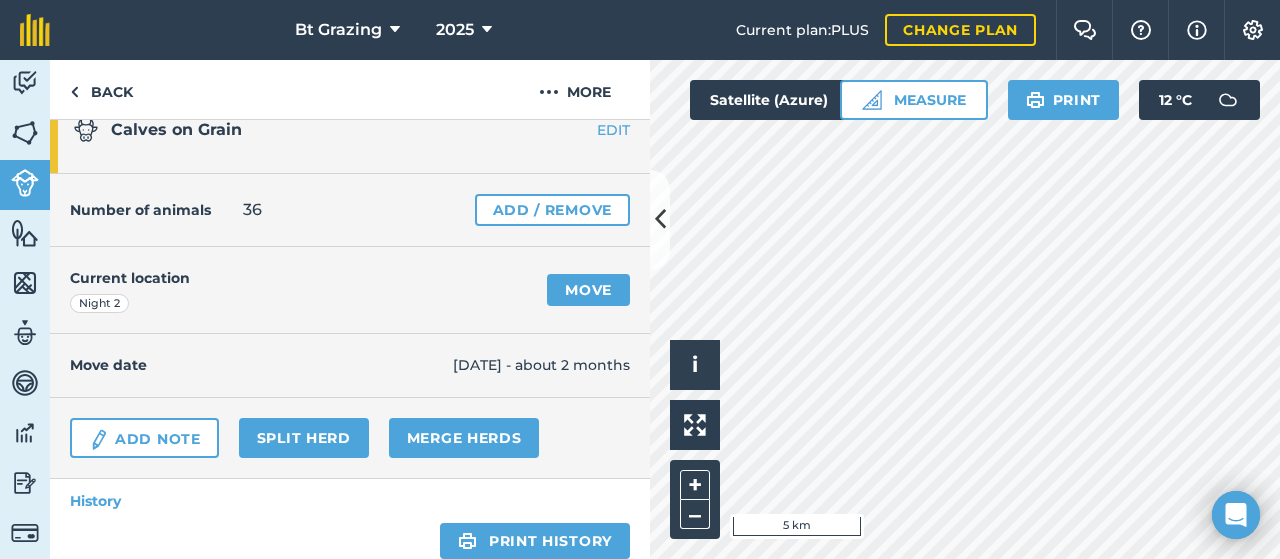 scroll, scrollTop: 0, scrollLeft: 0, axis: both 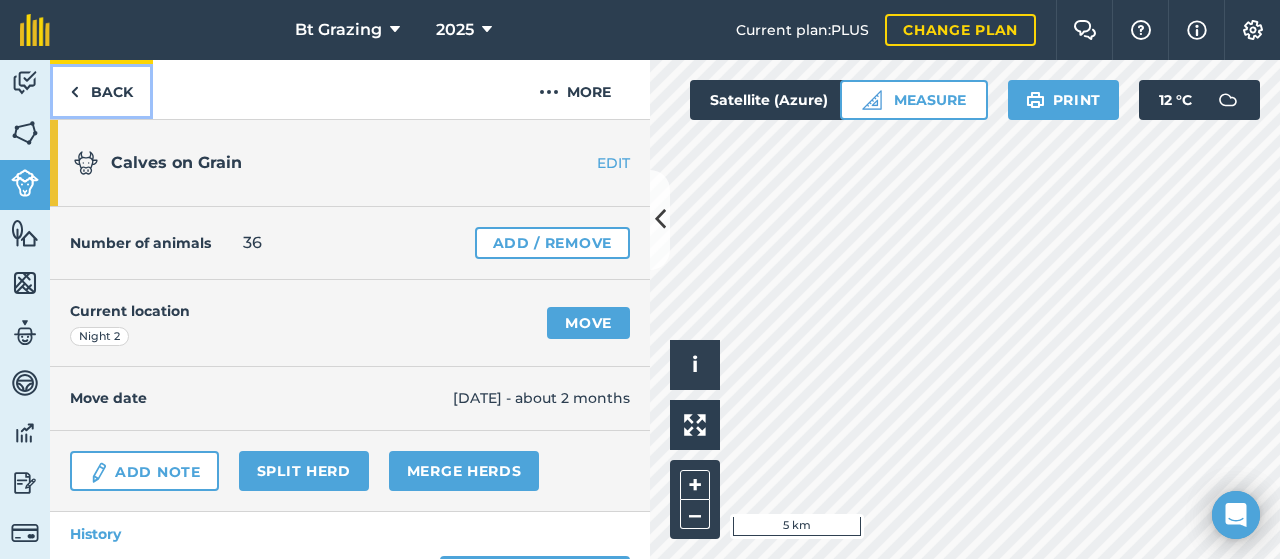 click on "Back" at bounding box center [101, 89] 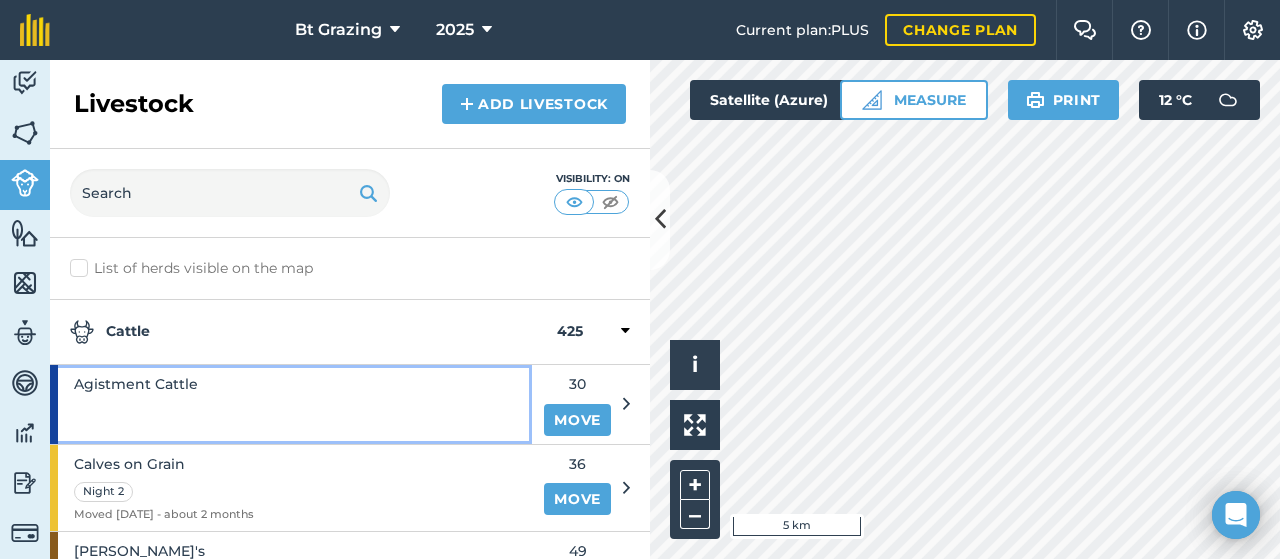 click on "Agistment Cattle" at bounding box center [136, 384] 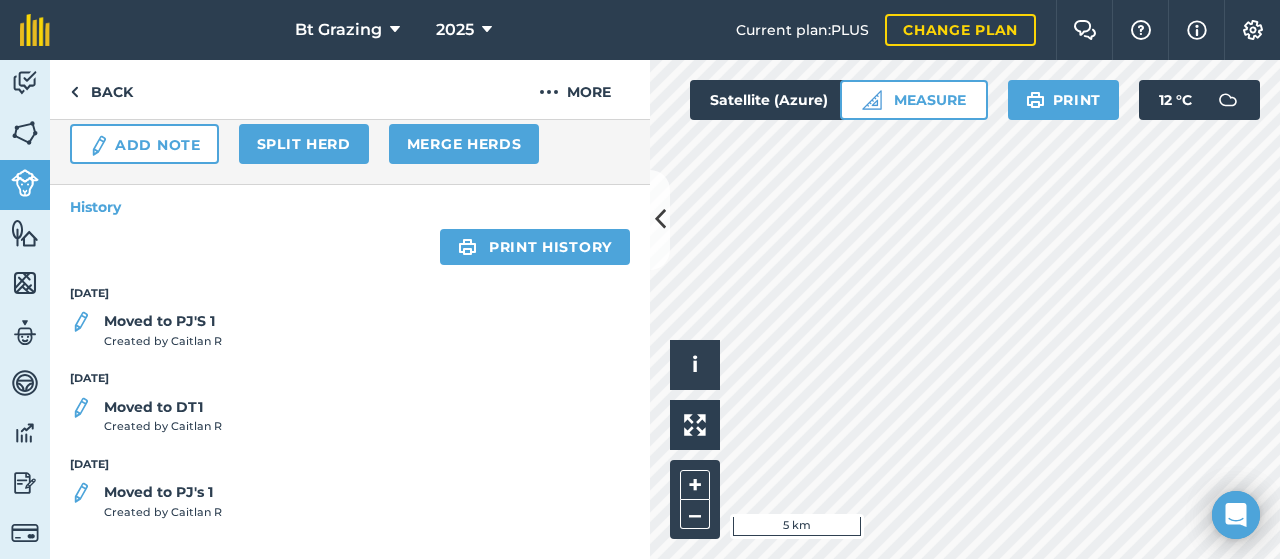 scroll, scrollTop: 0, scrollLeft: 0, axis: both 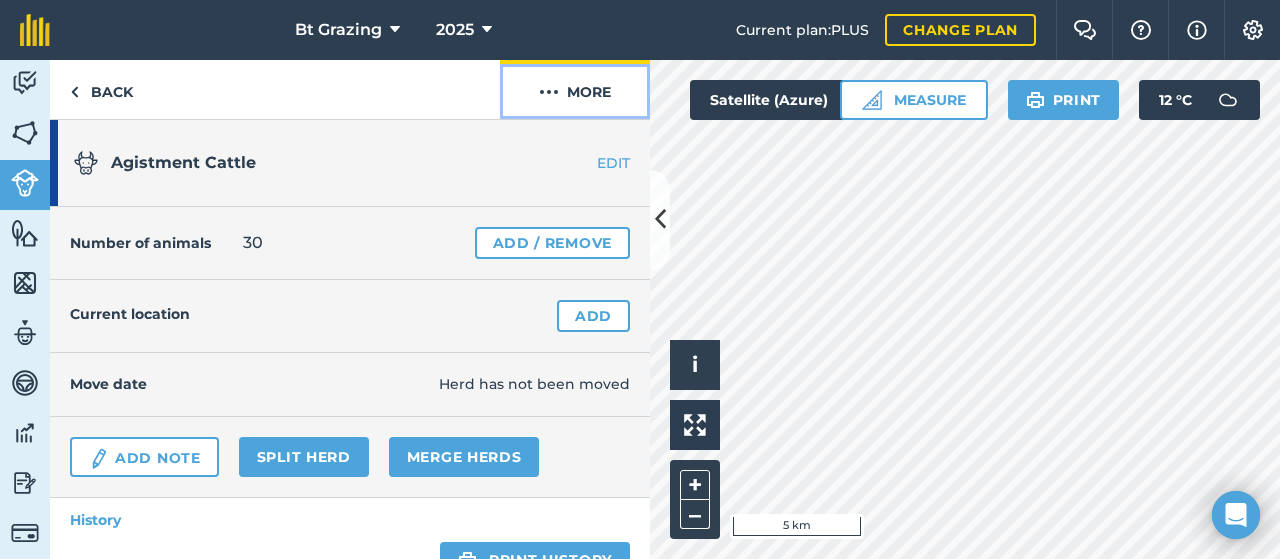 click on "More" at bounding box center (575, 89) 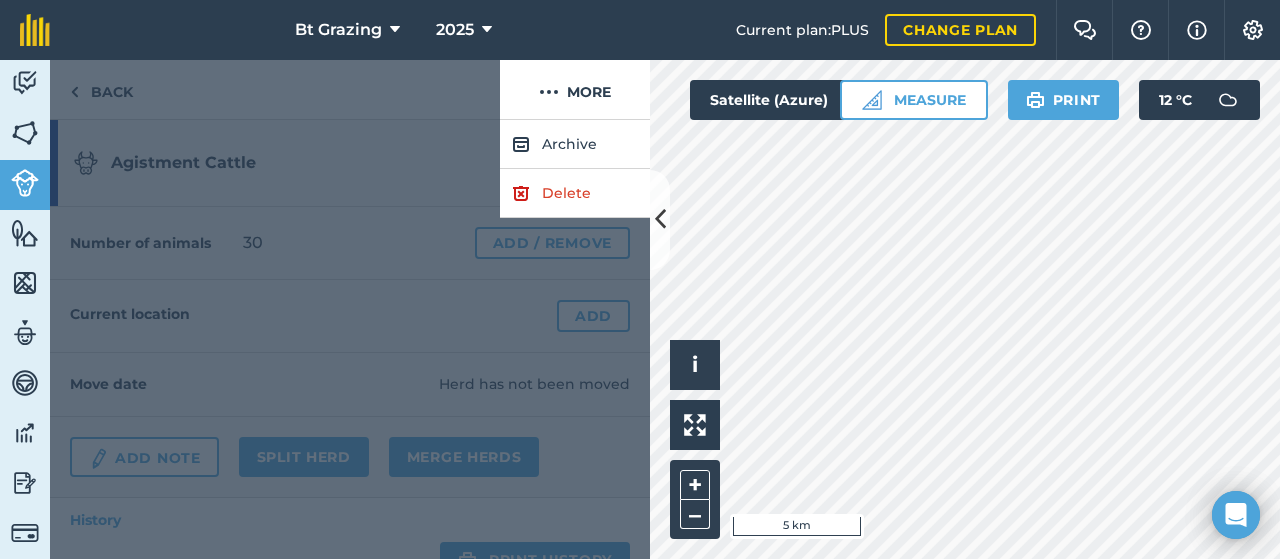 click at bounding box center [275, 90] 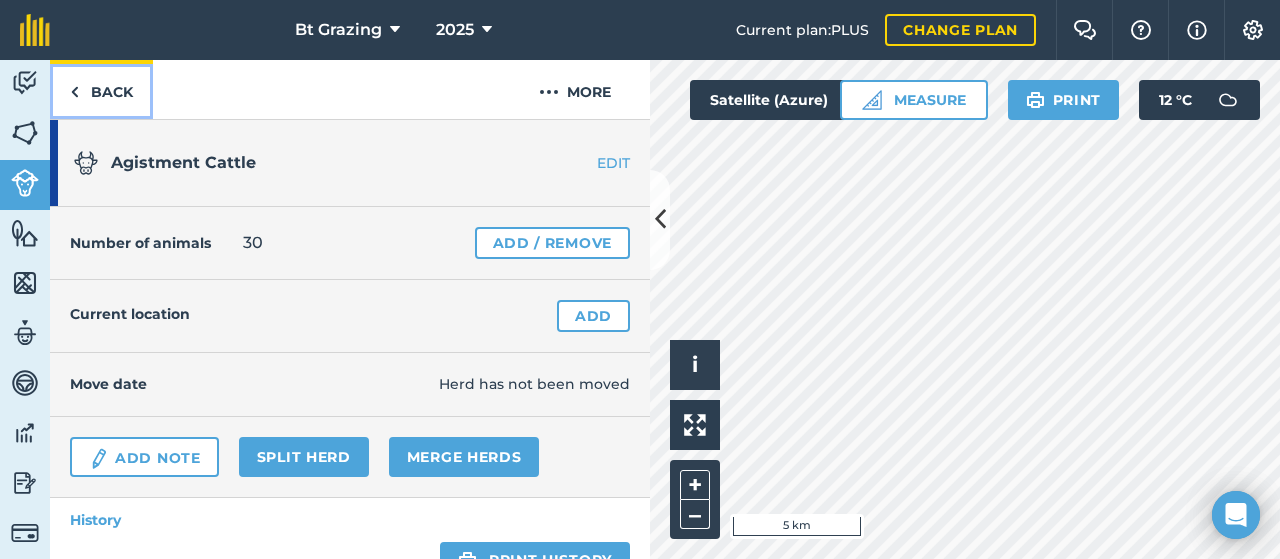 click on "Back" at bounding box center (101, 89) 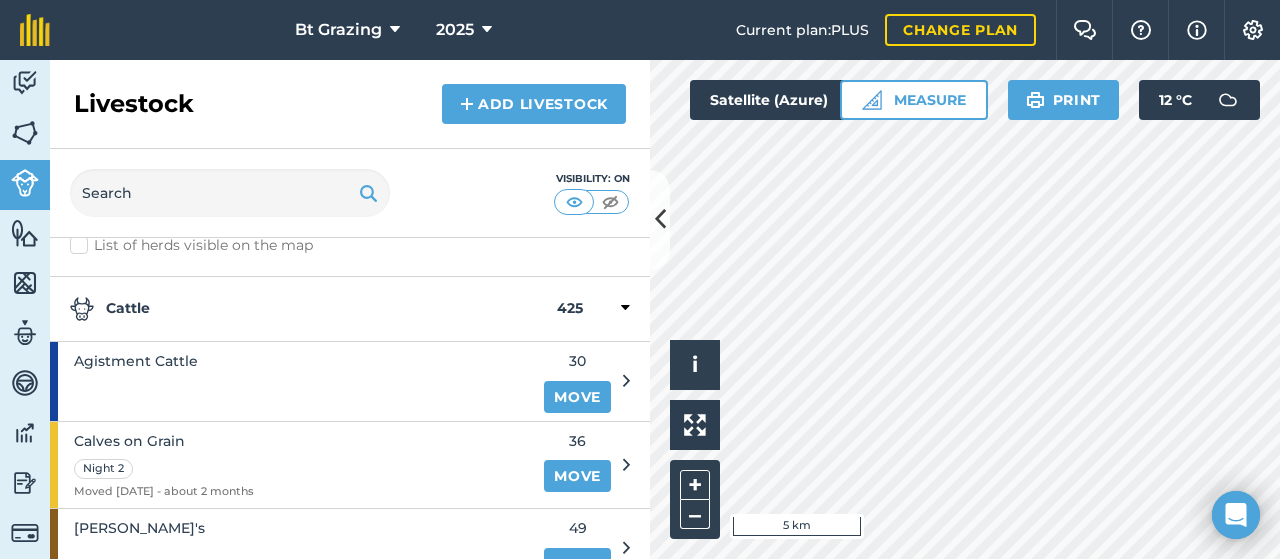 scroll, scrollTop: 0, scrollLeft: 0, axis: both 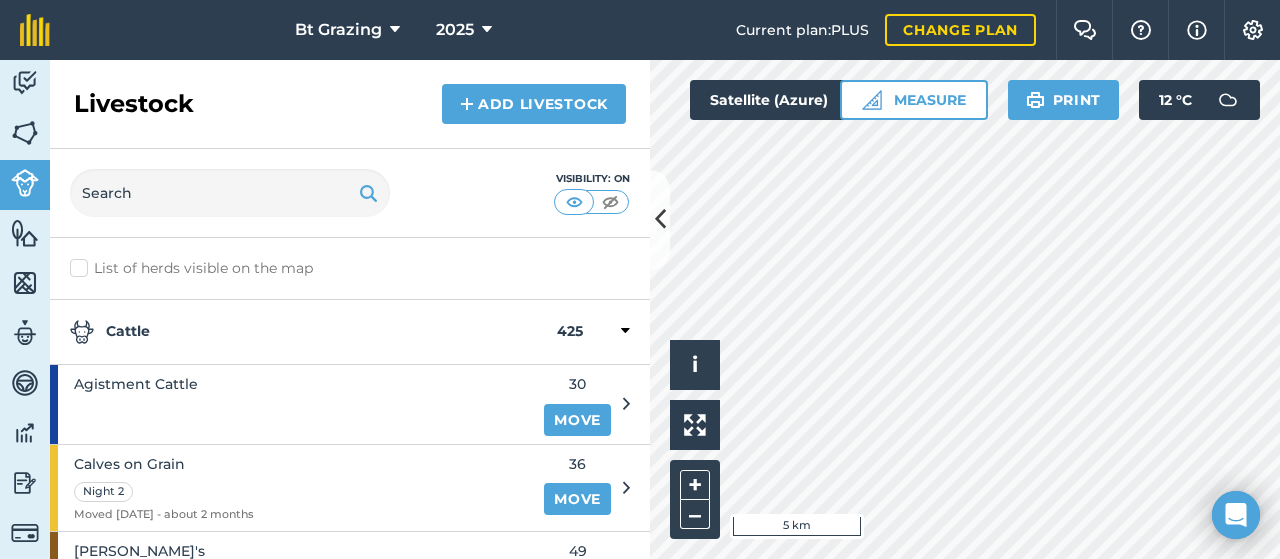 click on "Cattle" at bounding box center (313, 332) 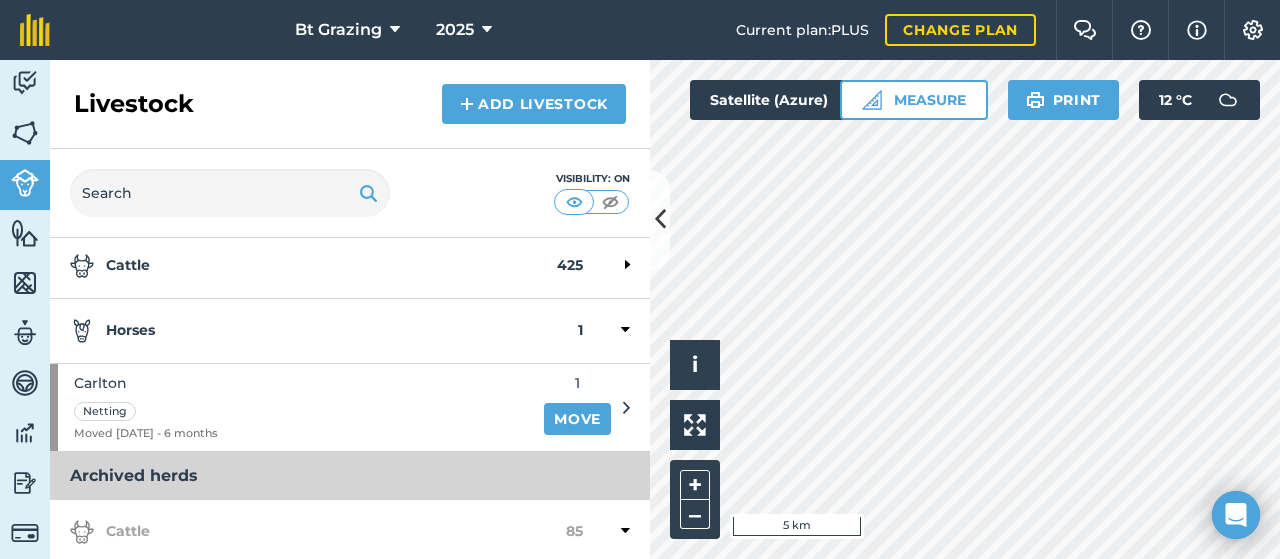 scroll, scrollTop: 0, scrollLeft: 0, axis: both 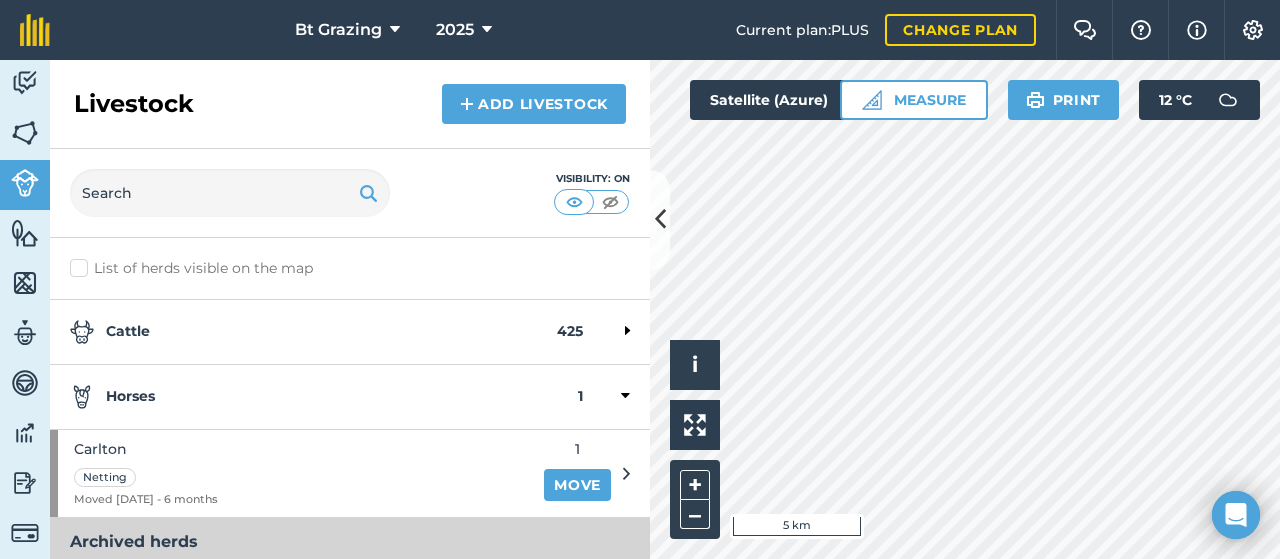 click on "List of herds visible on the map" at bounding box center (350, 268) 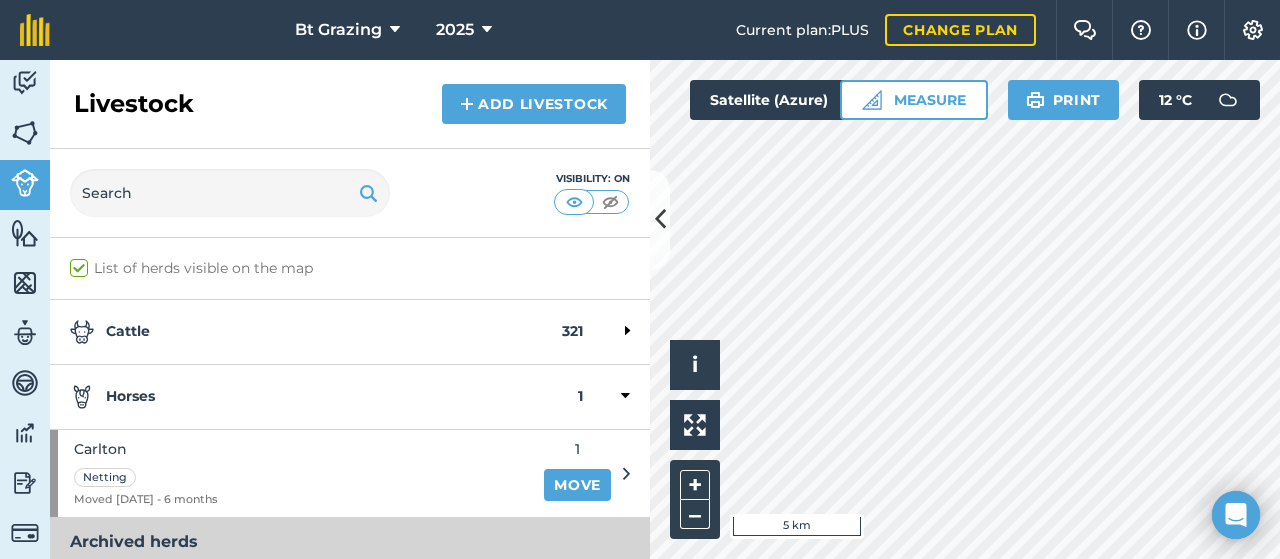 click on "List of herds visible on the map" at bounding box center (350, 268) 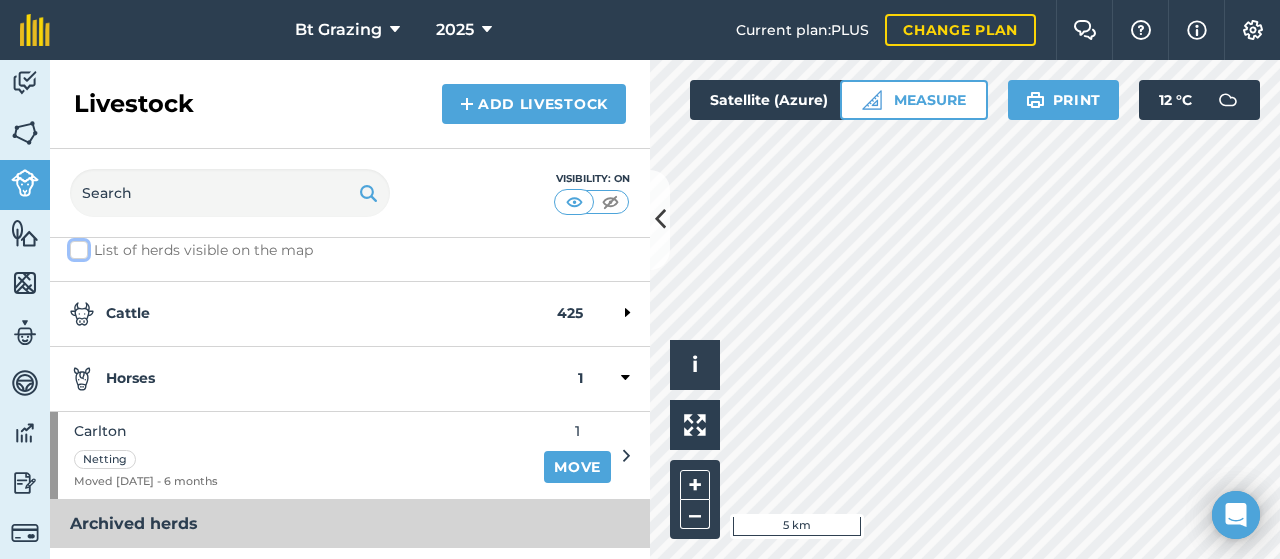 scroll, scrollTop: 17, scrollLeft: 0, axis: vertical 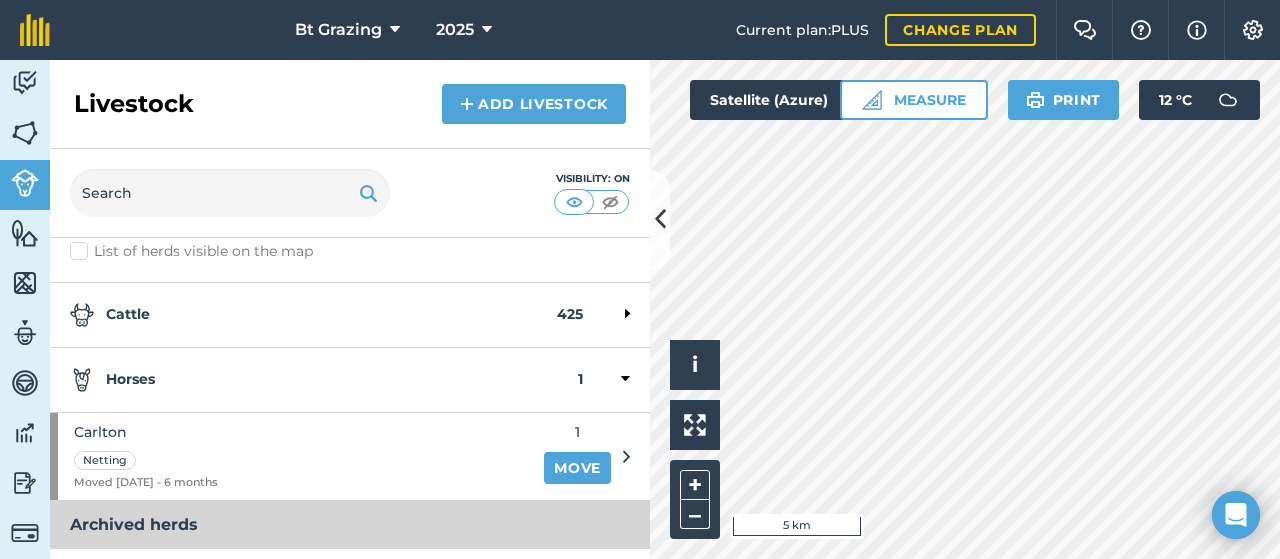 click on "List of herds visible on the map" at bounding box center [350, 251] 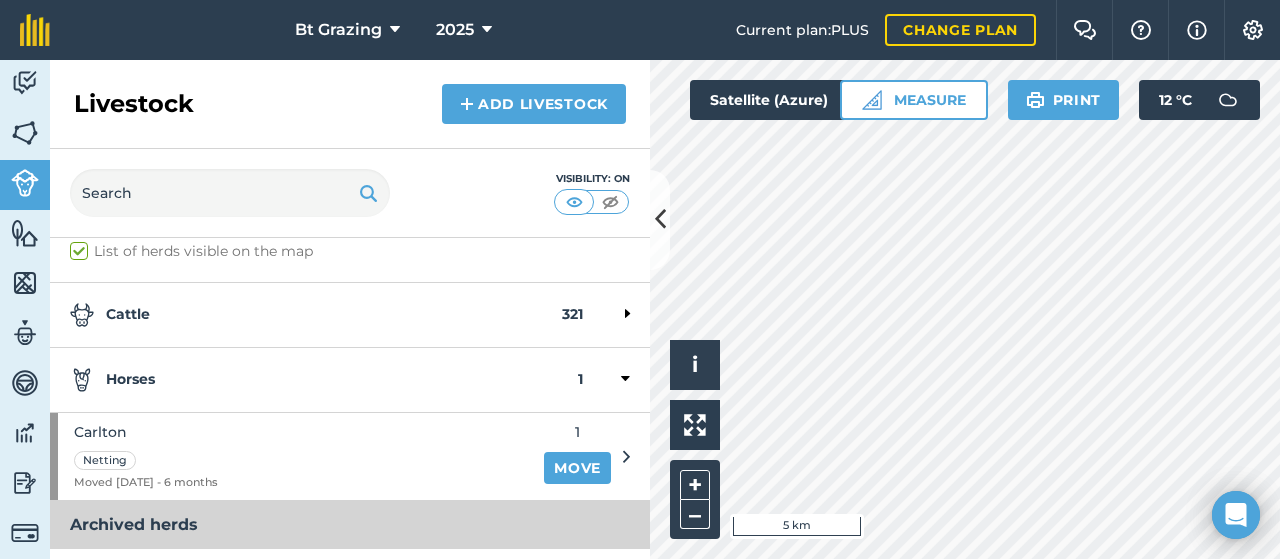 click on "List of herds visible on the map" at bounding box center (350, 251) 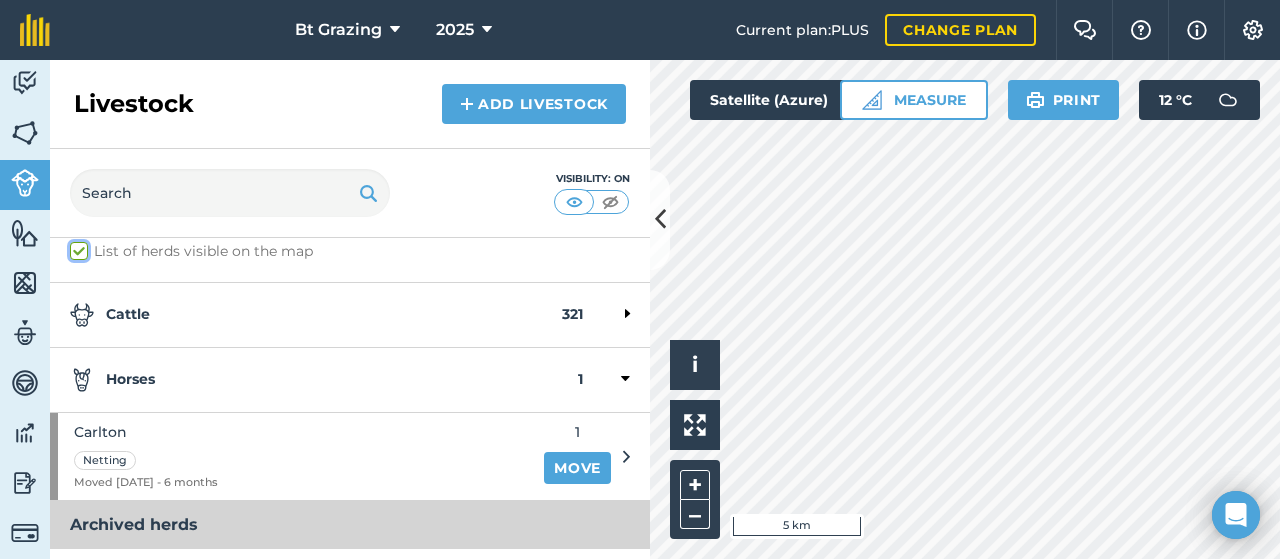 click on "List of herds visible on the map" at bounding box center [76, 264] 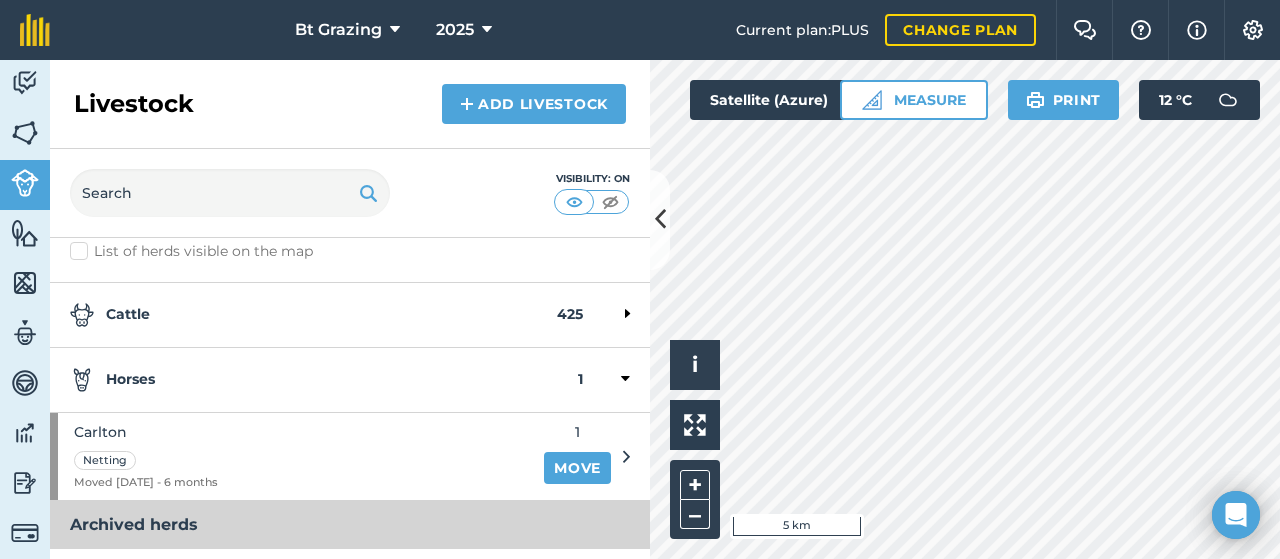 click on "List of herds visible on the map" at bounding box center [350, 251] 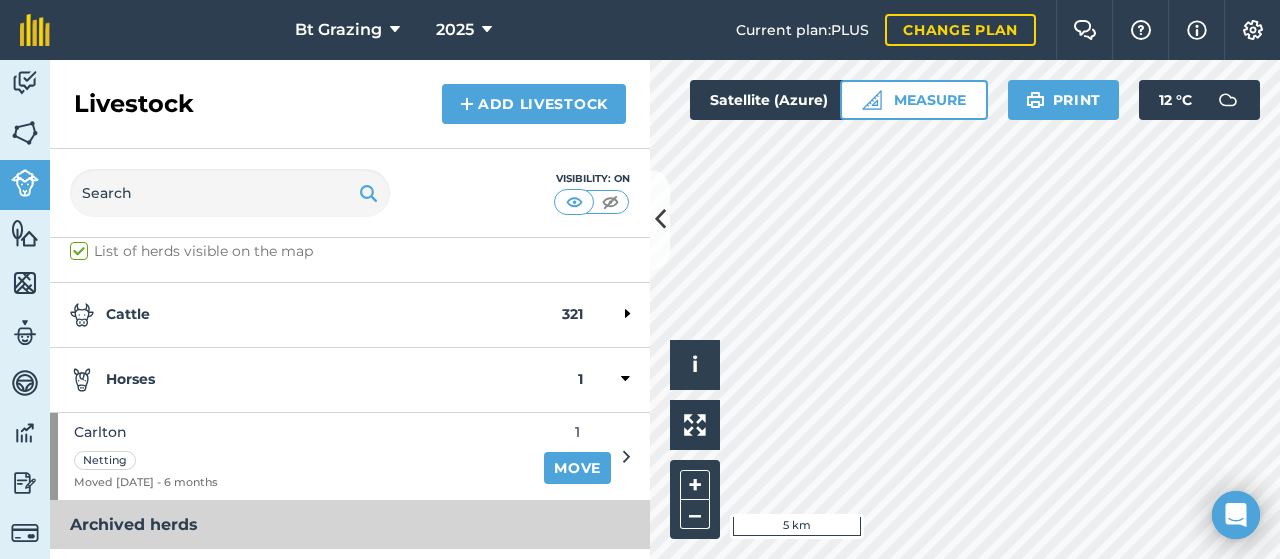click on "List of herds visible on the map" at bounding box center (350, 251) 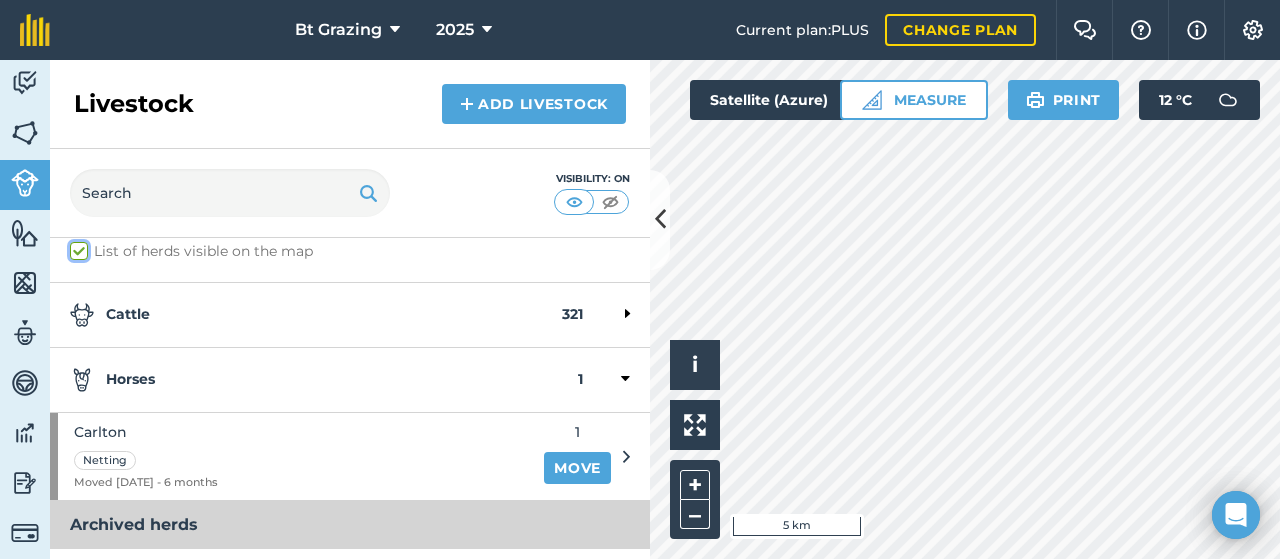 click on "List of herds visible on the map" at bounding box center (76, 264) 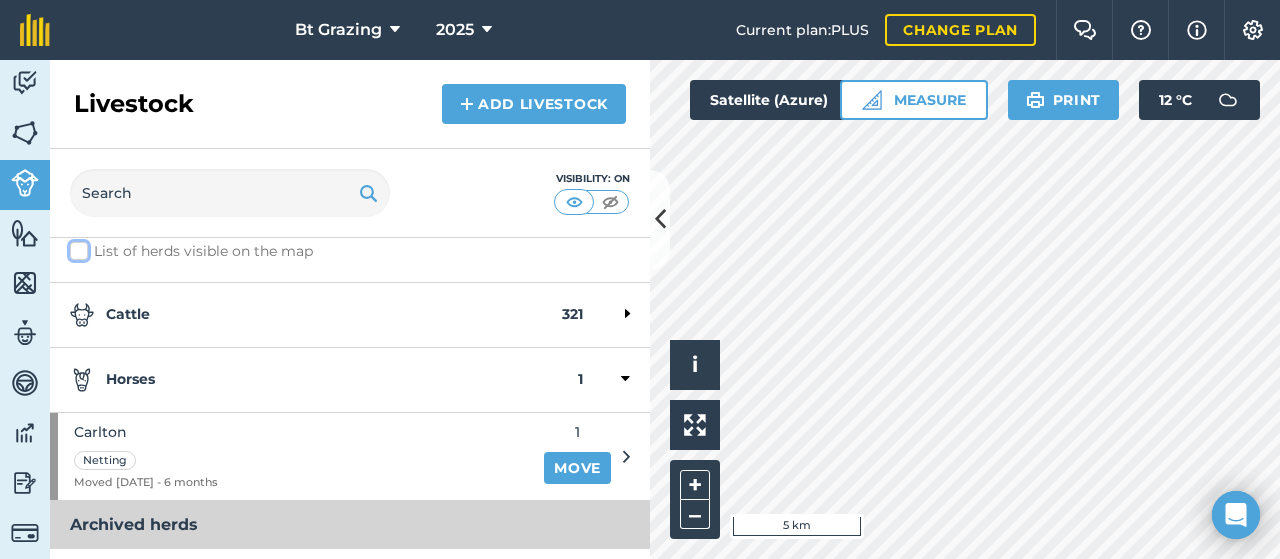checkbox on "false" 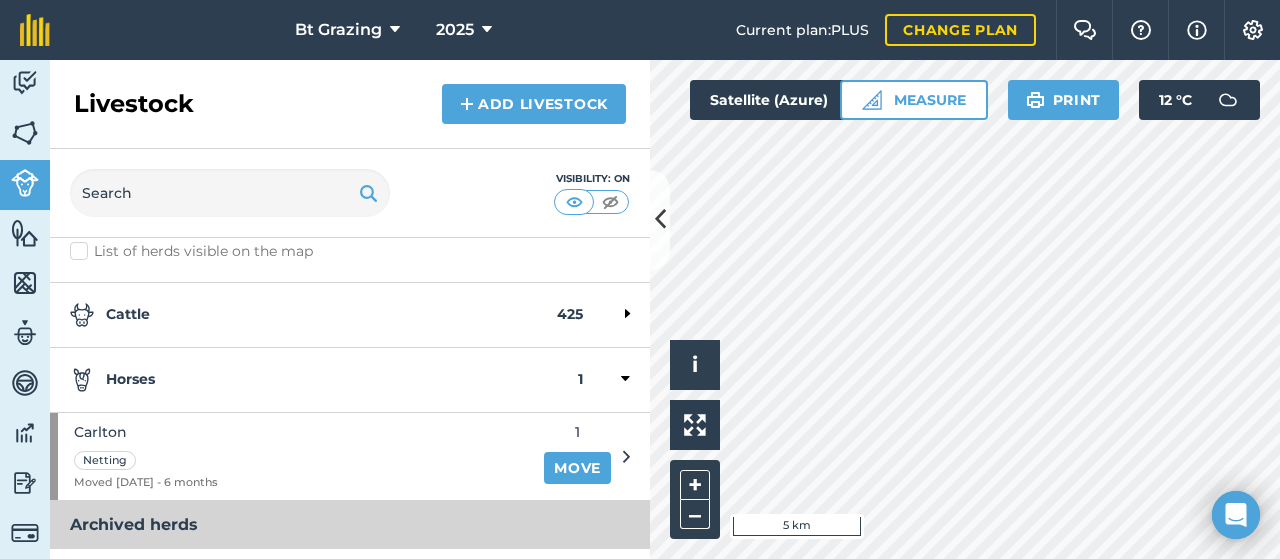 click on "Horses 1" at bounding box center [350, 380] 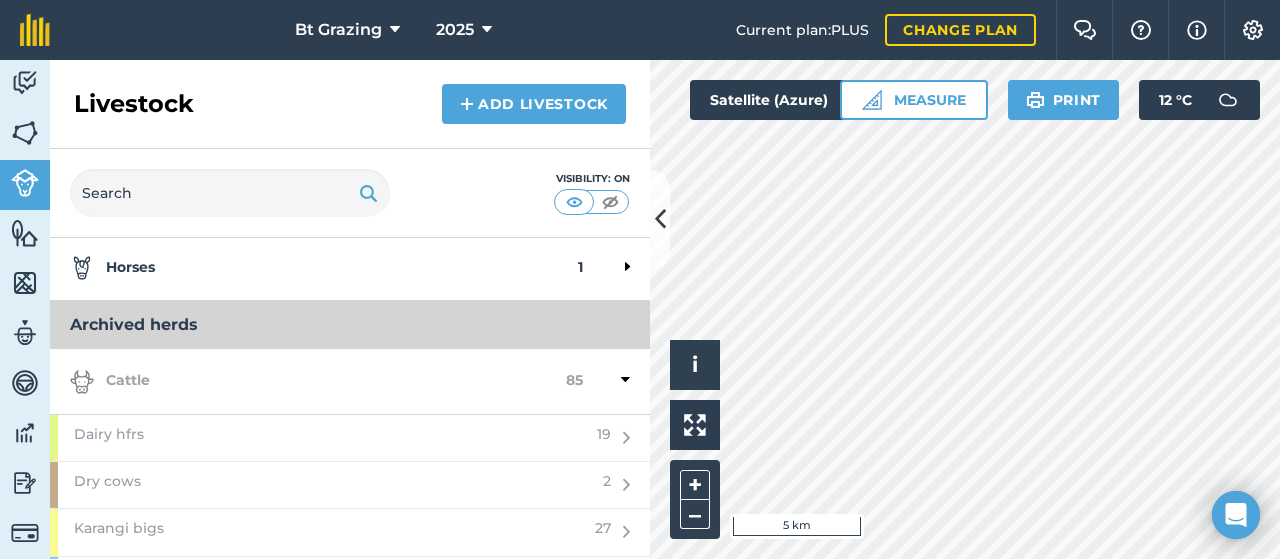 scroll, scrollTop: 128, scrollLeft: 0, axis: vertical 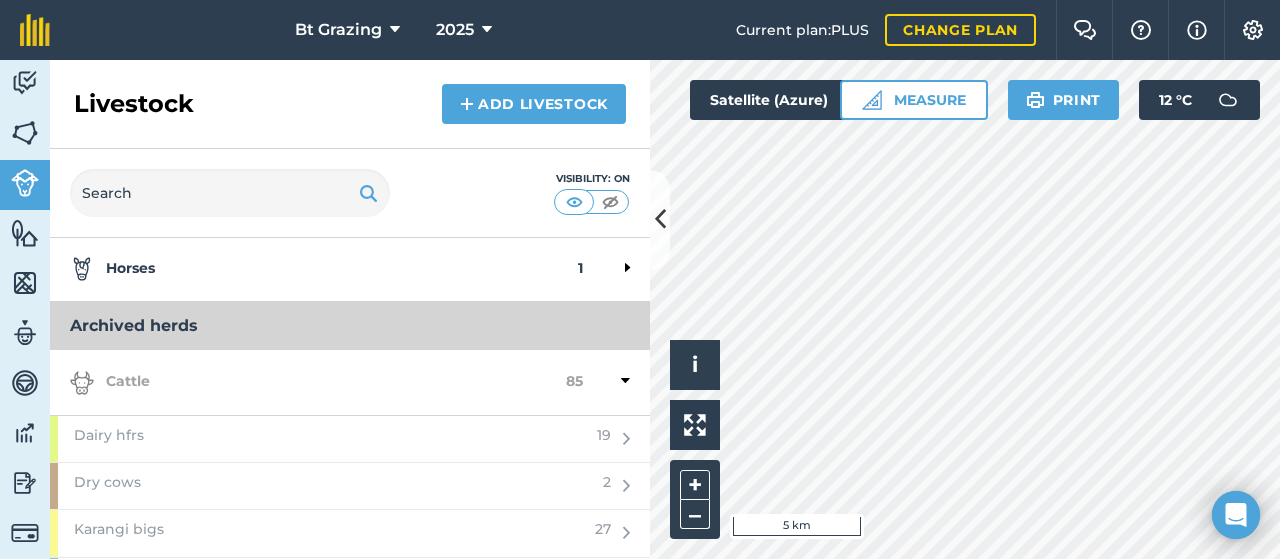 click on "Cattle" at bounding box center [318, 382] 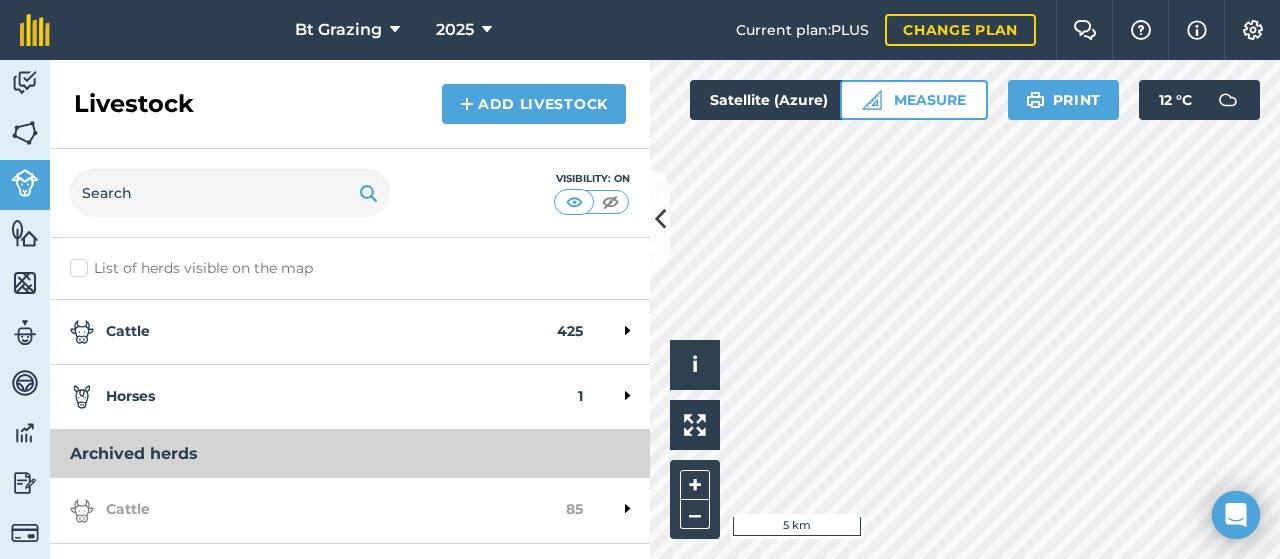 scroll, scrollTop: 0, scrollLeft: 0, axis: both 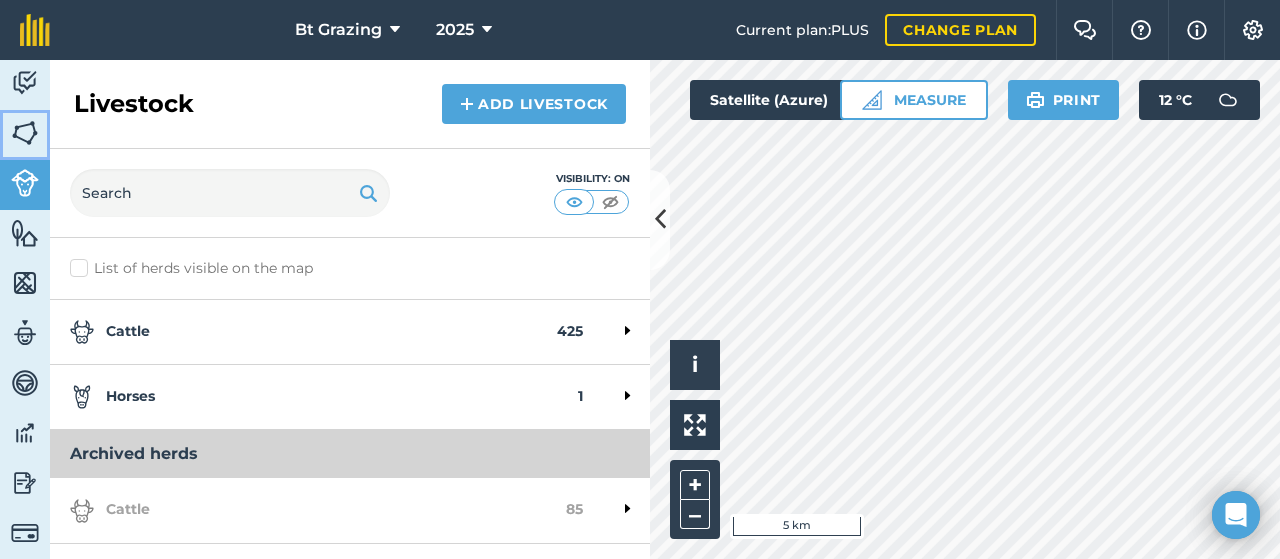 click at bounding box center [25, 133] 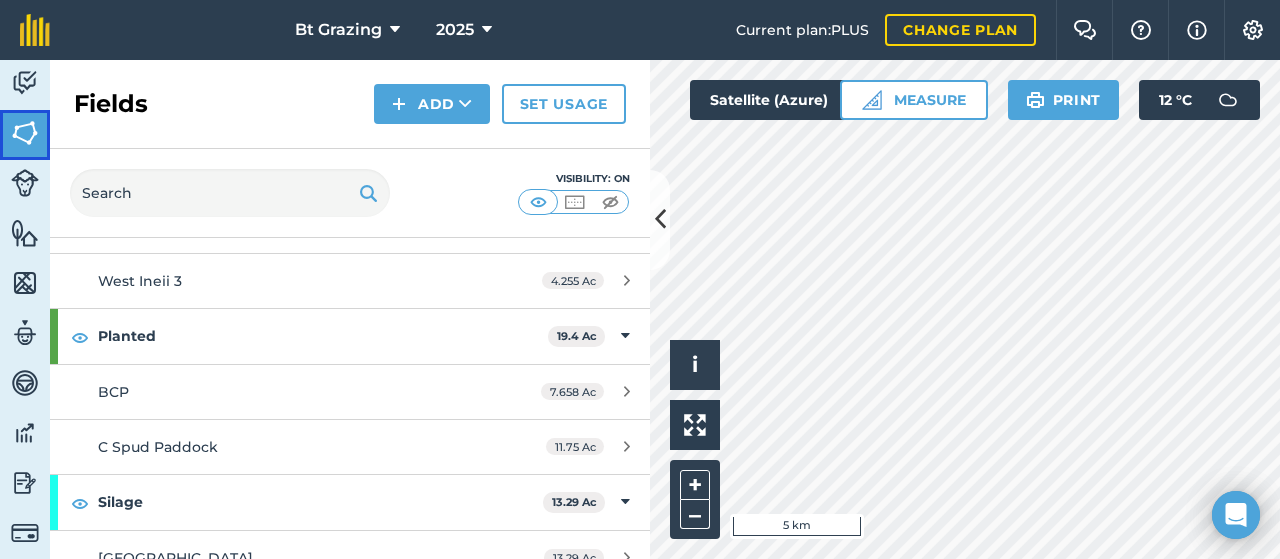 scroll, scrollTop: 2964, scrollLeft: 0, axis: vertical 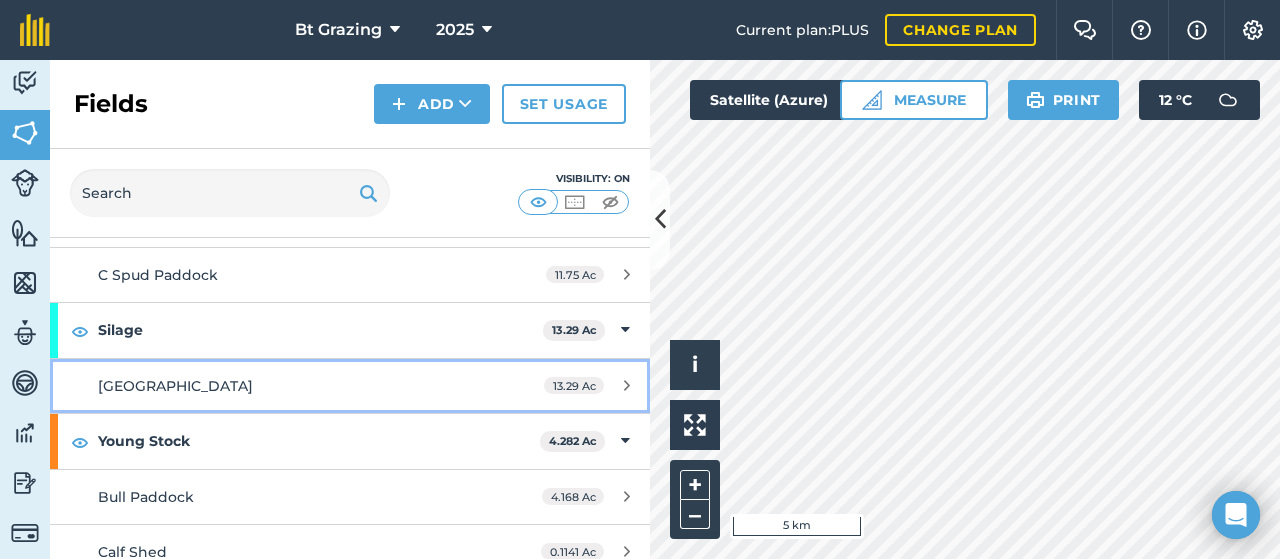 click on "Casidys Road" at bounding box center (175, 386) 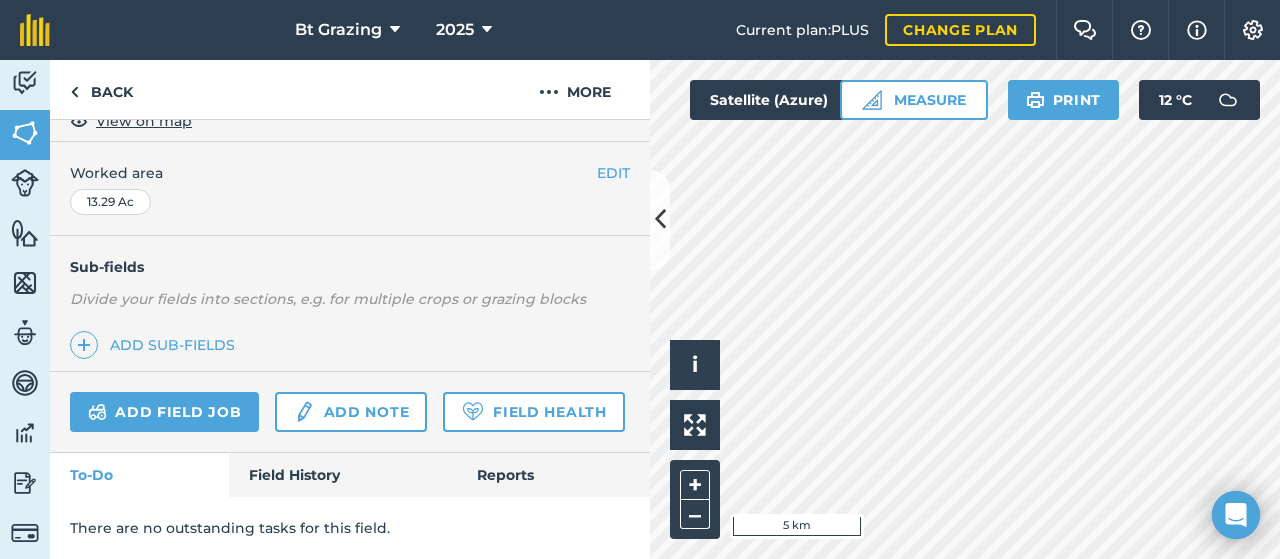 scroll, scrollTop: 0, scrollLeft: 0, axis: both 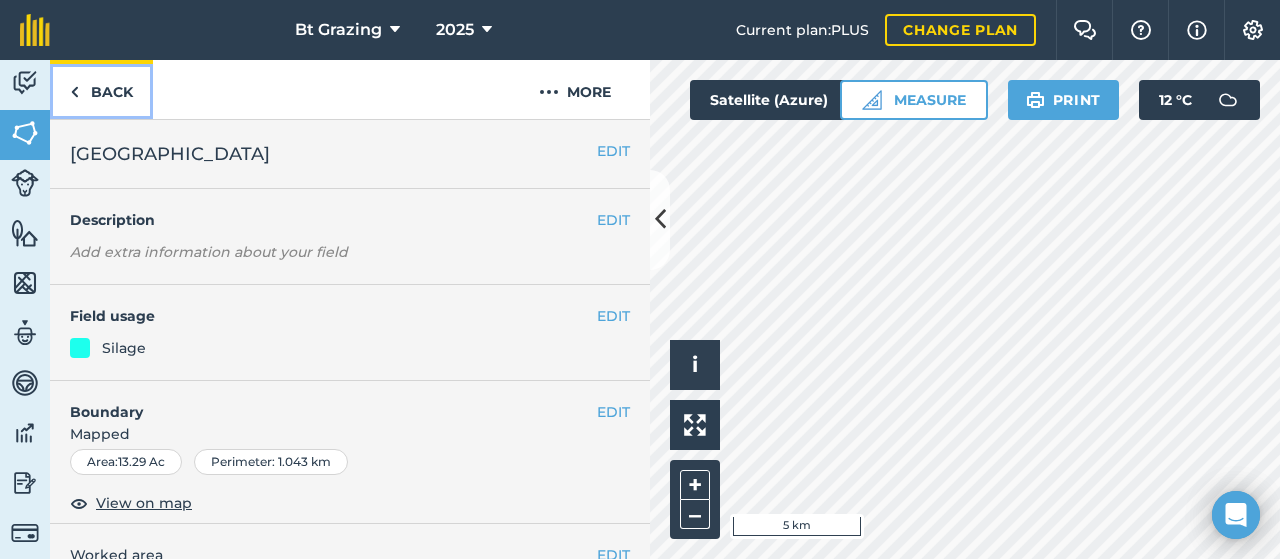 click on "Back" at bounding box center (101, 89) 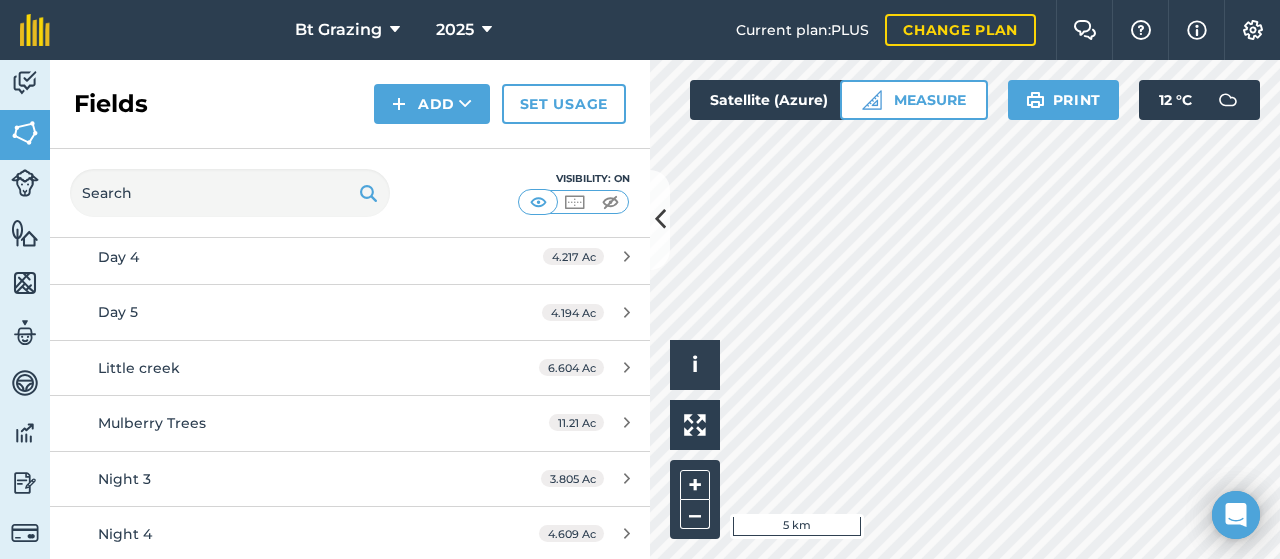 scroll, scrollTop: 2262, scrollLeft: 0, axis: vertical 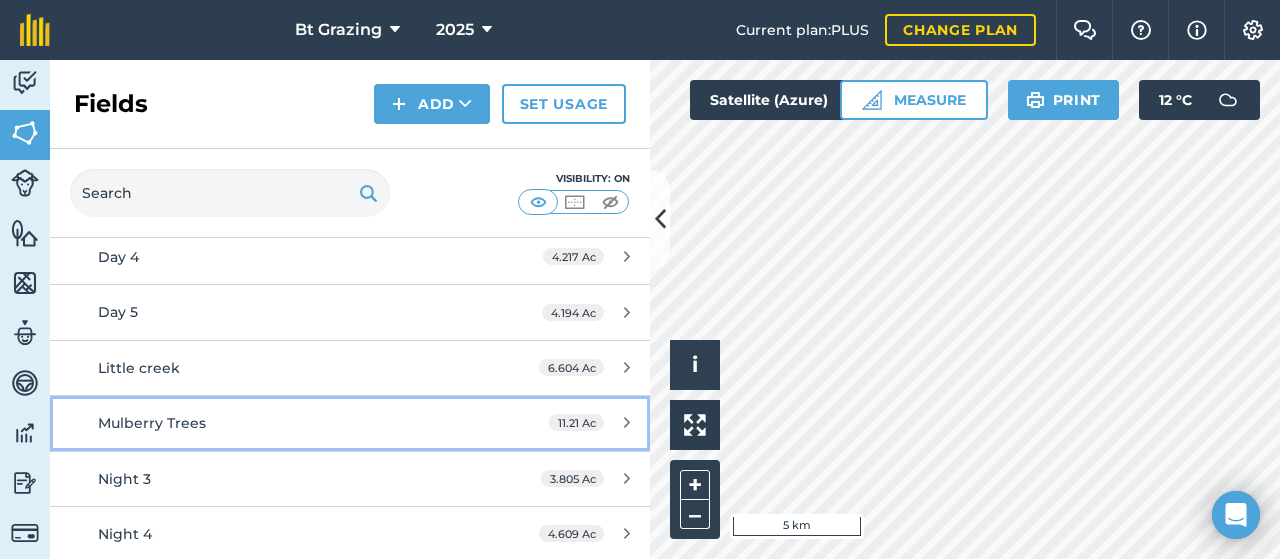click on "Mulberry Trees" at bounding box center [152, 423] 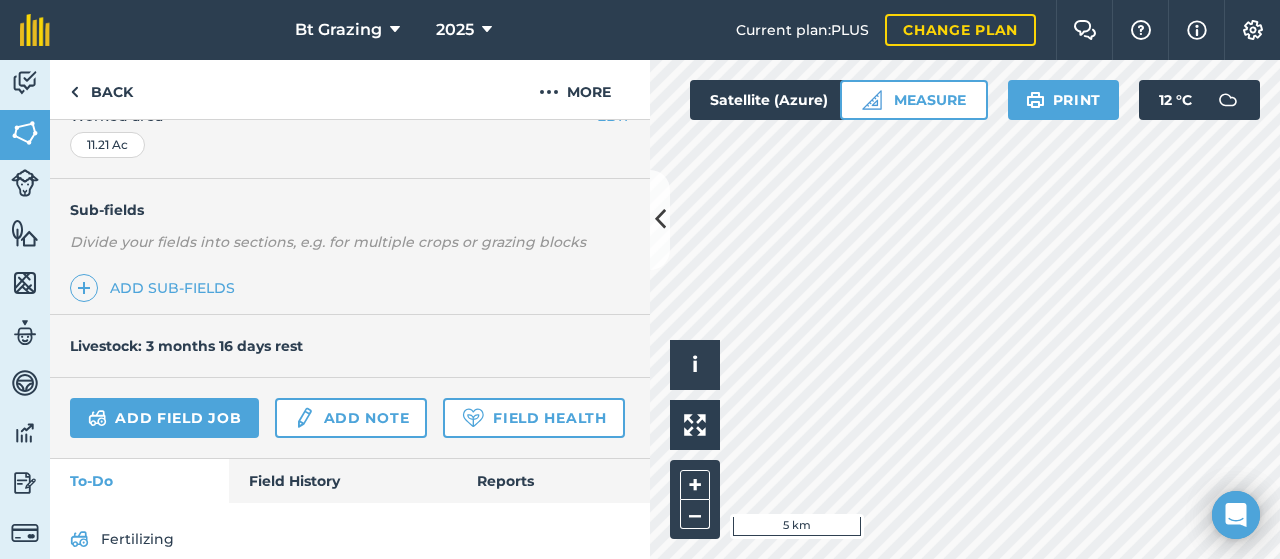 scroll, scrollTop: 514, scrollLeft: 0, axis: vertical 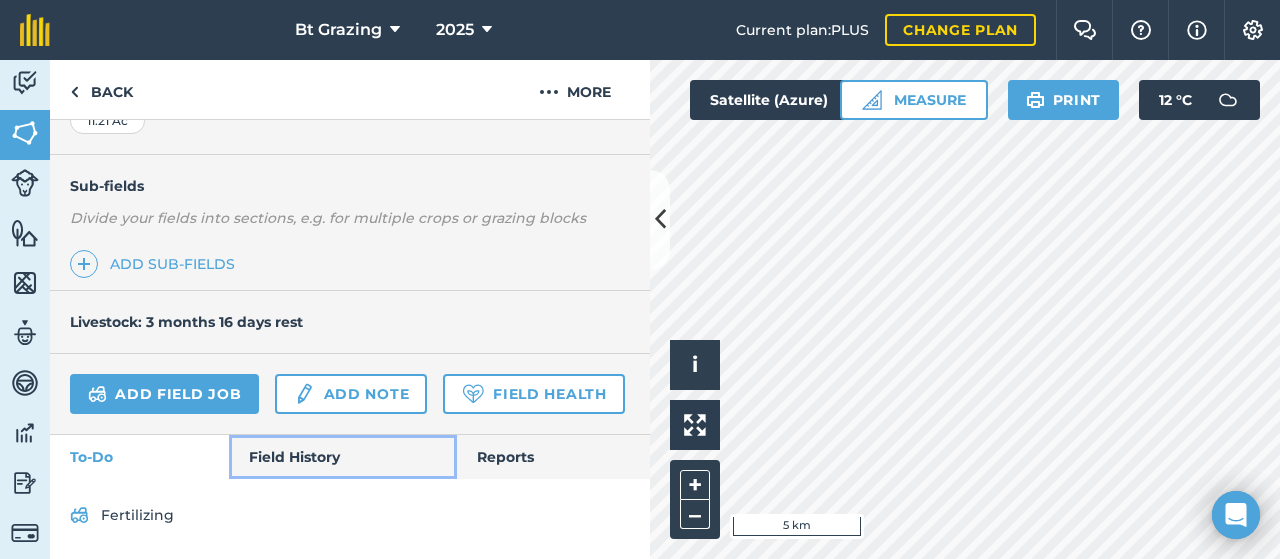 click on "Field History" at bounding box center (342, 457) 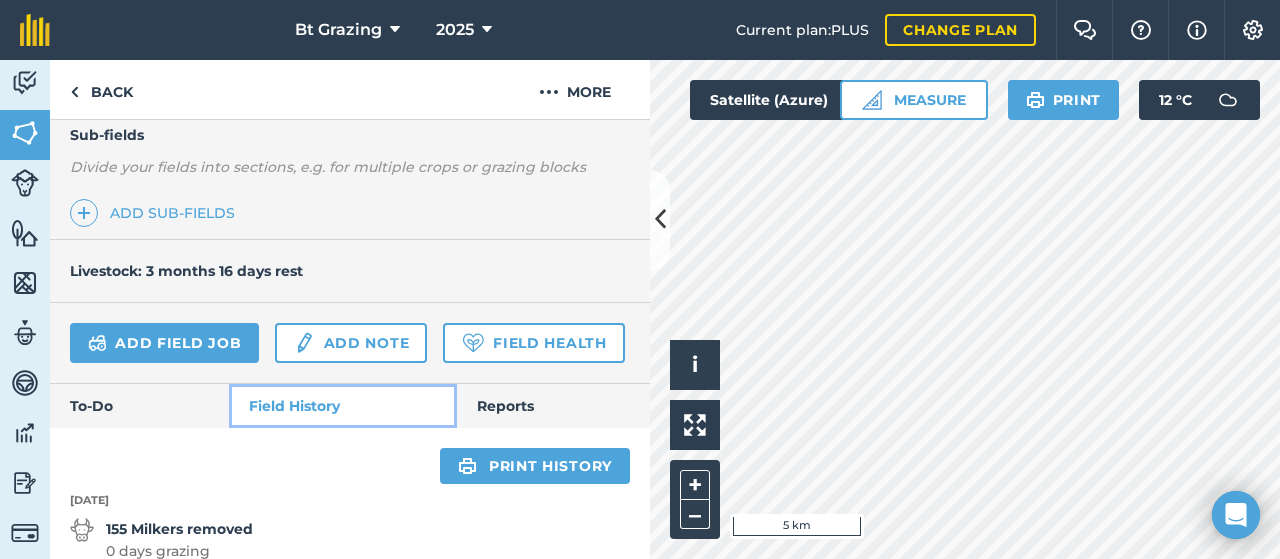 click on "Field History" at bounding box center (342, 406) 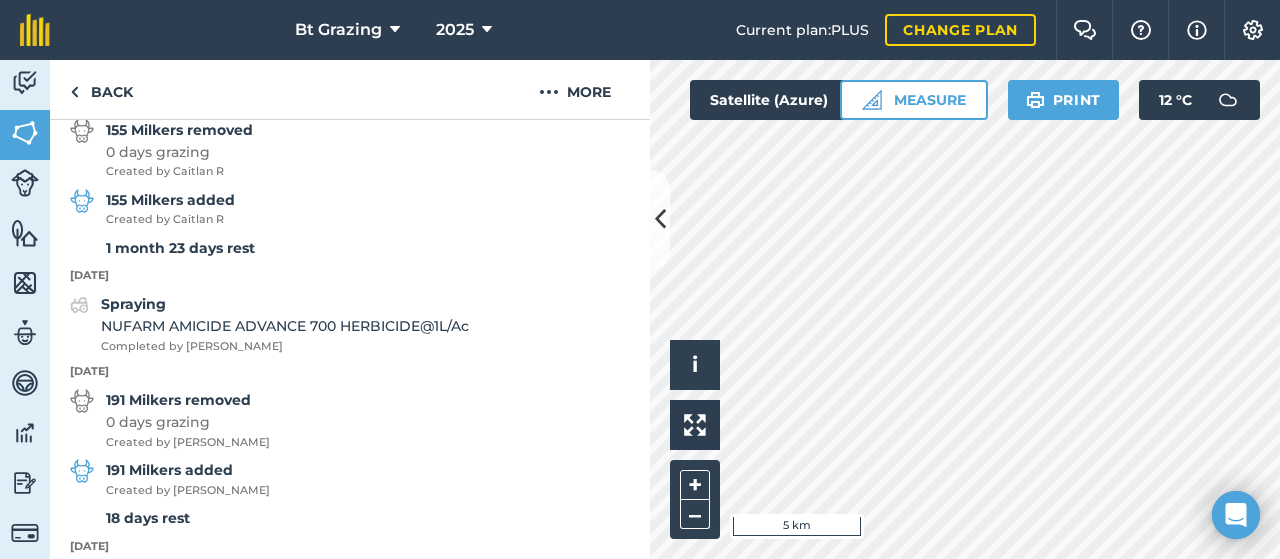 scroll, scrollTop: 919, scrollLeft: 0, axis: vertical 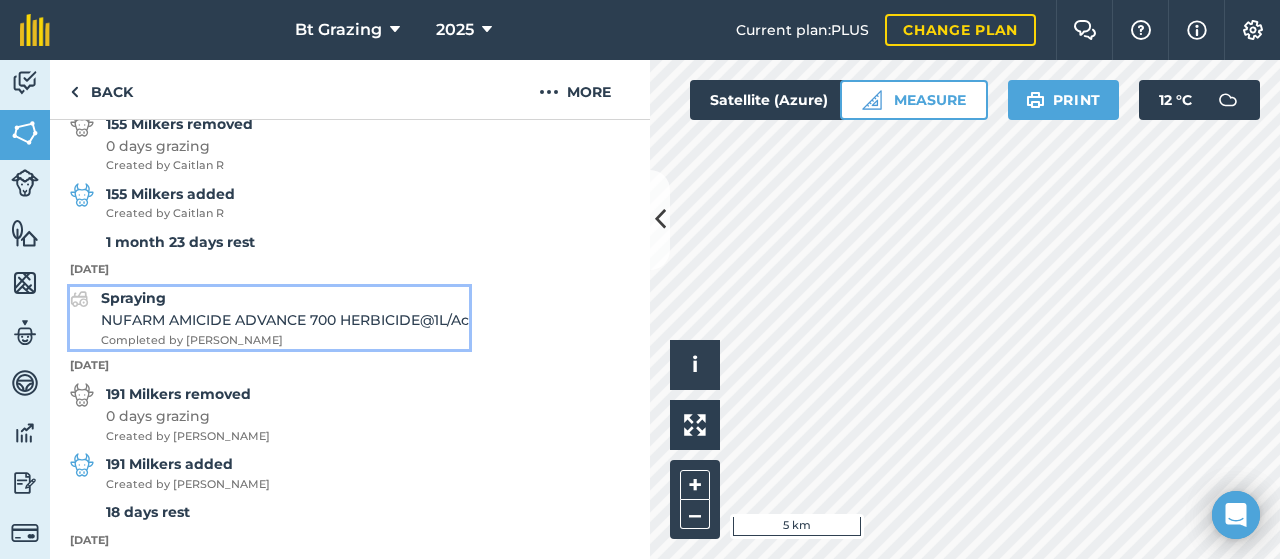 click on "NUFARM AMICIDE ADVANCE 700 HERBICIDE  @  1 L / Ac" at bounding box center [285, 320] 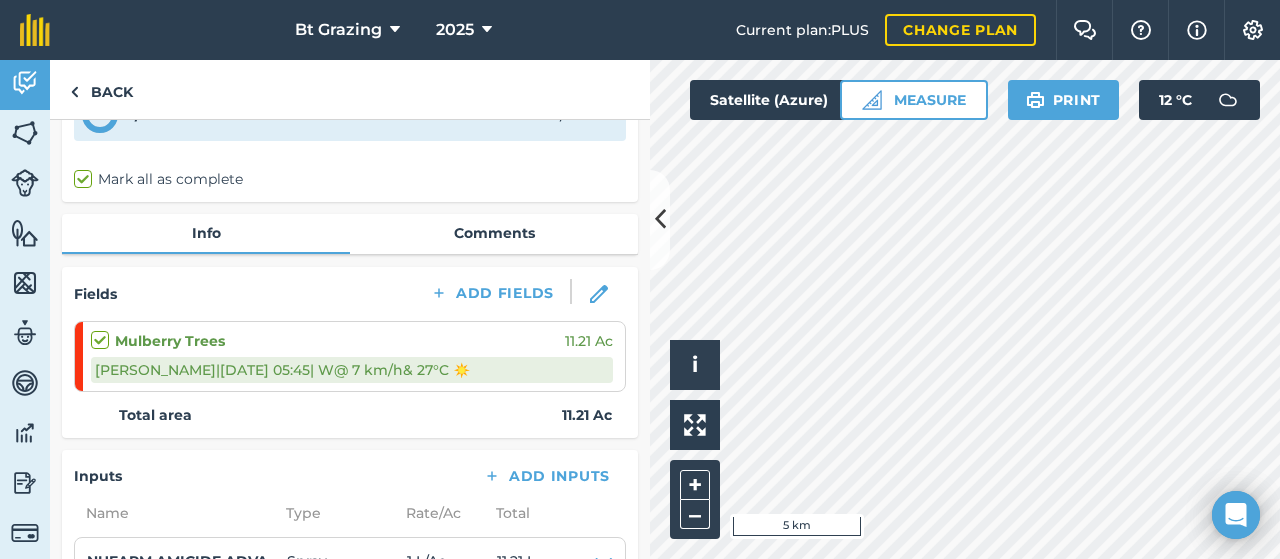 scroll, scrollTop: 0, scrollLeft: 0, axis: both 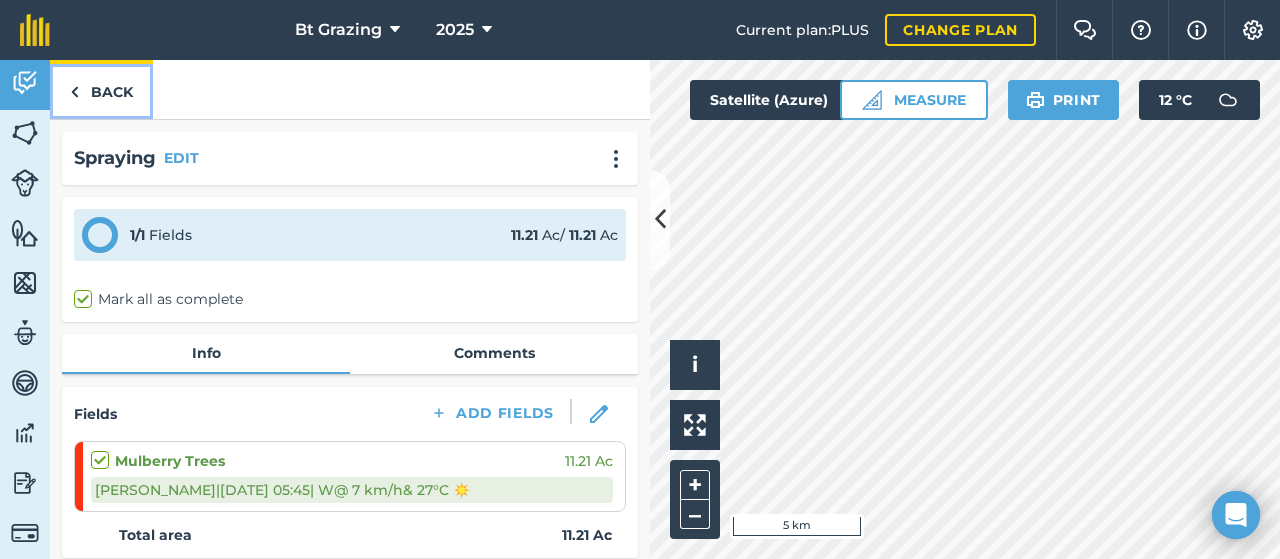 click on "Back" at bounding box center (101, 89) 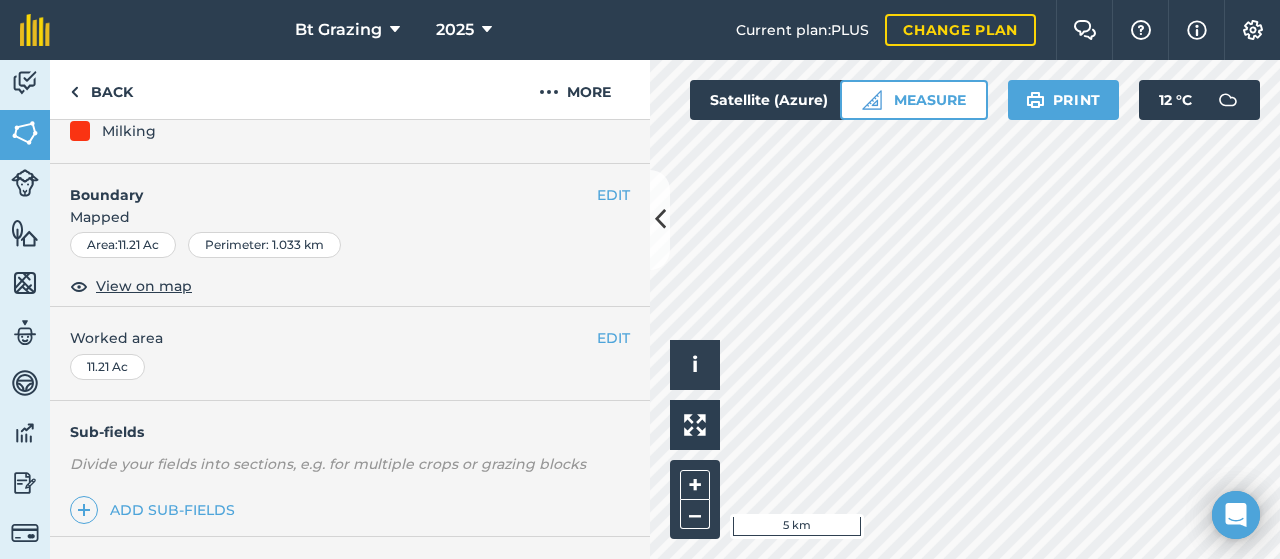 scroll, scrollTop: 218, scrollLeft: 0, axis: vertical 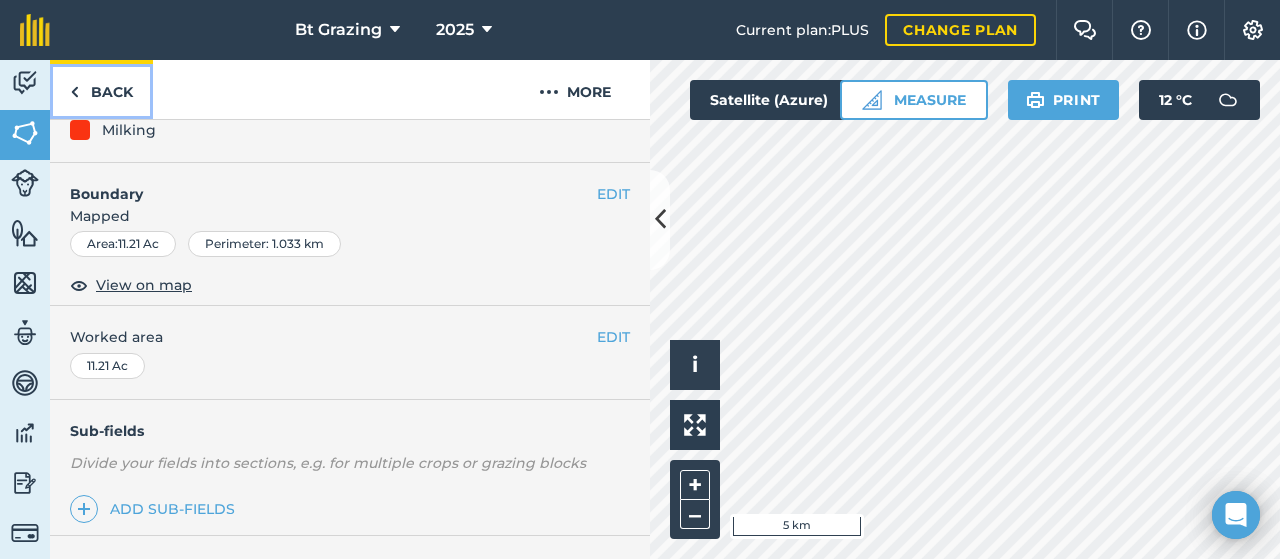 click on "Back" at bounding box center [101, 89] 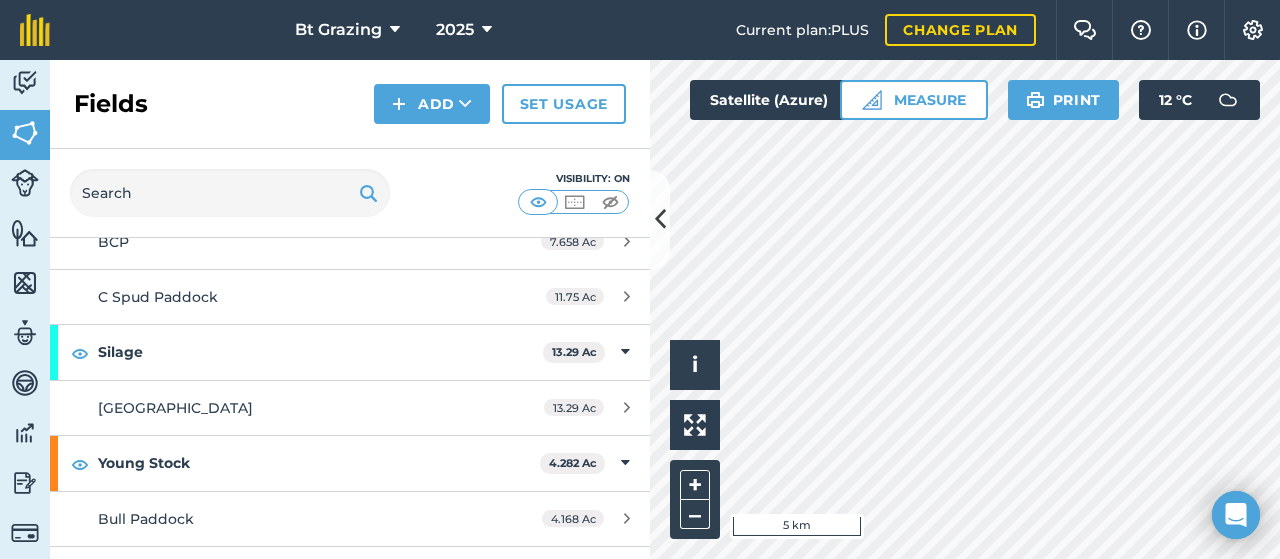 scroll, scrollTop: 2964, scrollLeft: 0, axis: vertical 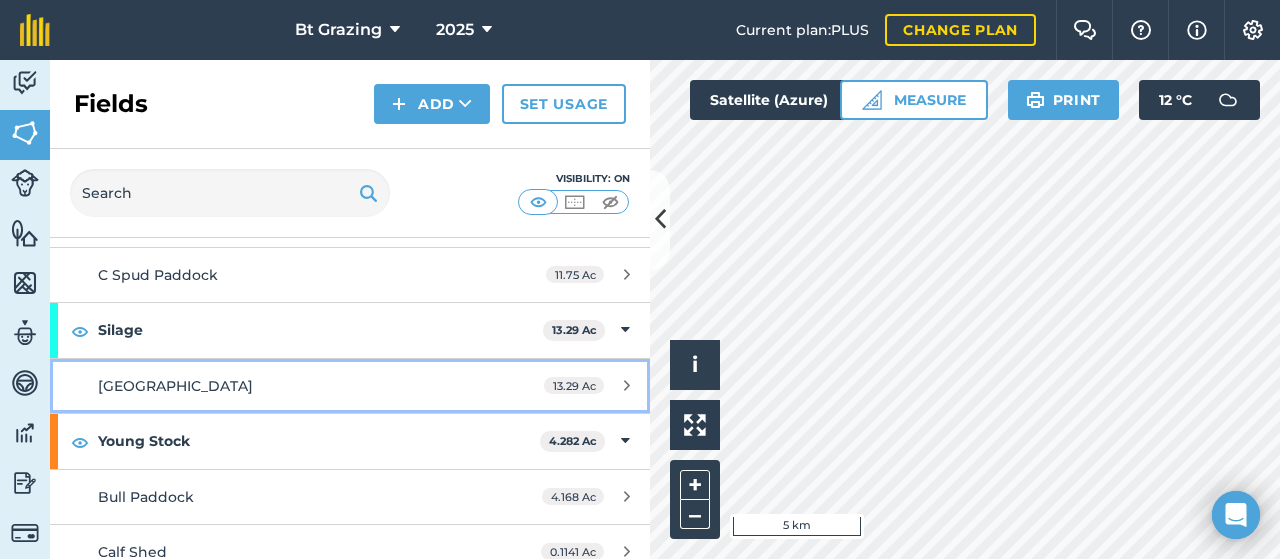 click on "Casidys Road" at bounding box center (175, 386) 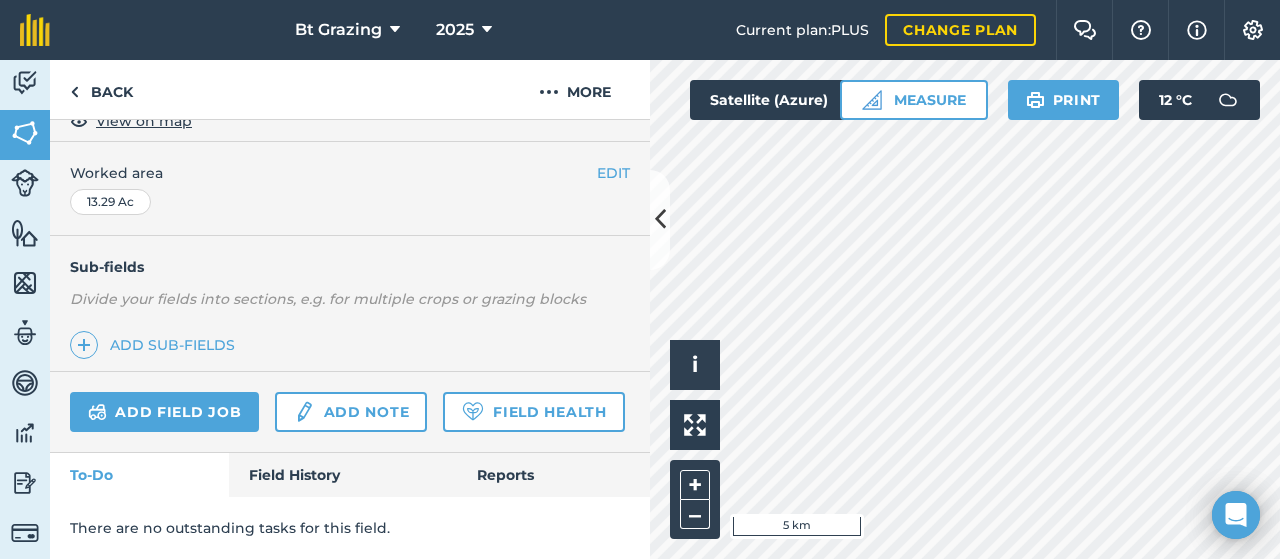 scroll, scrollTop: 0, scrollLeft: 0, axis: both 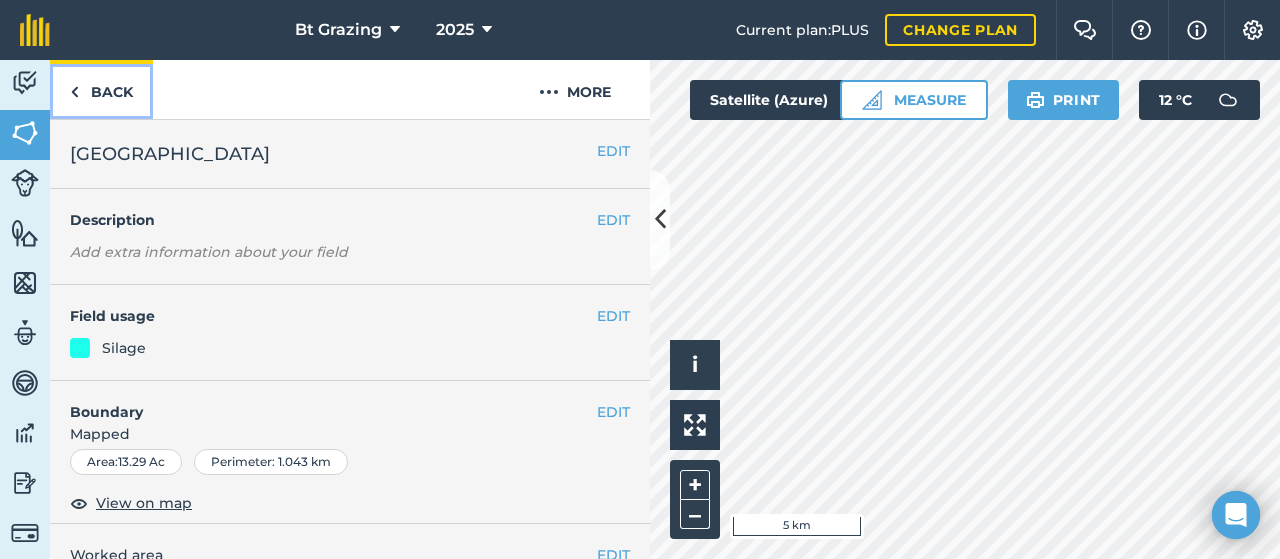 click on "Back" at bounding box center (101, 89) 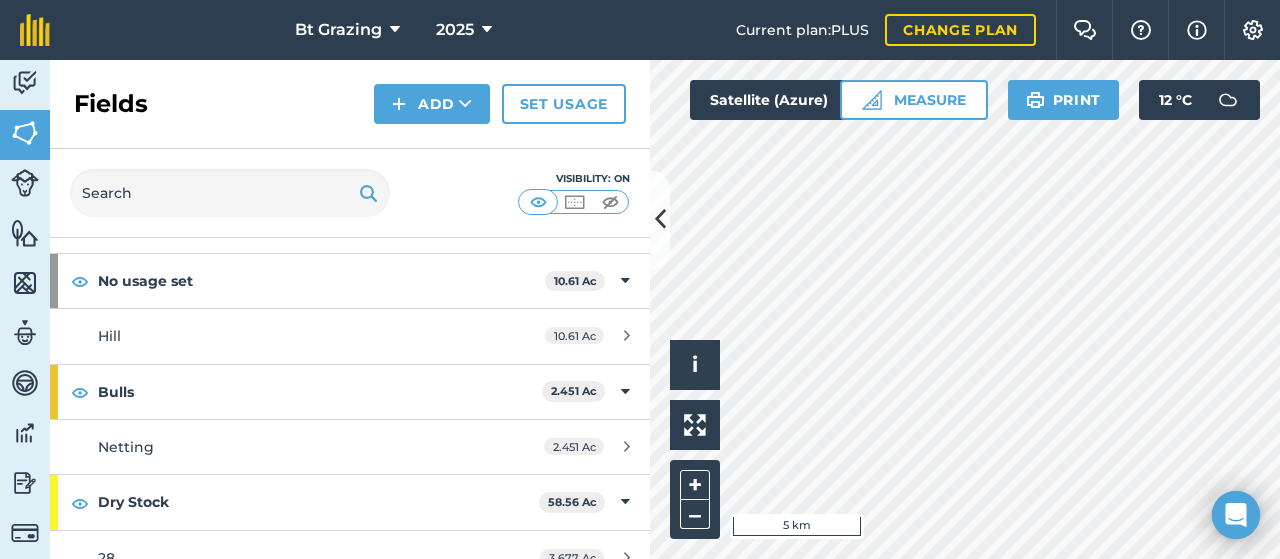 scroll, scrollTop: 0, scrollLeft: 0, axis: both 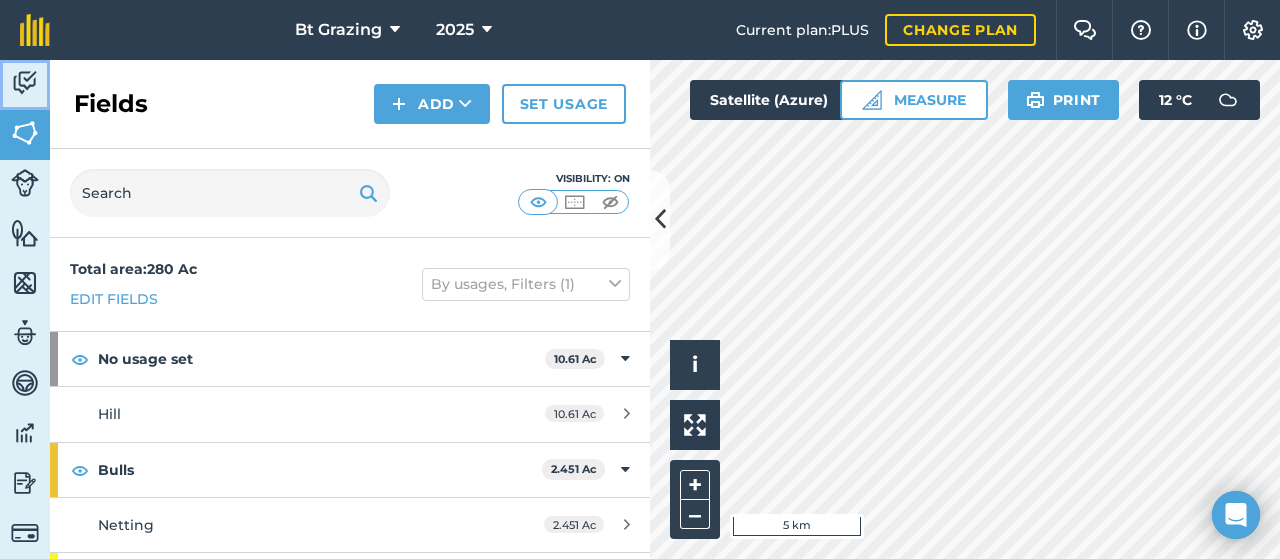 click at bounding box center (25, 83) 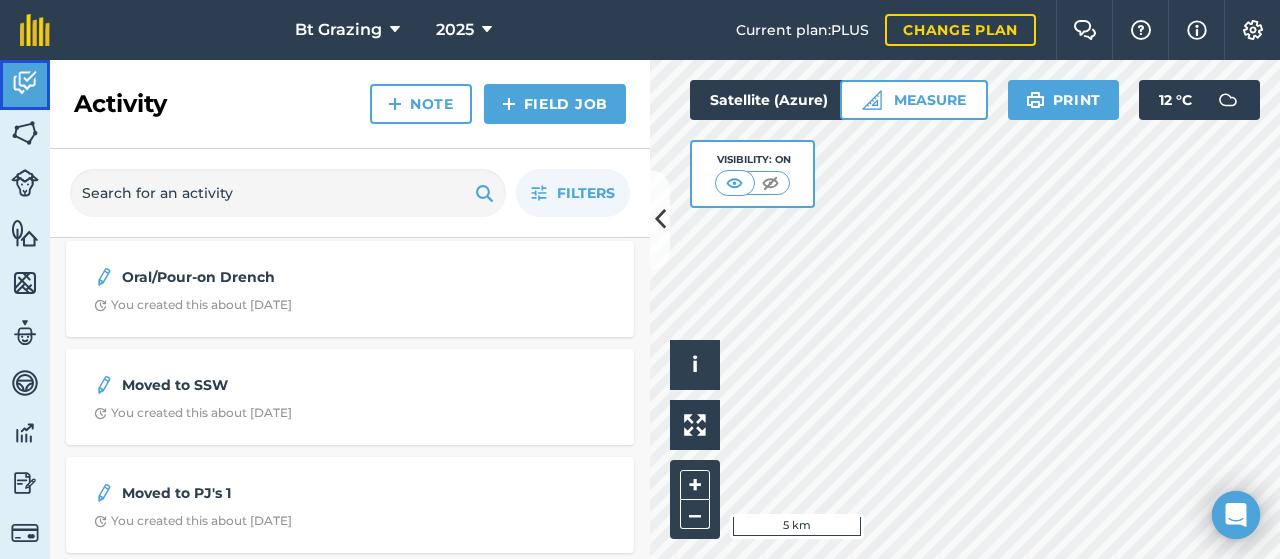 scroll, scrollTop: 0, scrollLeft: 0, axis: both 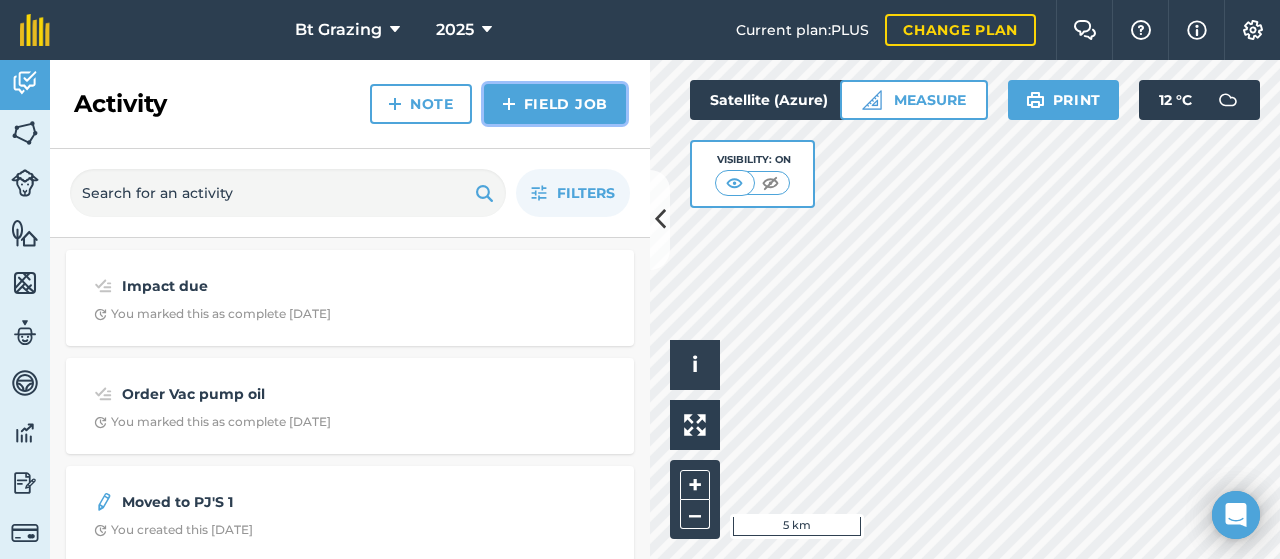 click on "Field Job" at bounding box center (555, 104) 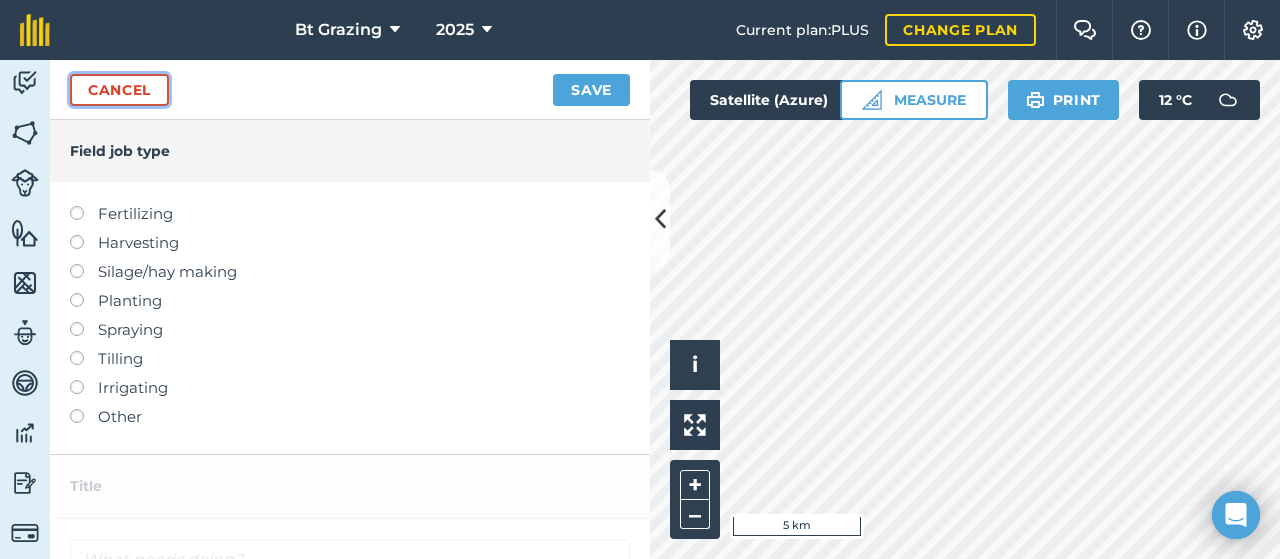 click on "Cancel" at bounding box center (119, 90) 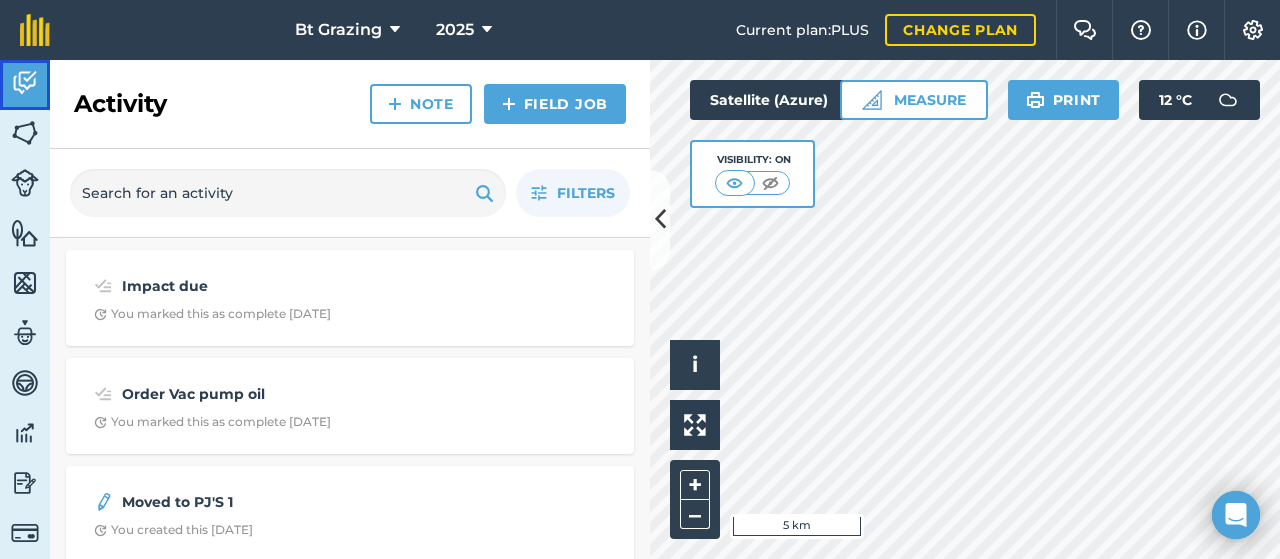 click at bounding box center [25, 83] 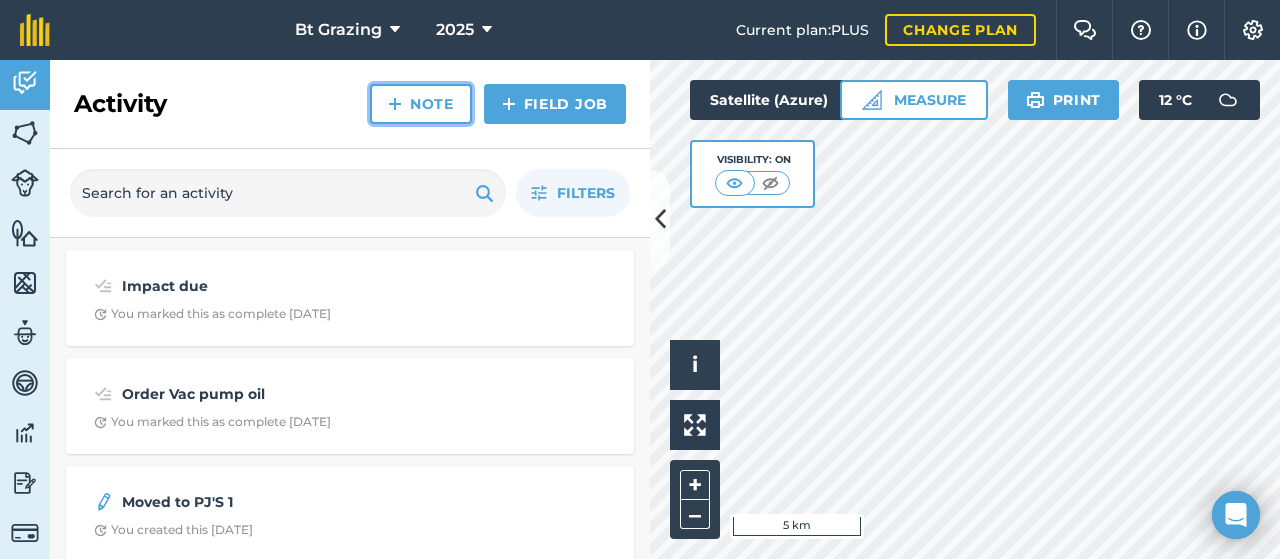 click on "Note" at bounding box center [421, 104] 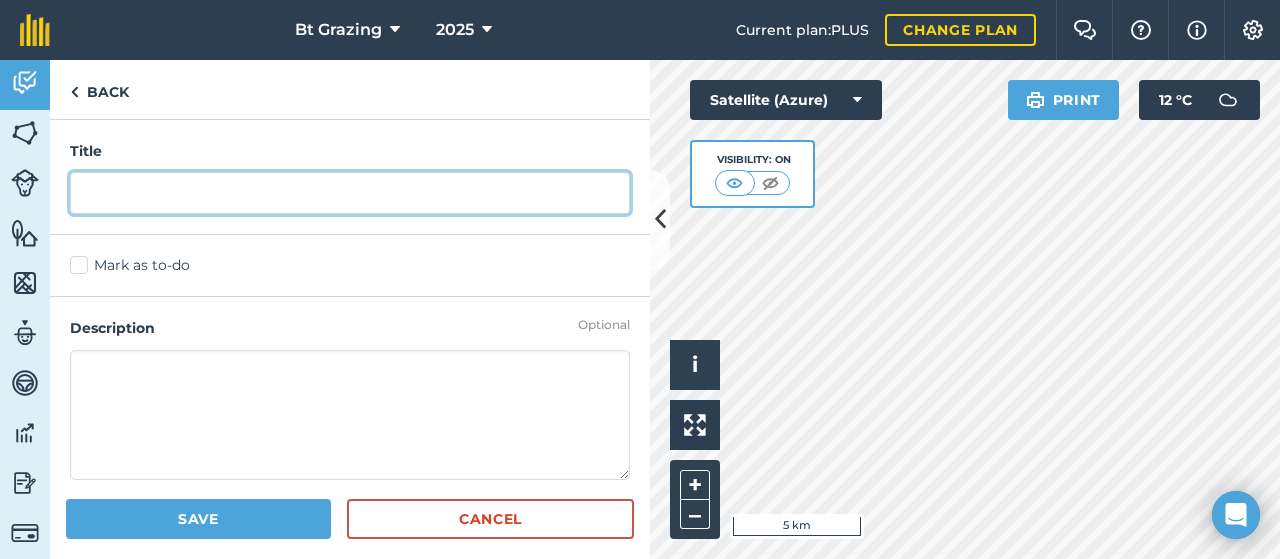 click at bounding box center (350, 193) 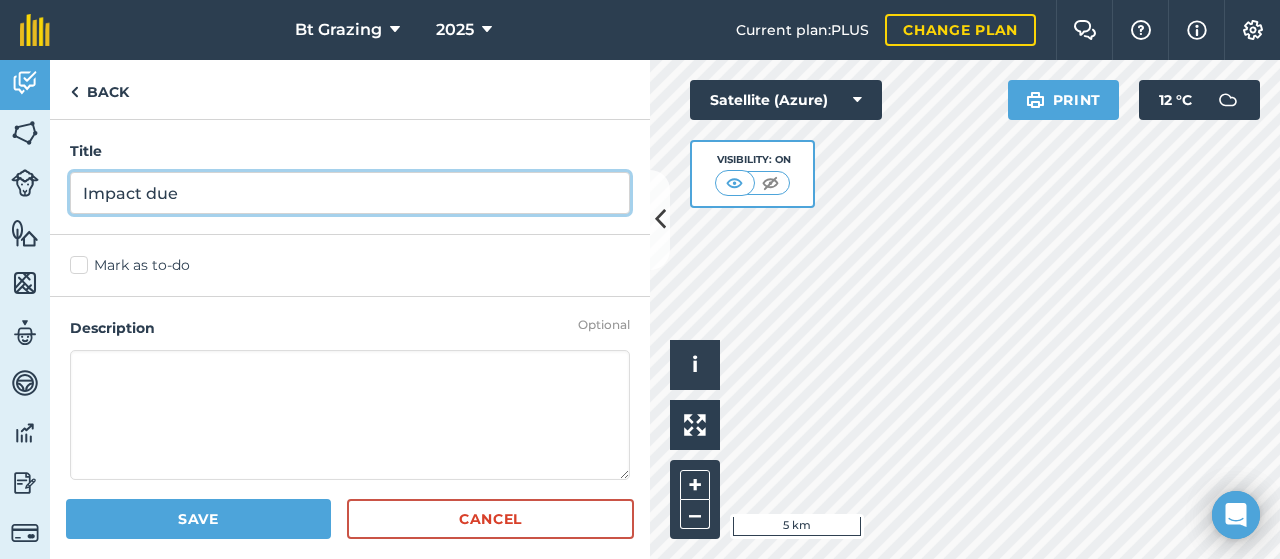 type on "Impact due" 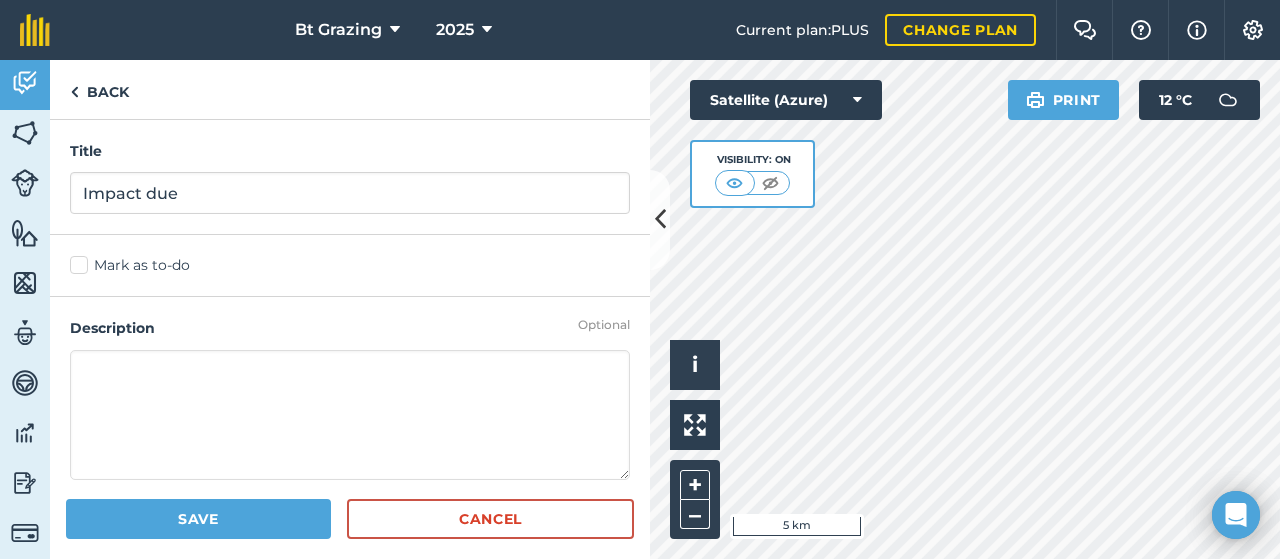 click on "Mark as to-do" at bounding box center [350, 265] 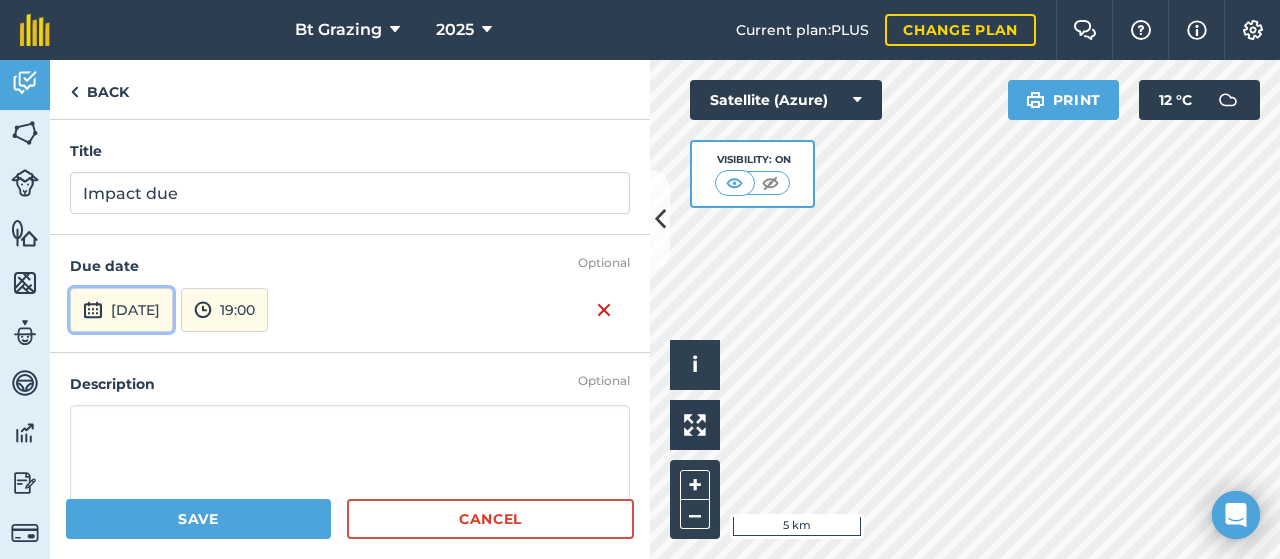 click on "22nd Jul 2025" at bounding box center (121, 310) 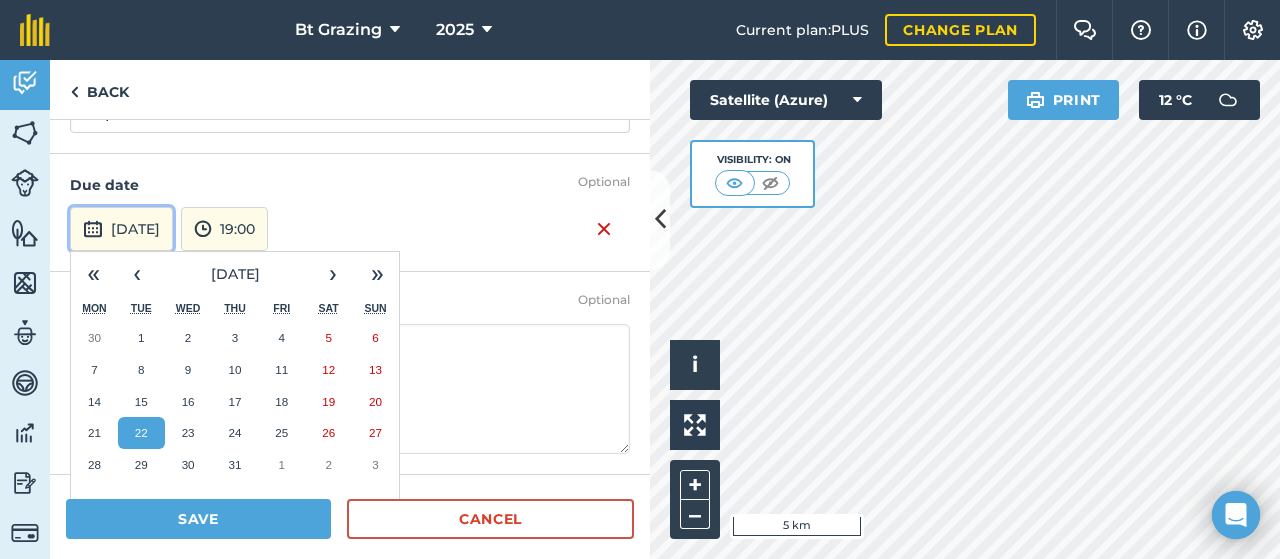 scroll, scrollTop: 82, scrollLeft: 0, axis: vertical 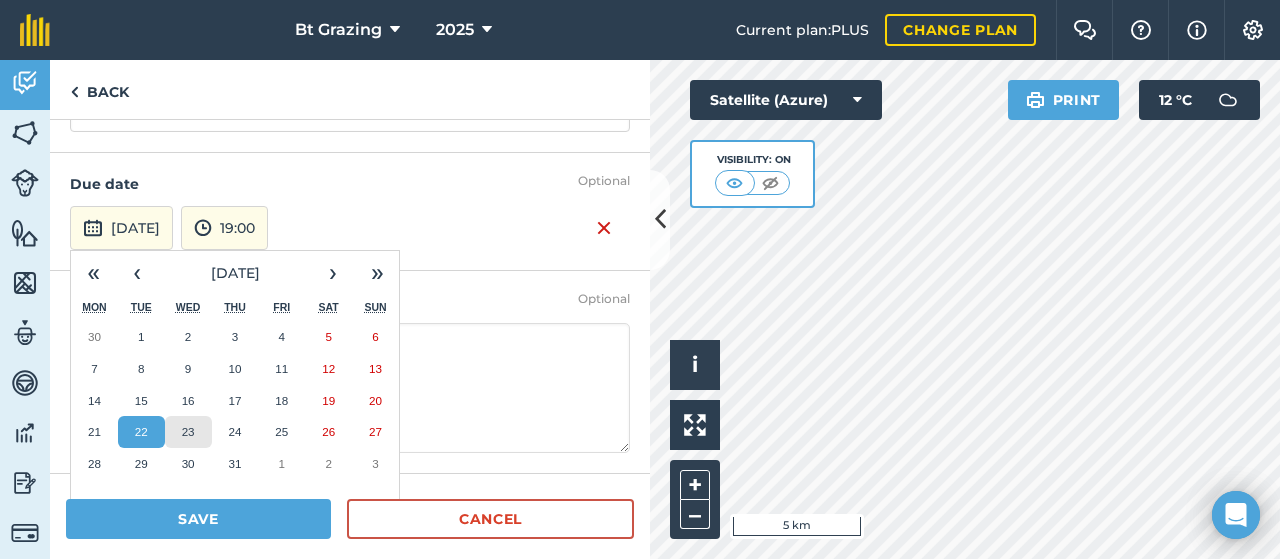 click on "23" at bounding box center [188, 431] 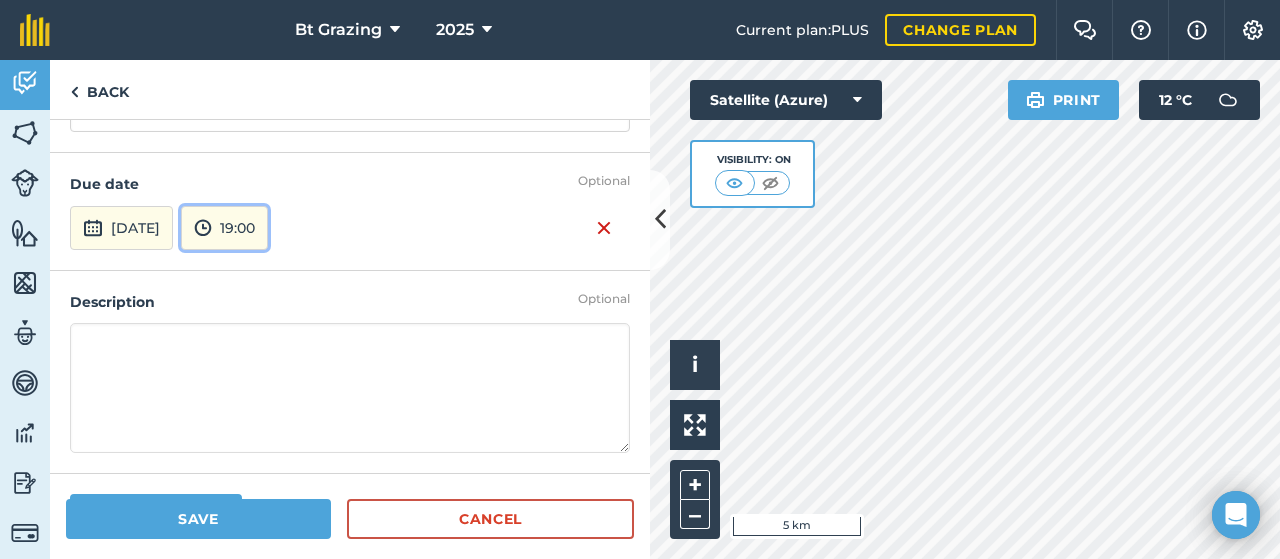 click on "19:00" at bounding box center (224, 228) 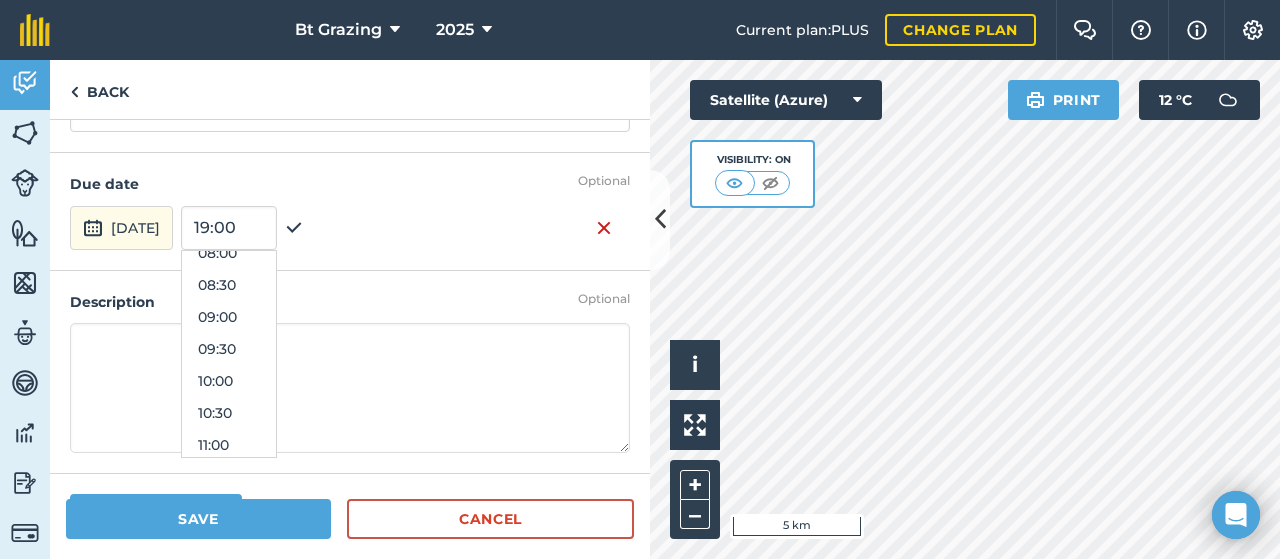 scroll, scrollTop: 518, scrollLeft: 0, axis: vertical 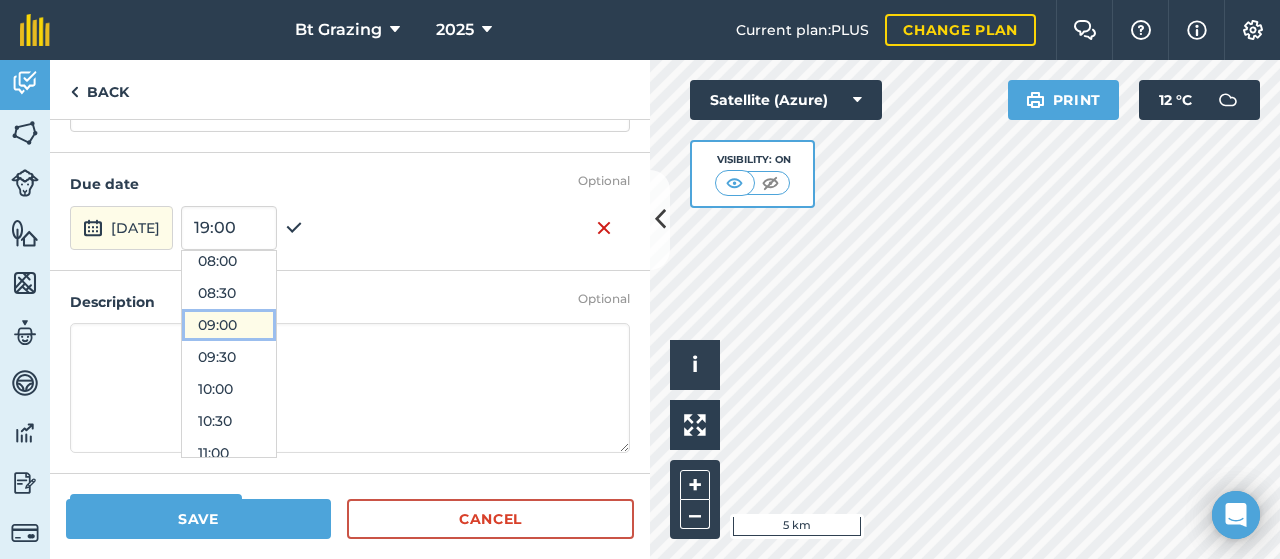 click on "09:00" at bounding box center (229, 325) 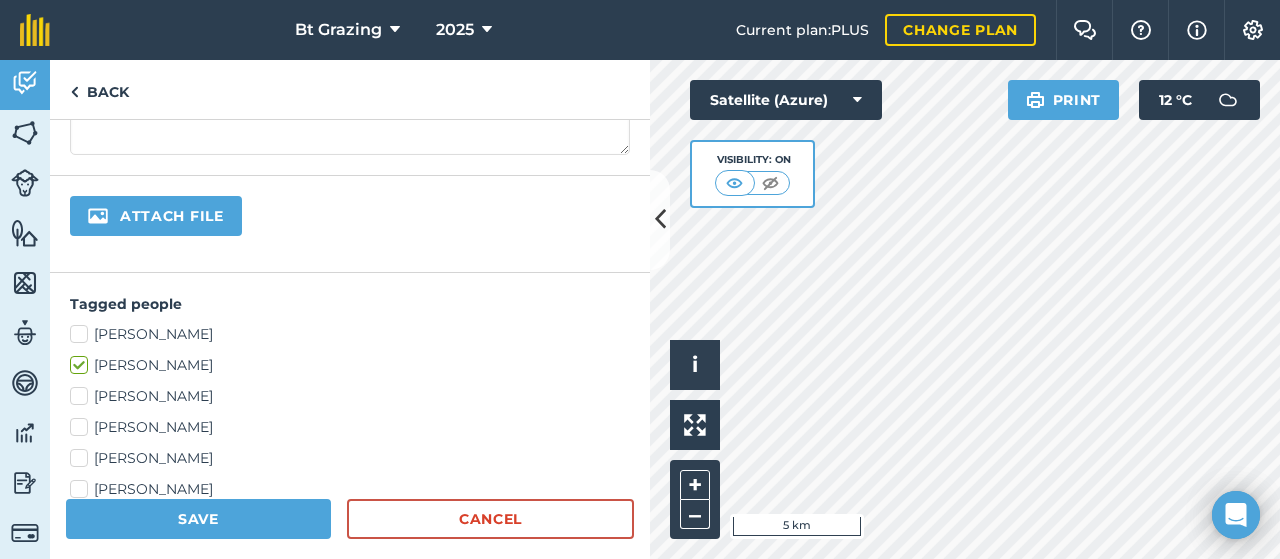 scroll, scrollTop: 443, scrollLeft: 0, axis: vertical 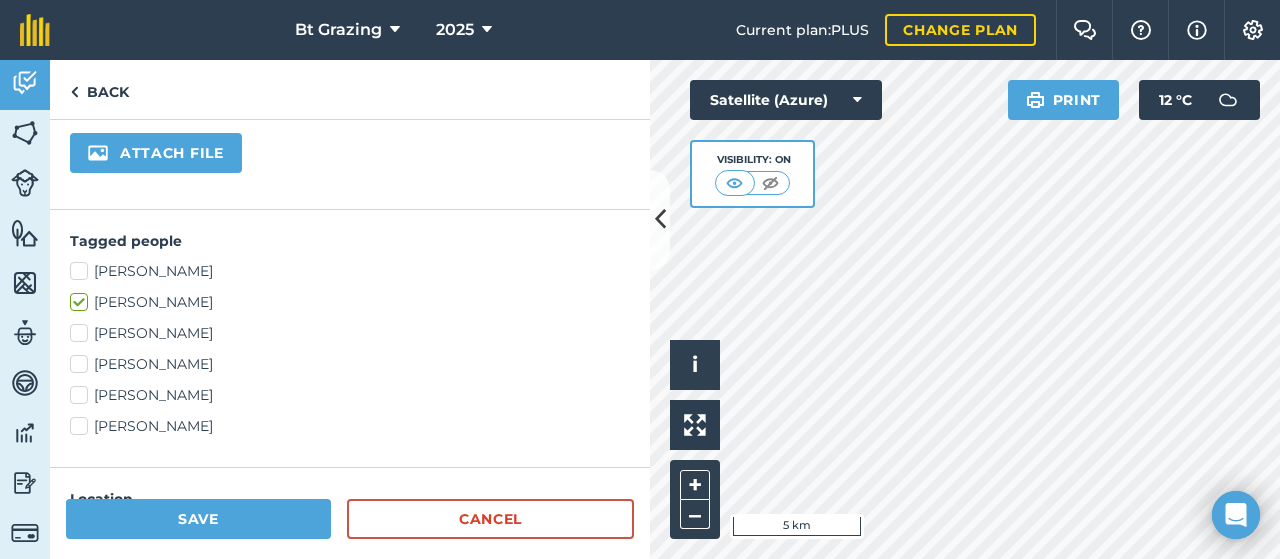 click on "Jesse  Tosh" at bounding box center [350, 395] 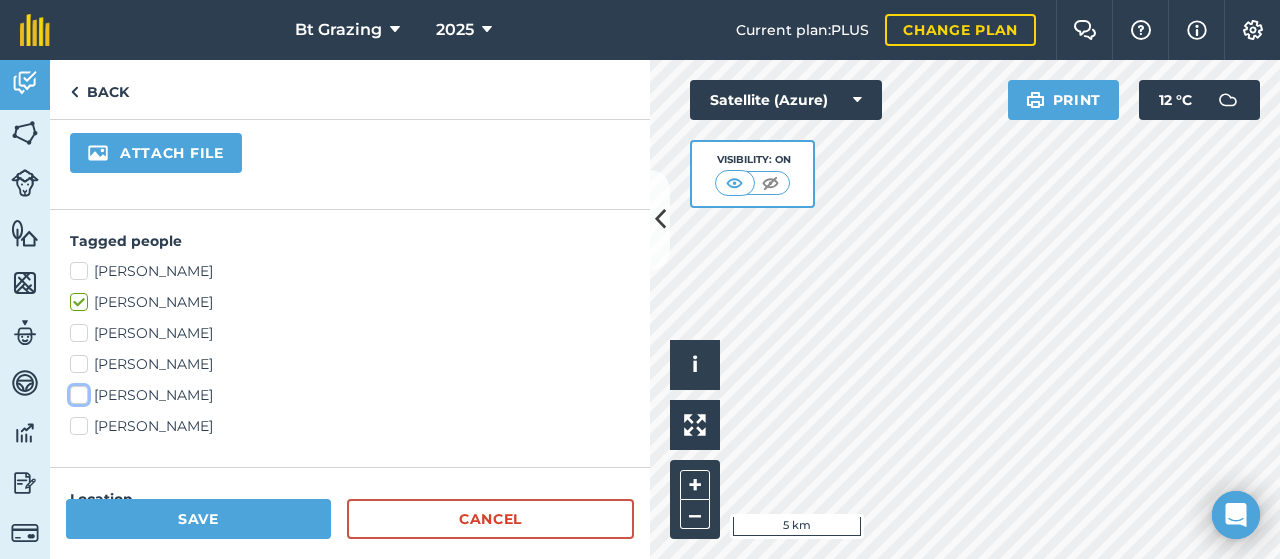 click on "Jesse  Tosh" at bounding box center (76, 391) 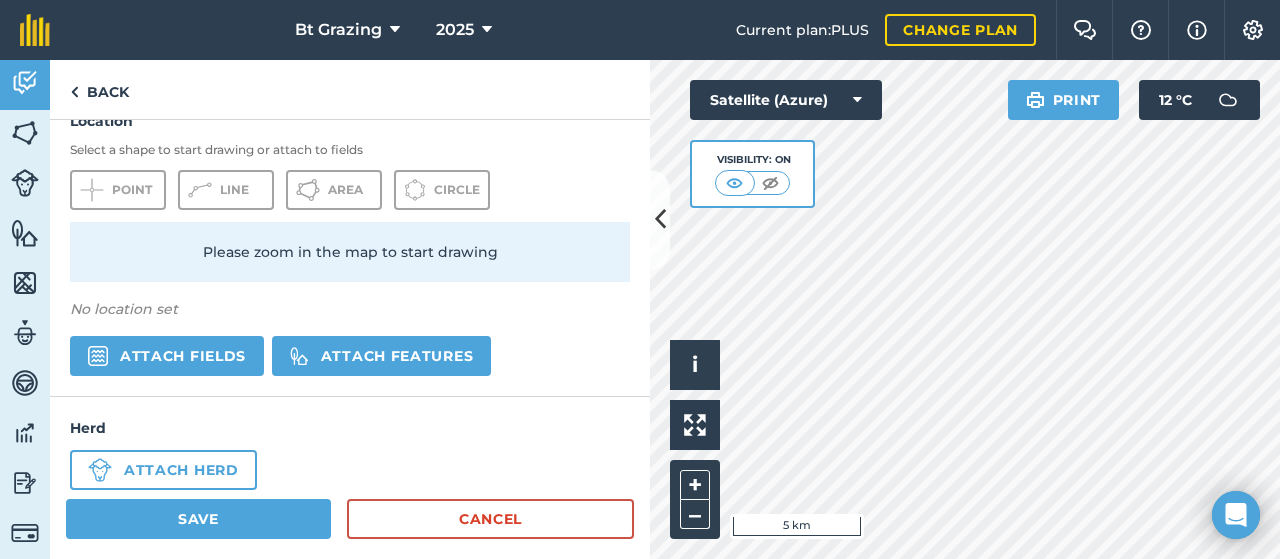 scroll, scrollTop: 850, scrollLeft: 0, axis: vertical 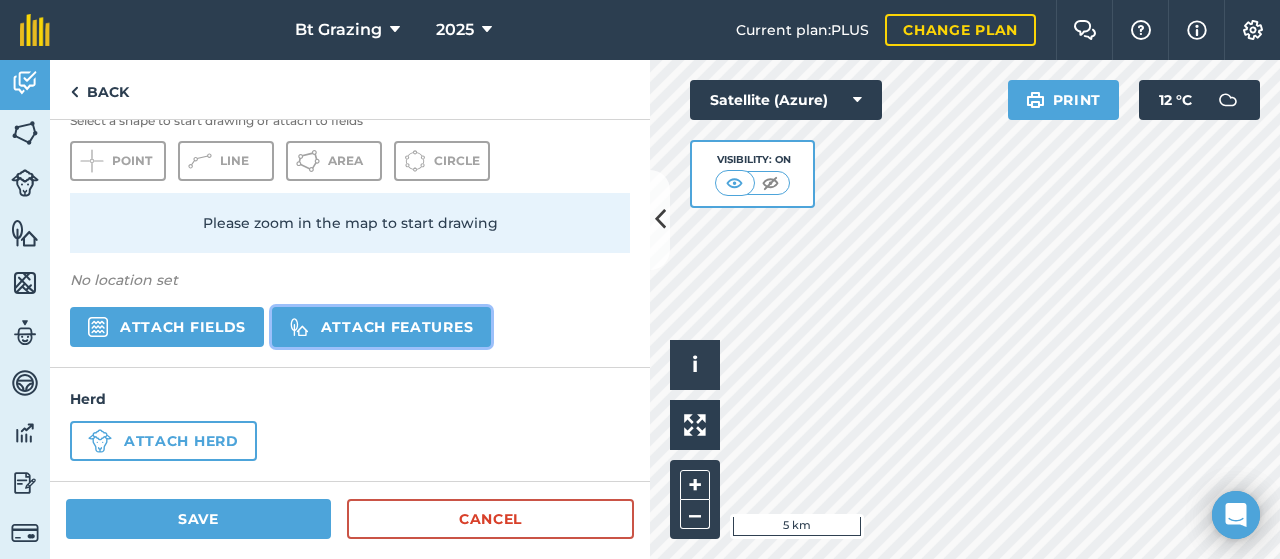 click on "Attach features" at bounding box center [381, 327] 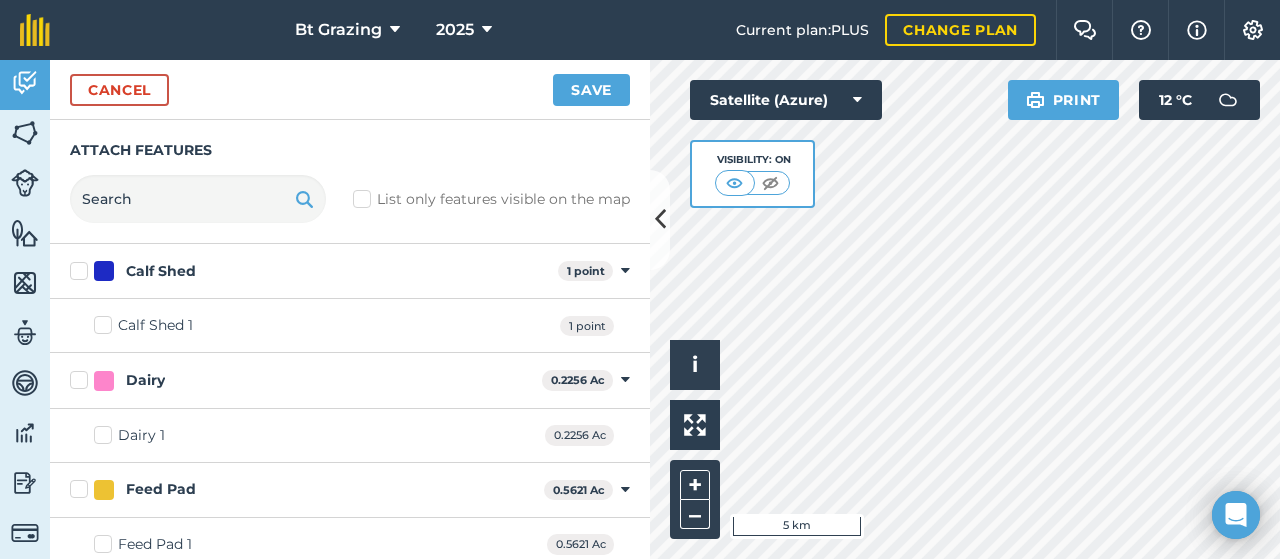 click on "Dairy  1" at bounding box center [141, 435] 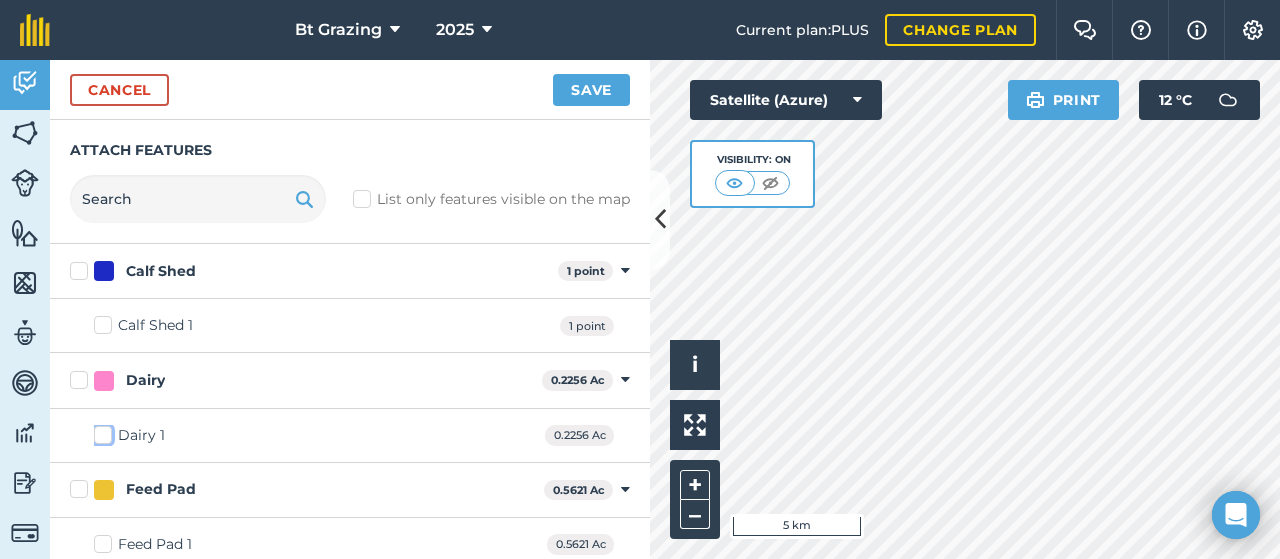 click on "Dairy  1" at bounding box center (100, 431) 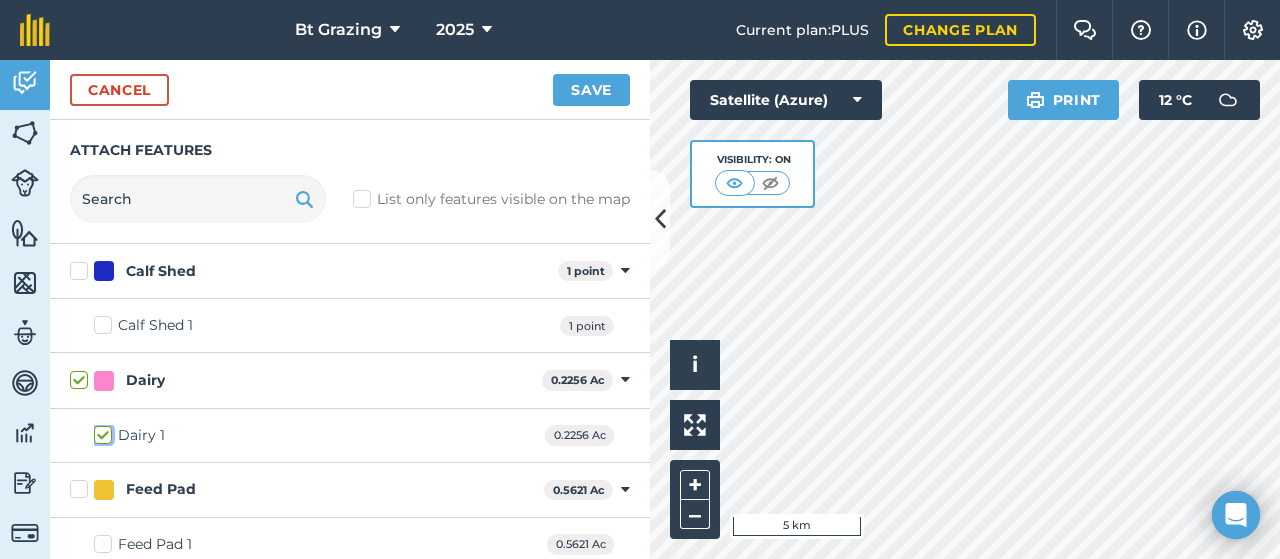 checkbox on "true" 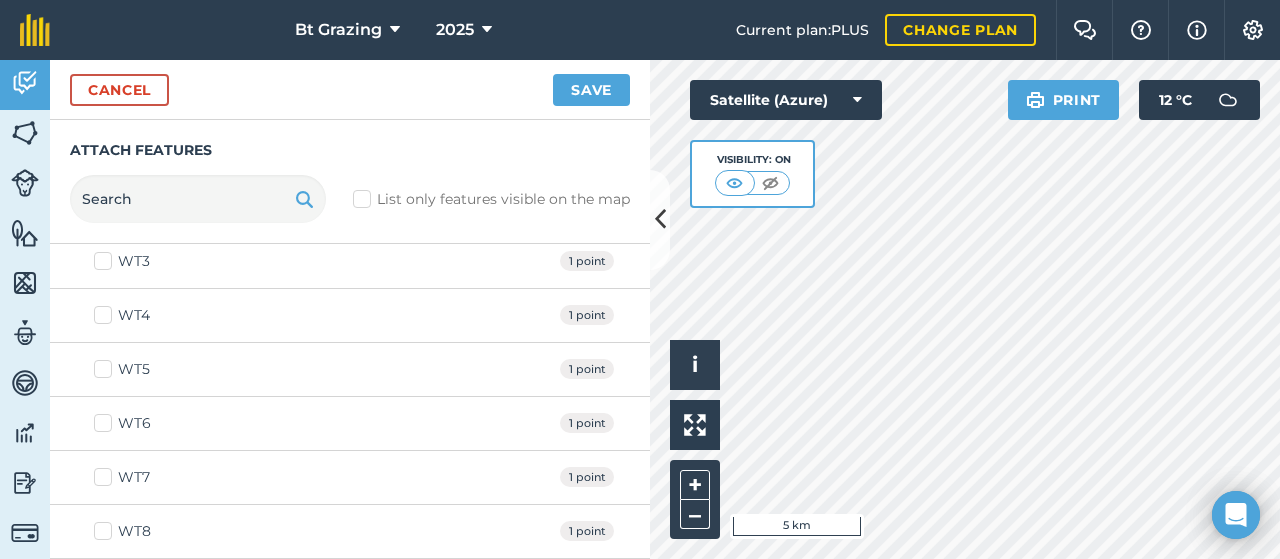 scroll, scrollTop: 816, scrollLeft: 0, axis: vertical 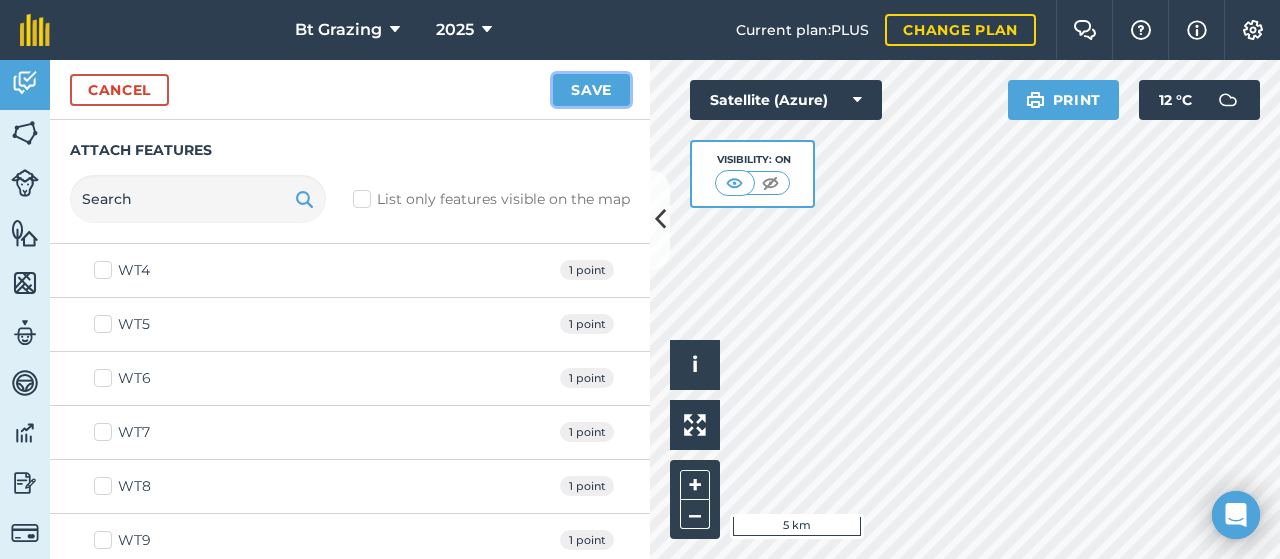 click on "Save" at bounding box center [591, 90] 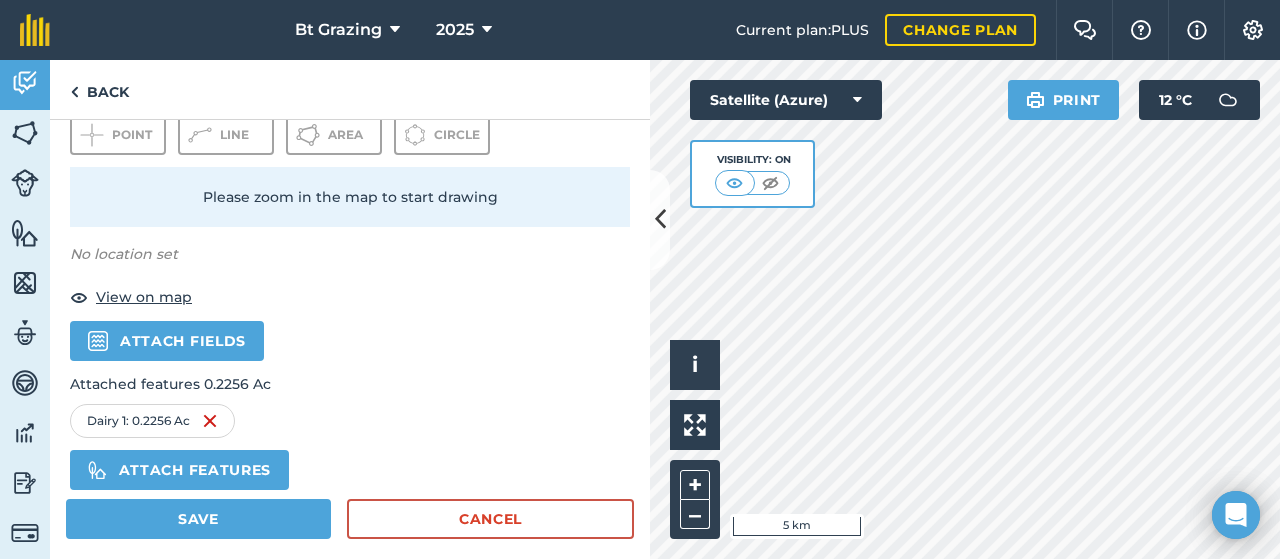 scroll, scrollTop: 871, scrollLeft: 0, axis: vertical 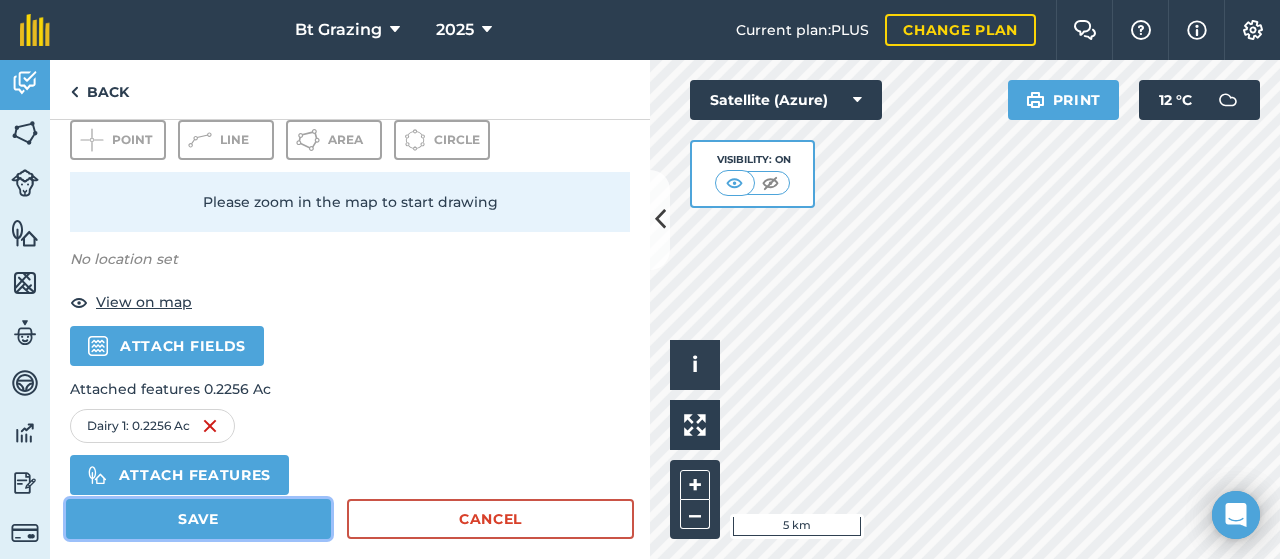 click on "Save" at bounding box center [198, 519] 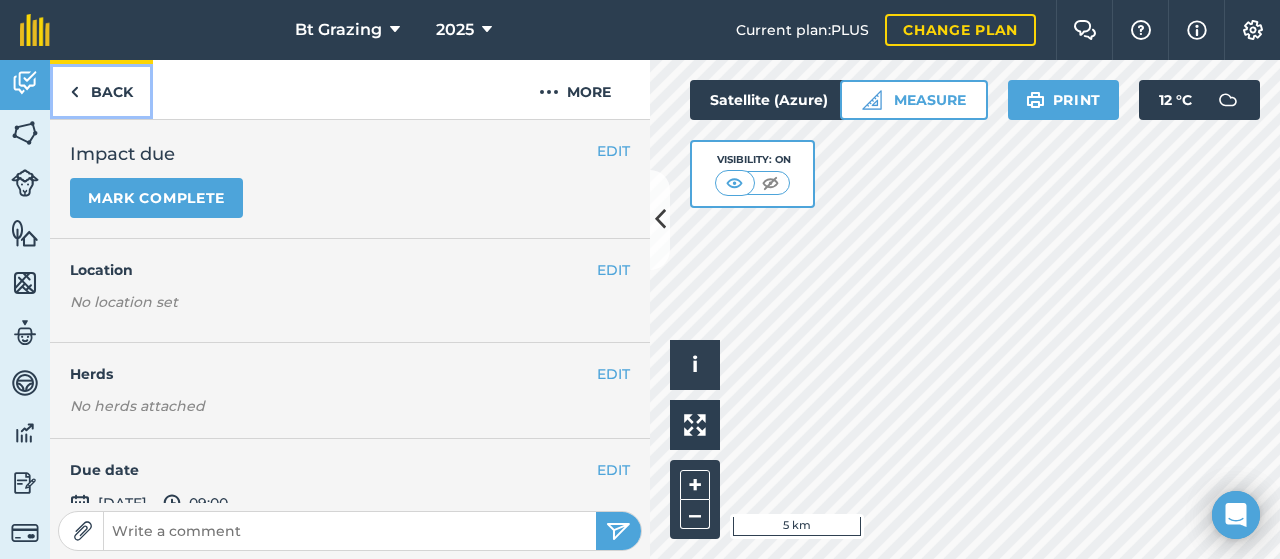 click on "Back" at bounding box center [101, 89] 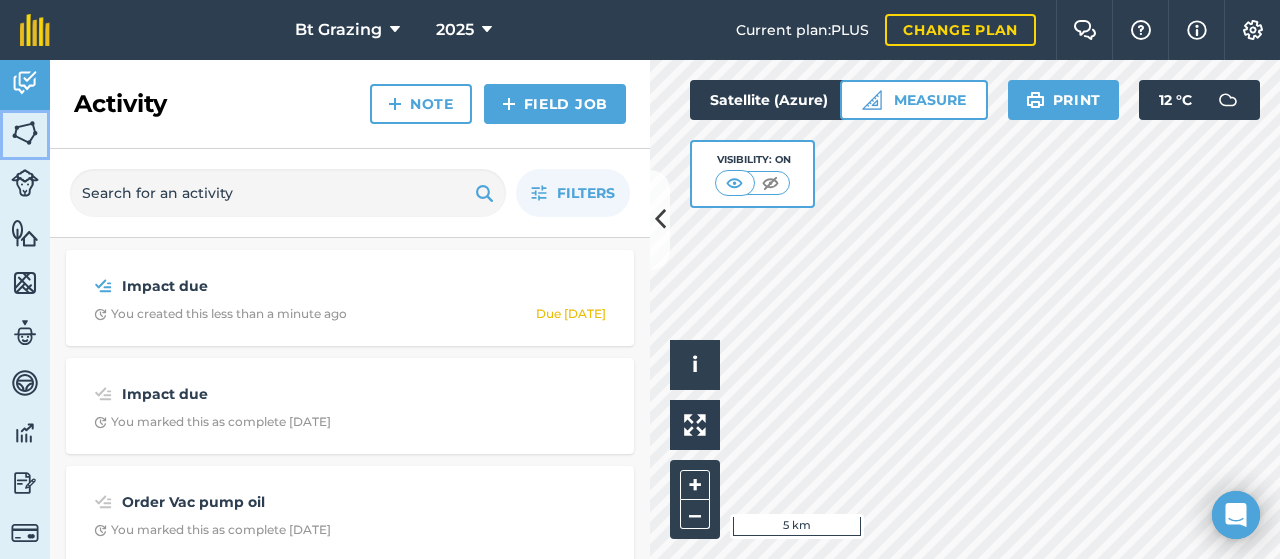 click at bounding box center [25, 133] 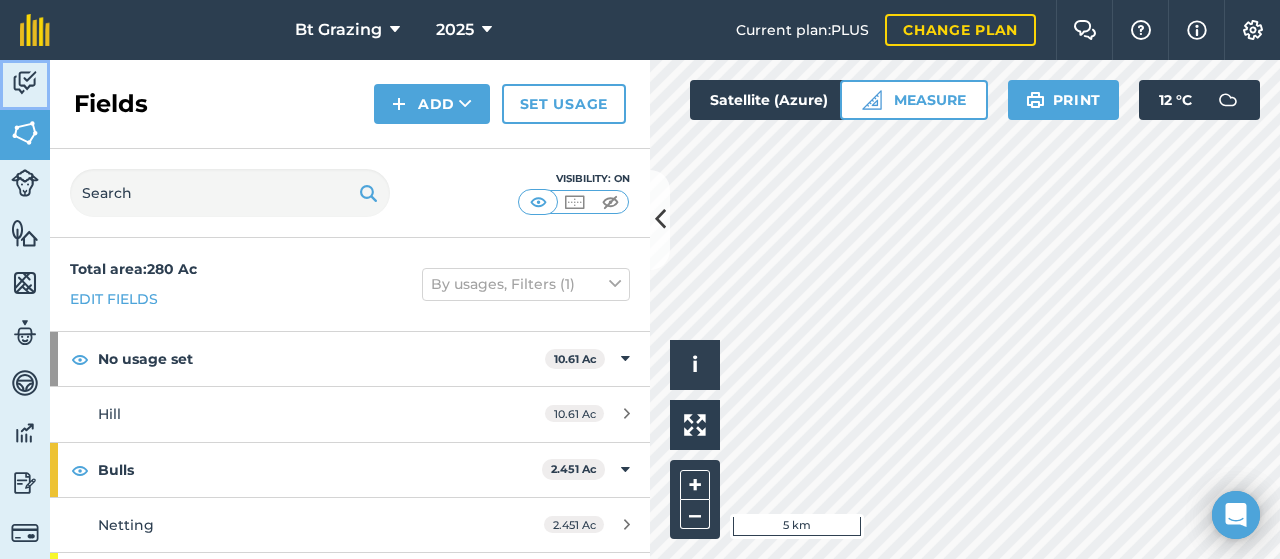 click at bounding box center (25, 83) 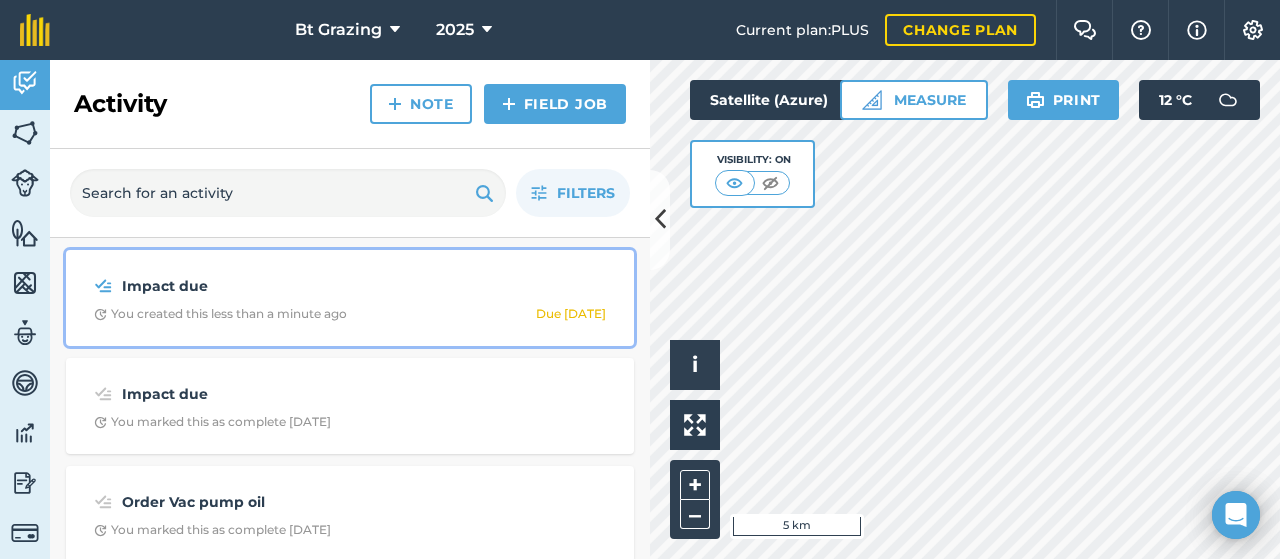 click on "You created this less than a minute ago" at bounding box center (220, 314) 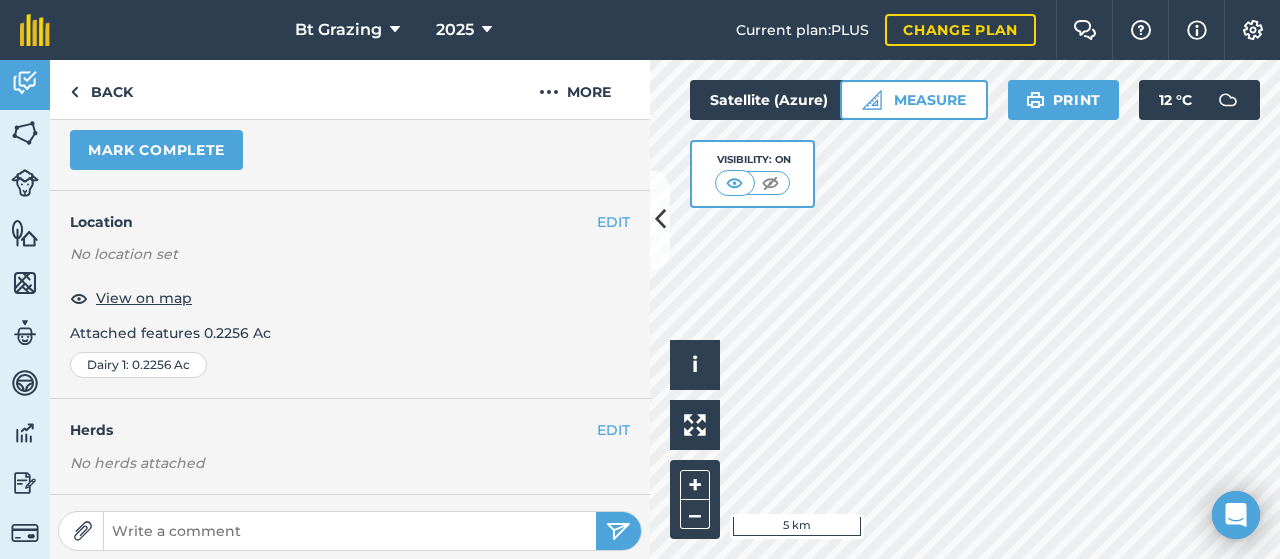 scroll, scrollTop: 0, scrollLeft: 0, axis: both 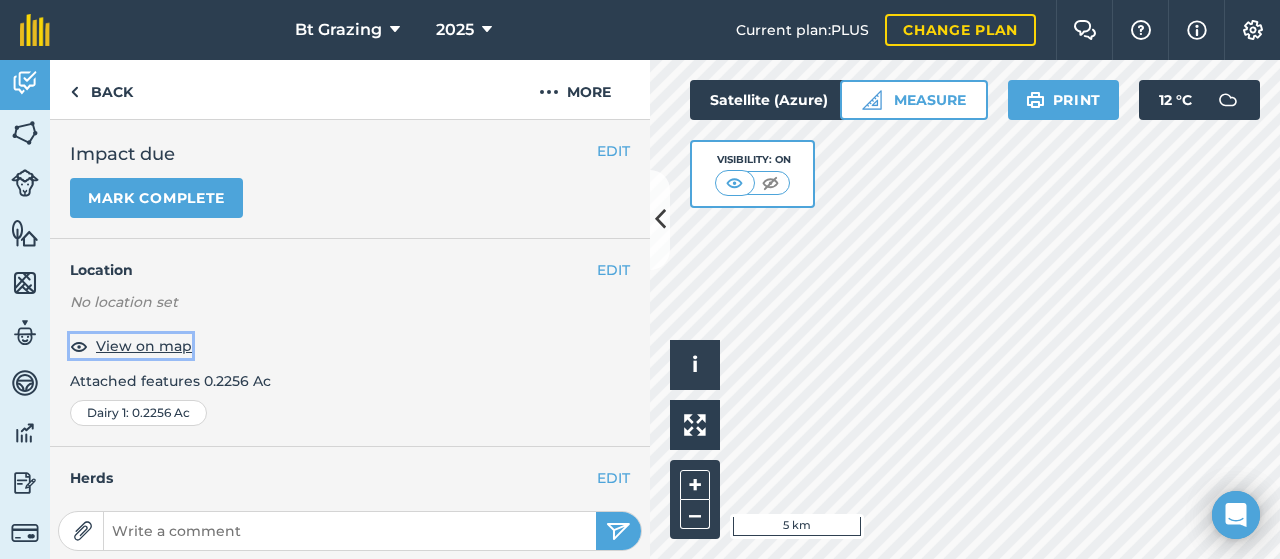 click on "View on map" at bounding box center (144, 346) 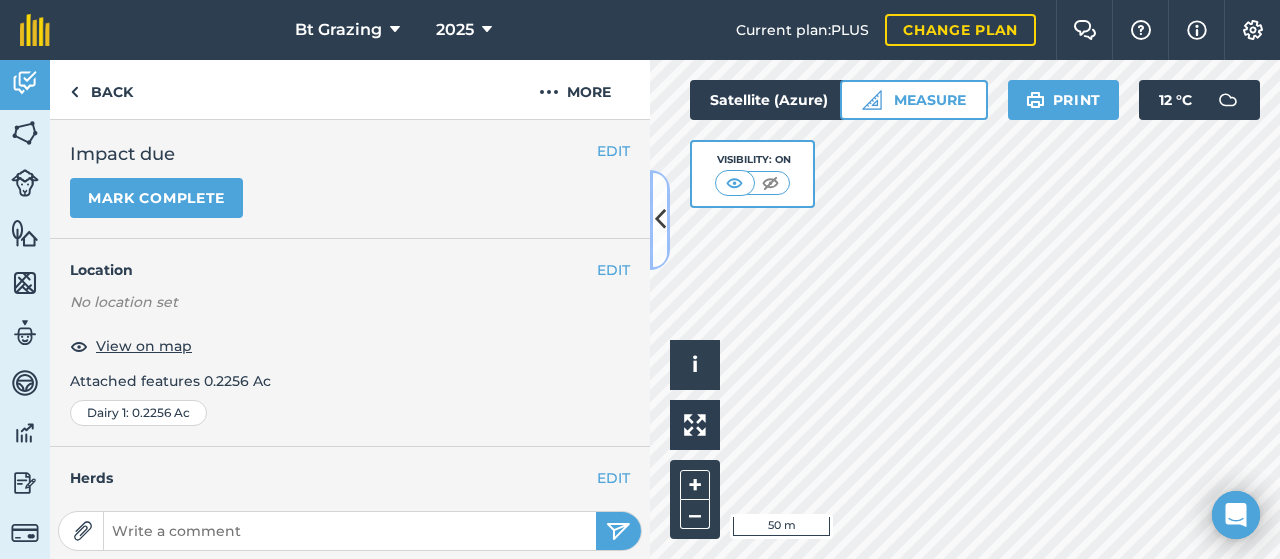 click at bounding box center [660, 220] 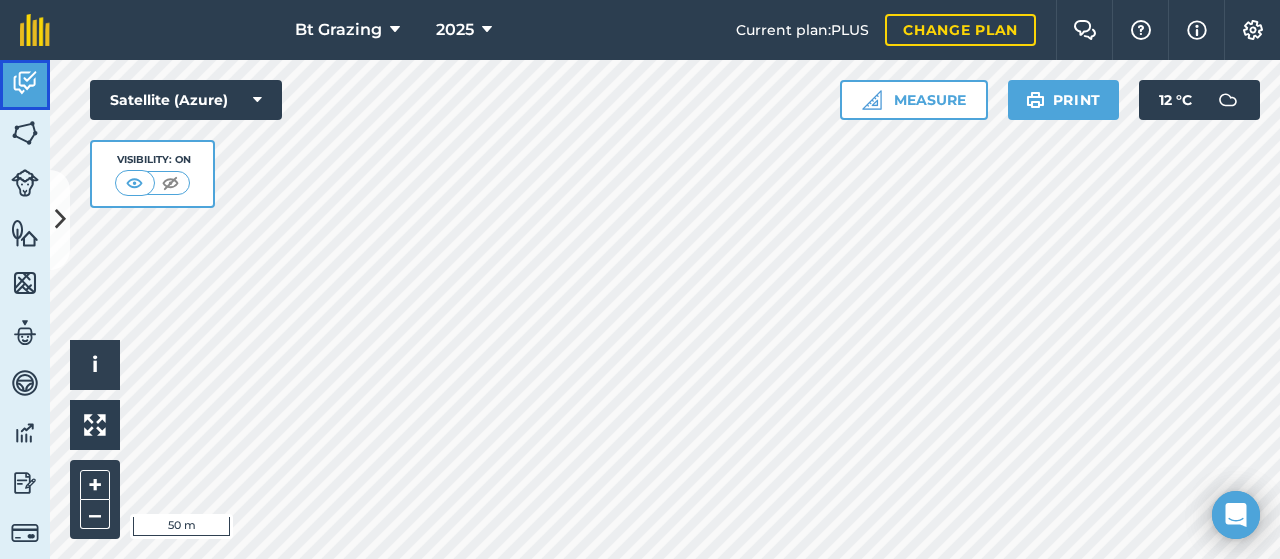 click at bounding box center [25, 83] 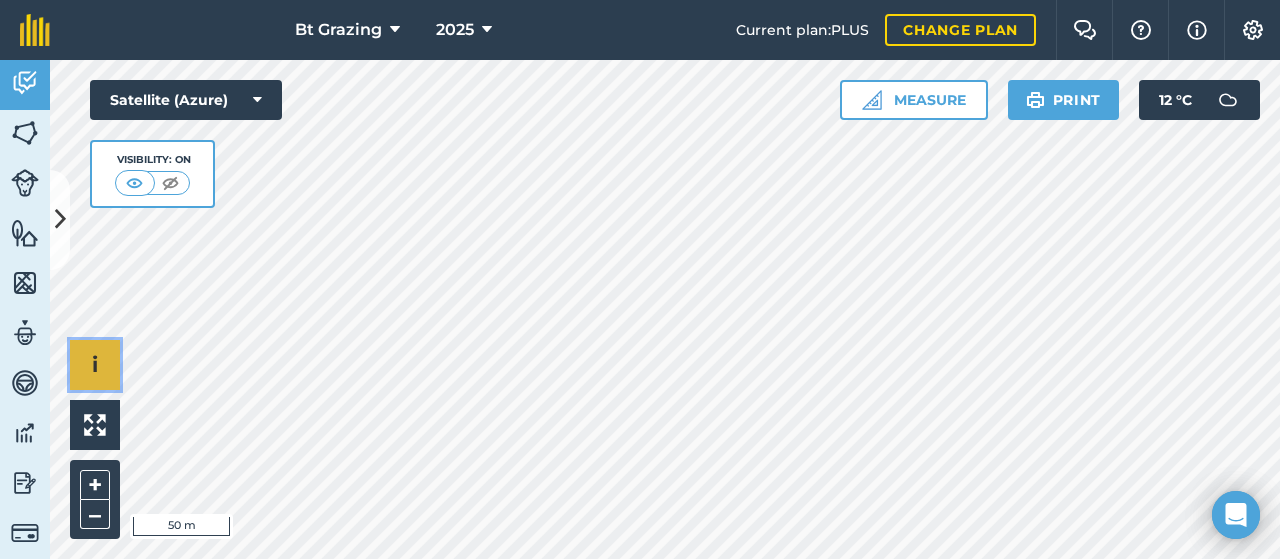click on "i" at bounding box center [95, 365] 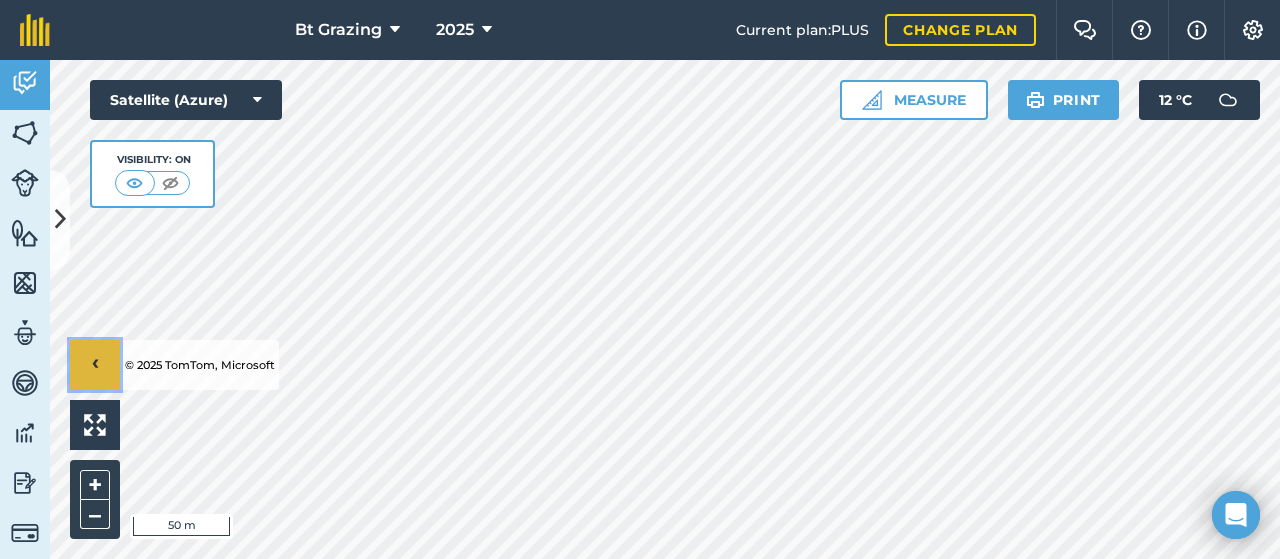 click on "›" at bounding box center (95, 365) 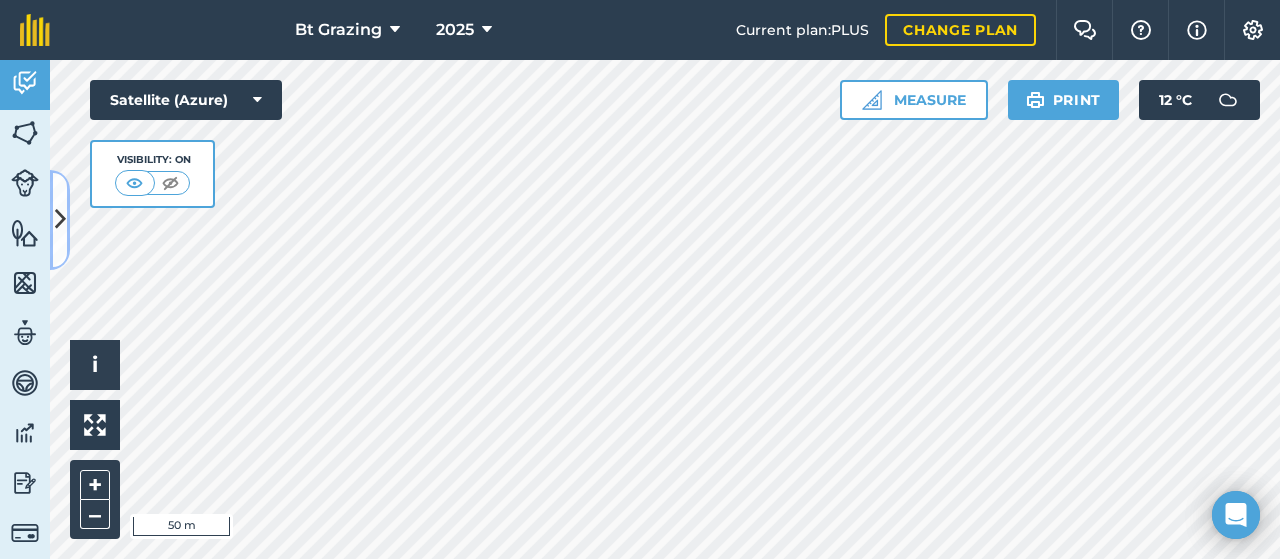 click at bounding box center (60, 219) 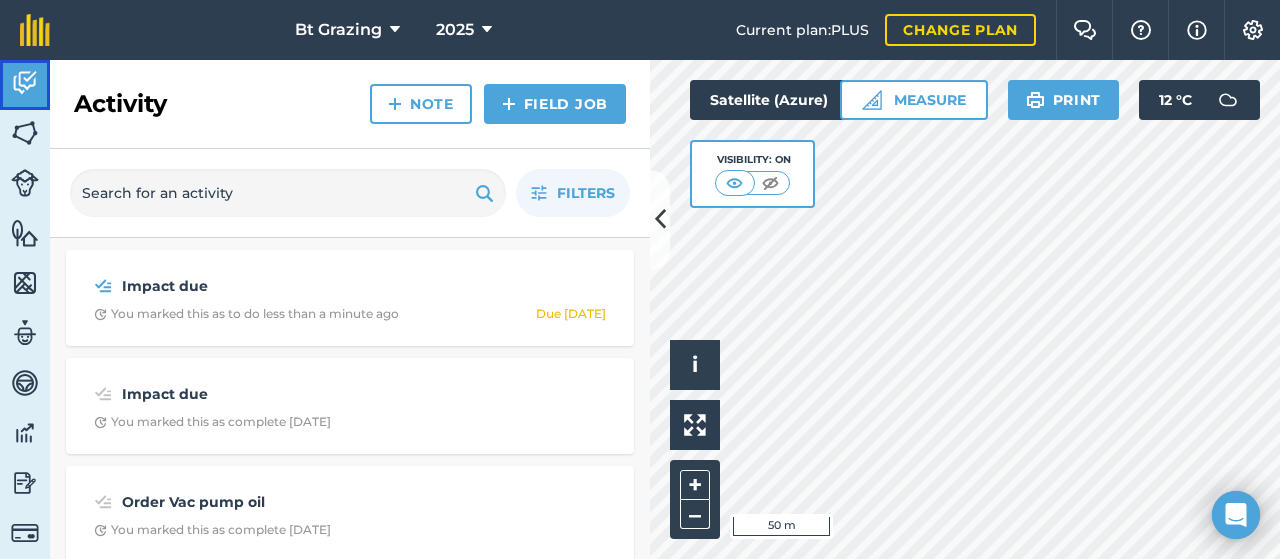 click at bounding box center (25, 83) 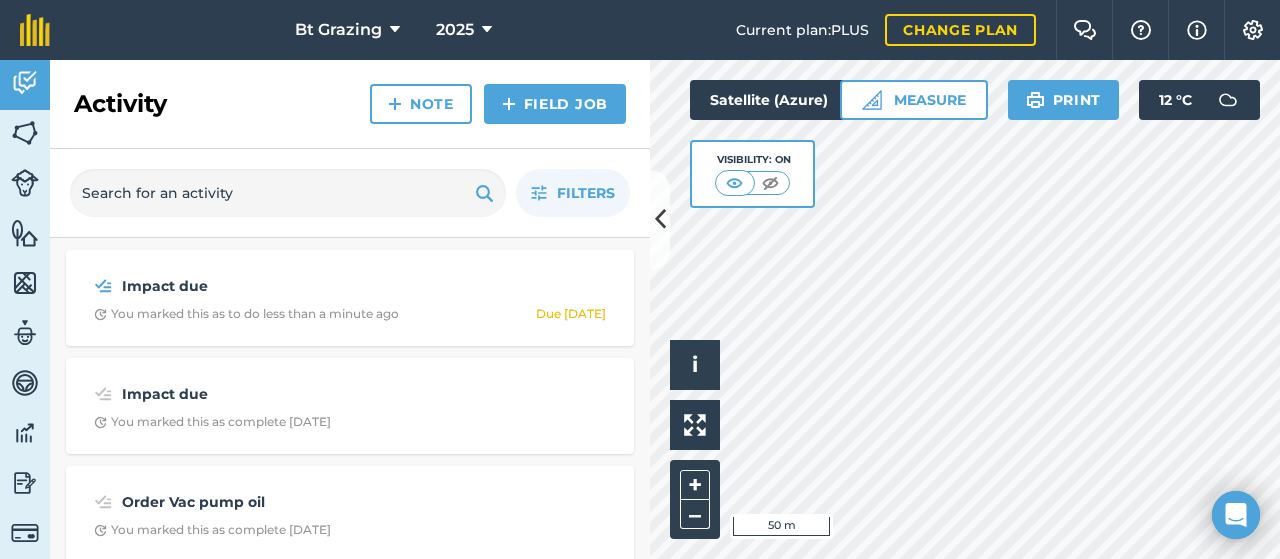 click on "Activity Fields Livestock Features Maps Team Vehicles Data Reporting Billing Tutorials Tutorials Activity   Note   Field Job Filters Impact due You marked this as to do less than a minute ago Due tomorrow Impact due You marked this as complete 6 days ago Order Vac pump oil You marked this as complete 9 days ago Moved to PJ'S 1 You created this 9 days ago Started pump You created this 25 days ago Moved to OT2 You created this 25 days ago Moved to DT1 You created this 25 days ago Cattle break-up You created this 25 days ago Started pump You created this 28 days ago Moved to OT1 You created this 29 days ago Oral/Pour-on Drench You created this about 1 month ago Moved to SSW You created this about 2 months ago Moved to PJ's 1 You created this about 2 months ago Oral Drench You created this about 2 months ago Hooves trimmed - 30/5 You created this about 2 months ago Impact due You marked this as complete about 2 months ago Remove fence You marked this as complete 3 months ago Drench - 8/5 Hooves trimmed - 15/4 :" at bounding box center [640, 309] 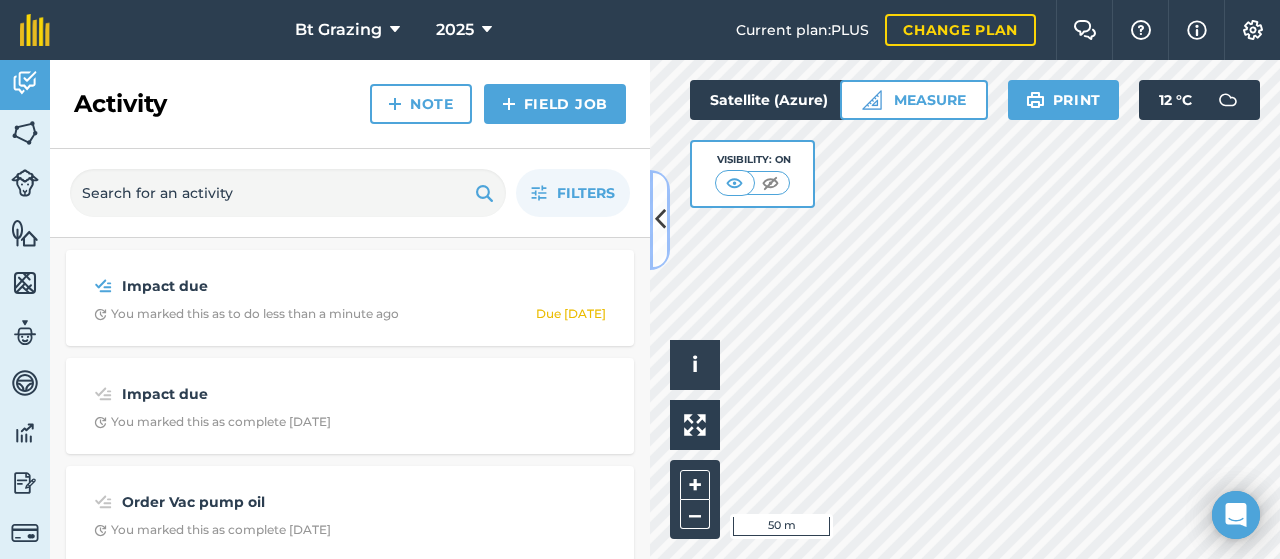click at bounding box center [660, 219] 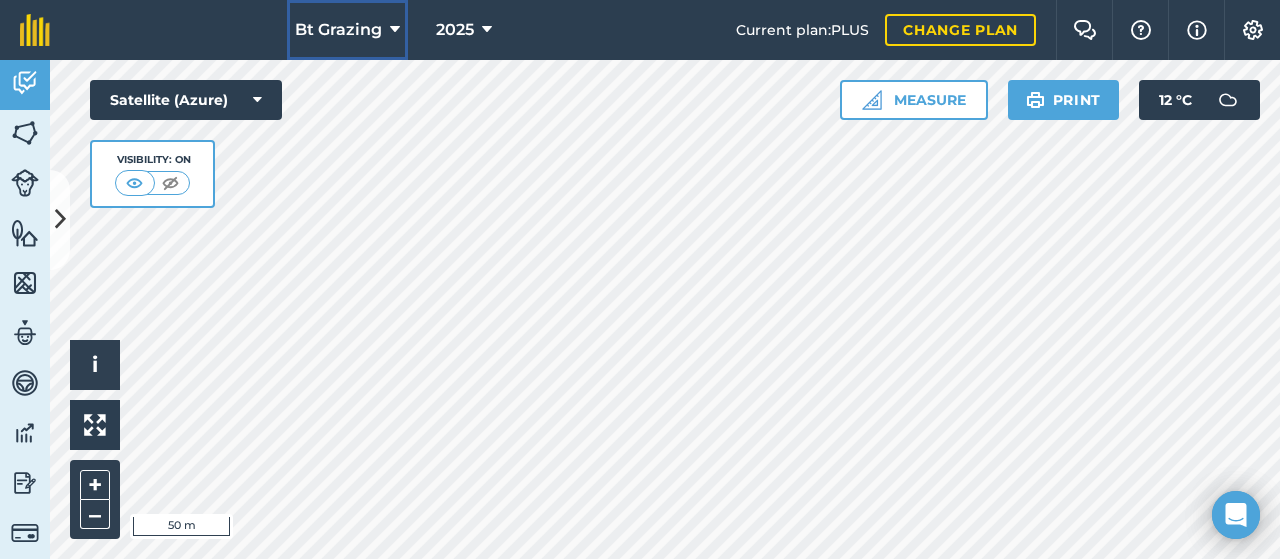 click on "Bt Grazing" at bounding box center (338, 30) 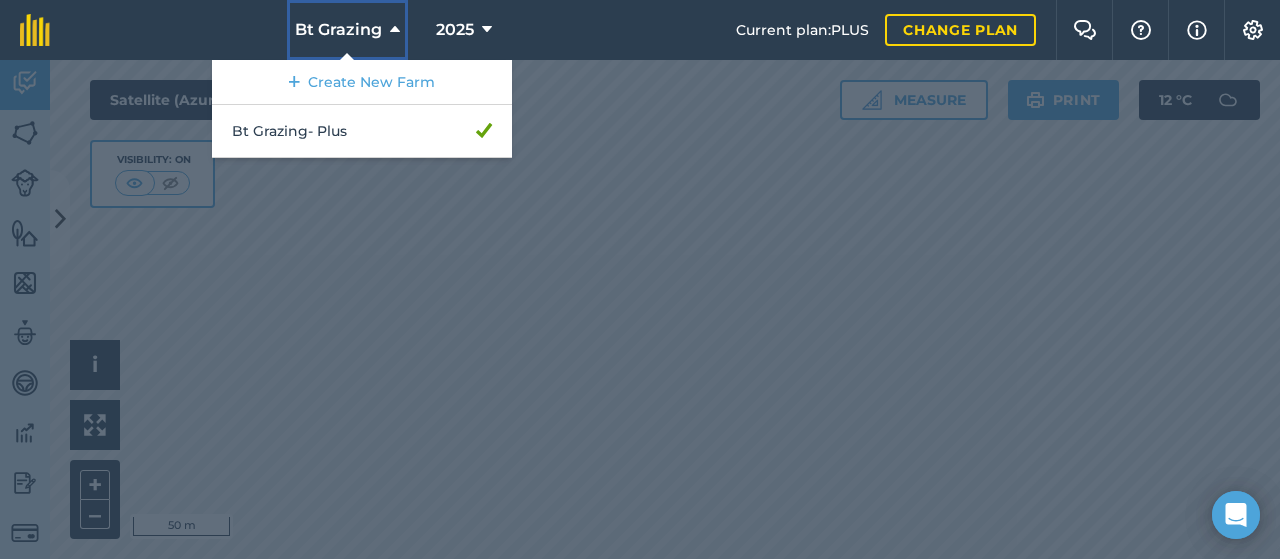 click on "Bt Grazing" at bounding box center (338, 30) 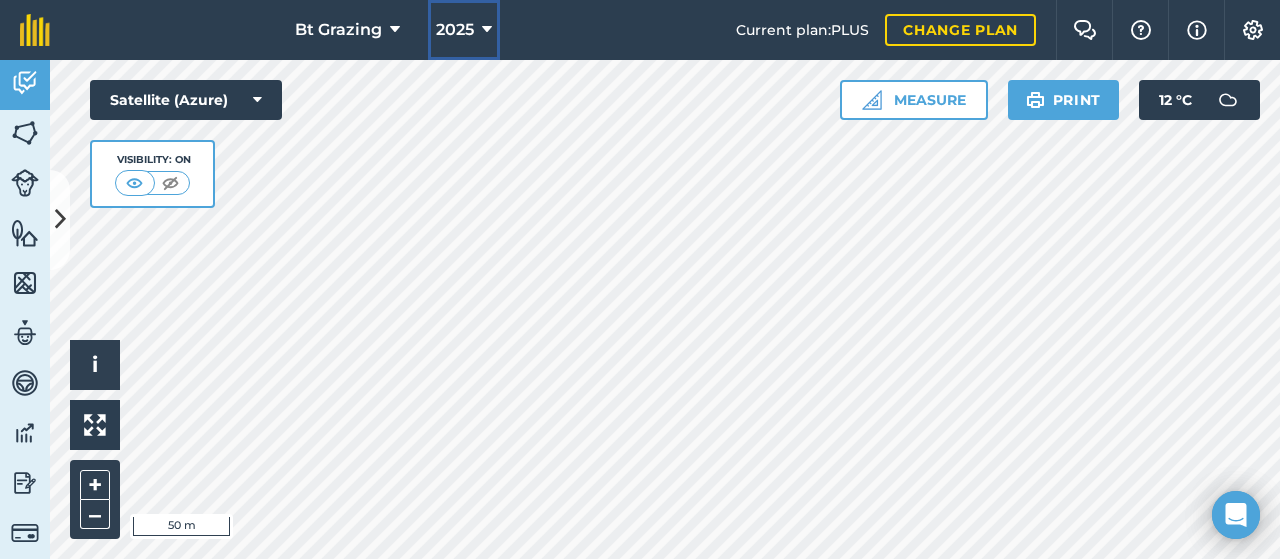 click on "2025" at bounding box center [464, 30] 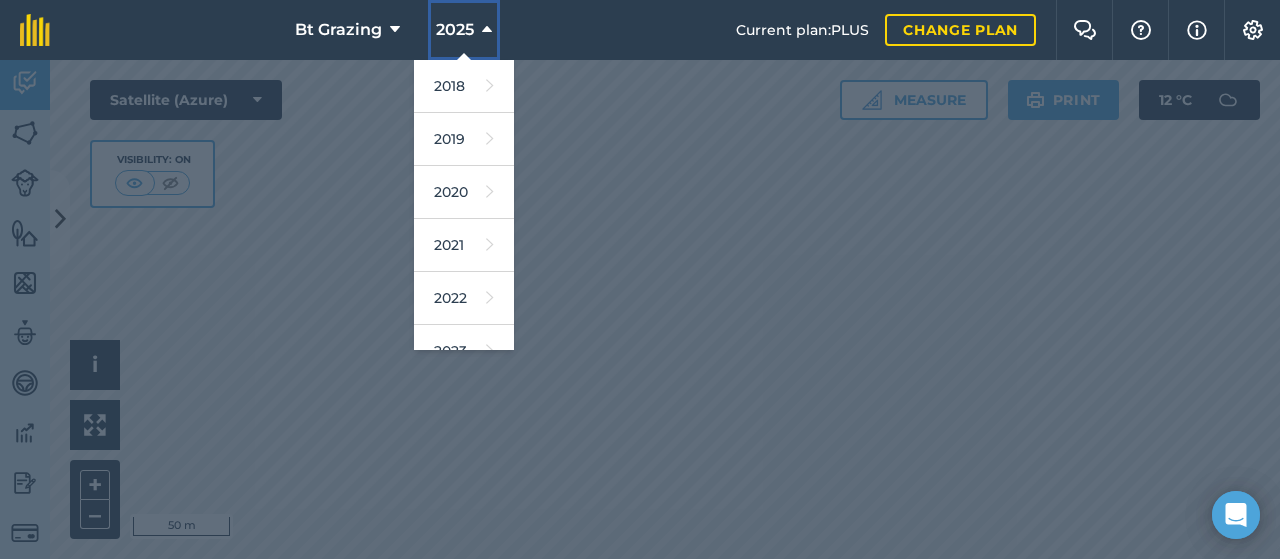 click on "2025" at bounding box center (455, 30) 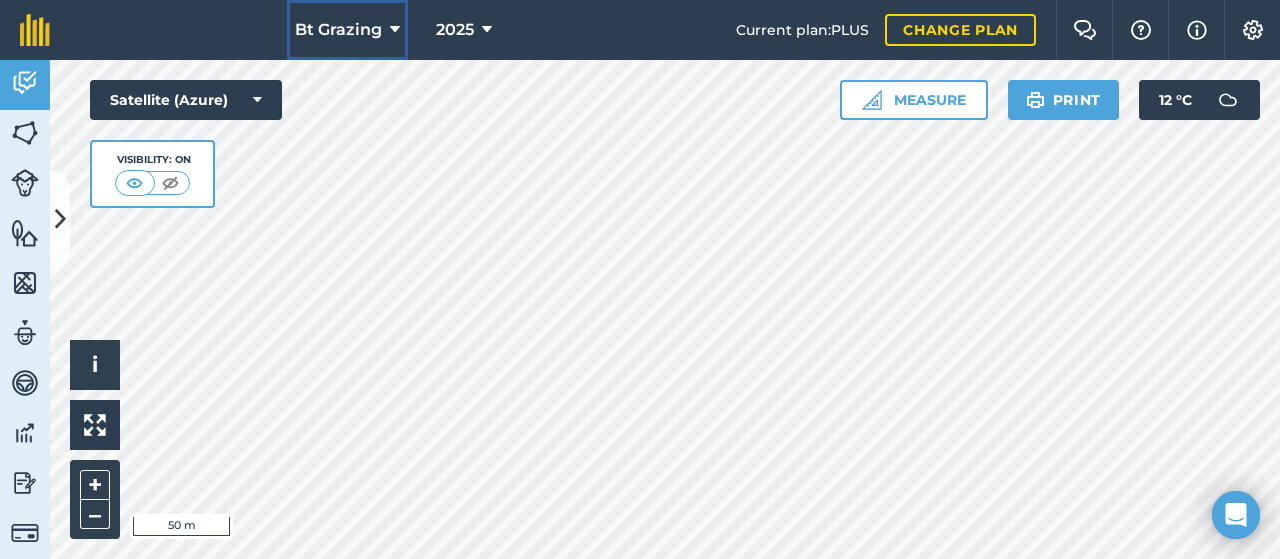 click on "Bt Grazing" at bounding box center [338, 30] 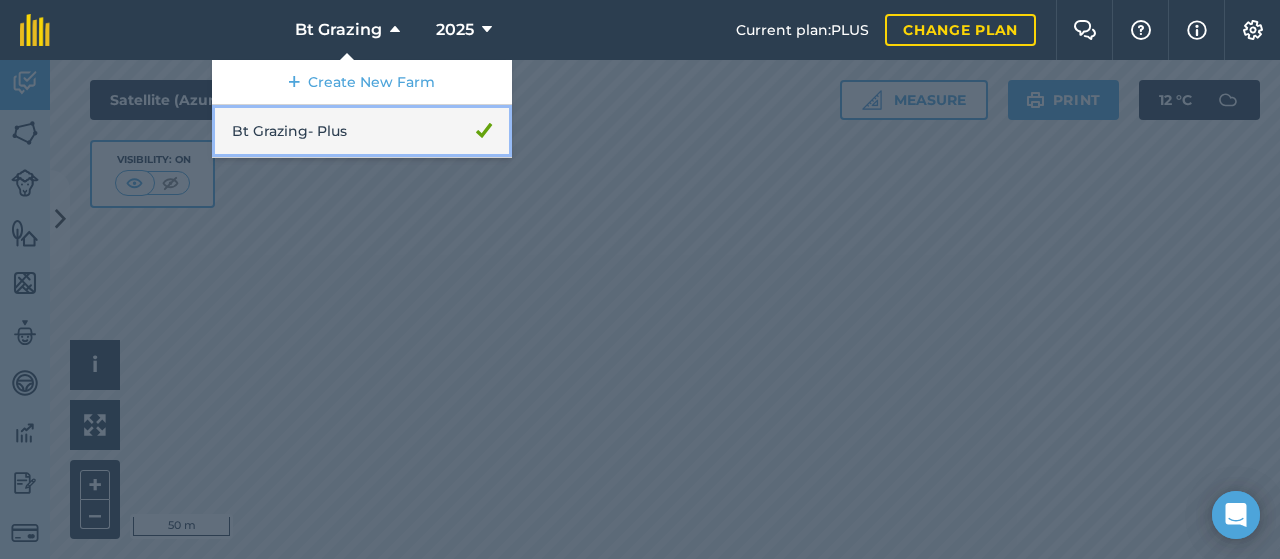 click on "Bt Grazing   - Plus" at bounding box center (362, 131) 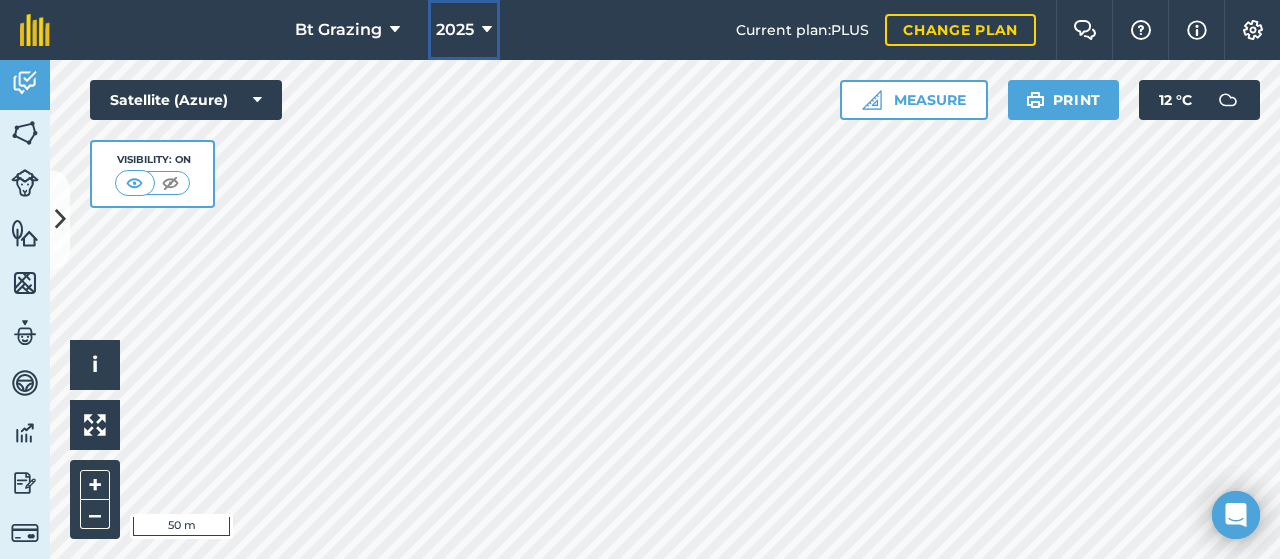 click on "2025" at bounding box center (464, 30) 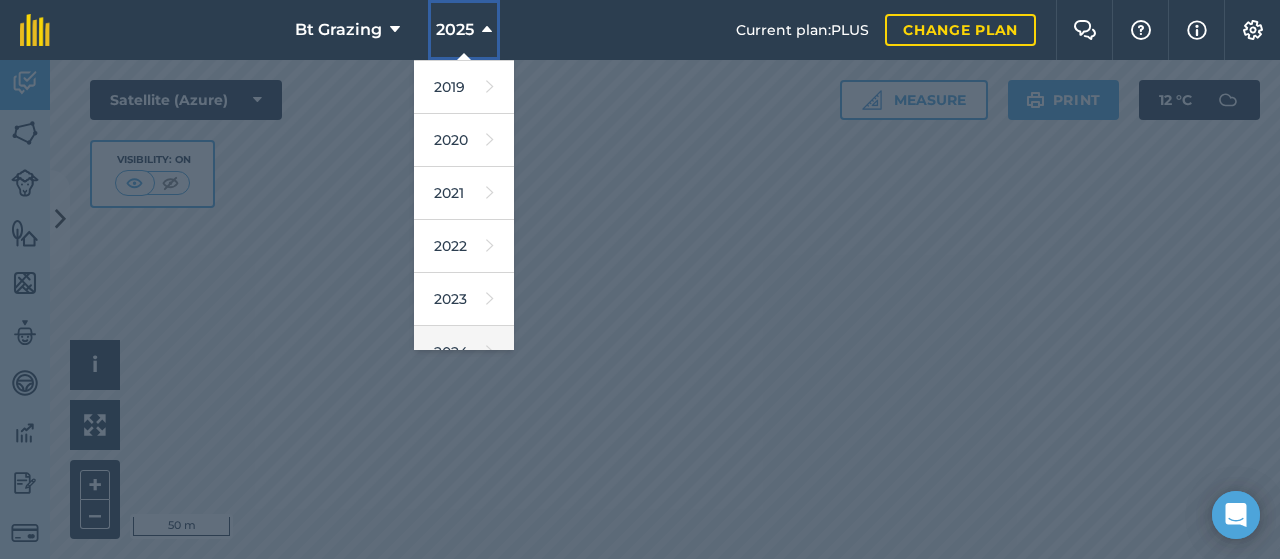 scroll, scrollTop: 42, scrollLeft: 0, axis: vertical 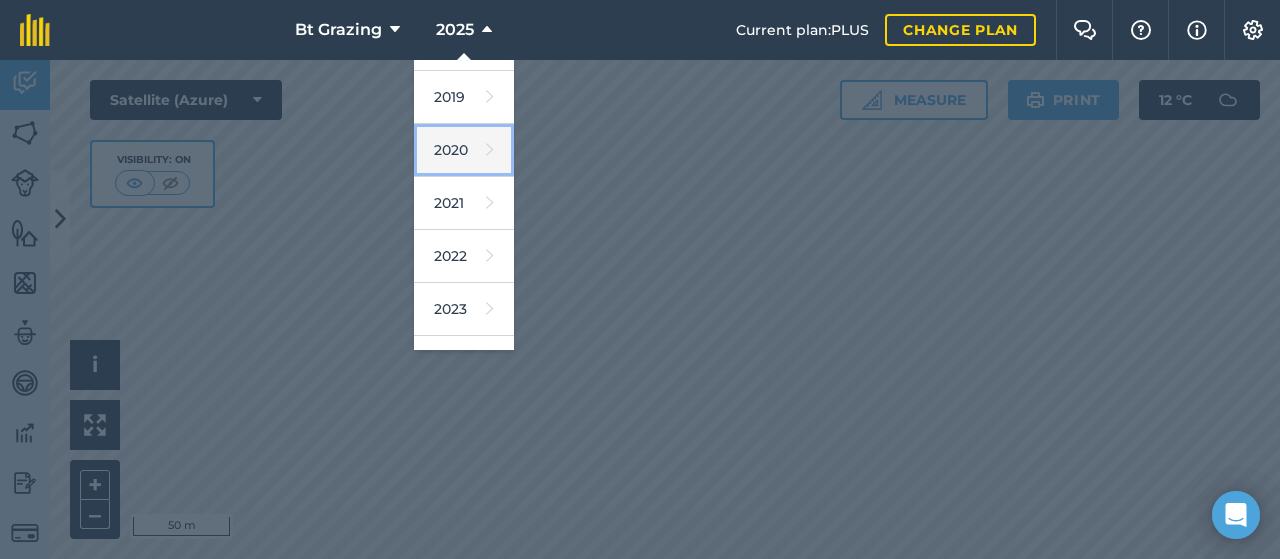 click on "2020" at bounding box center [464, 150] 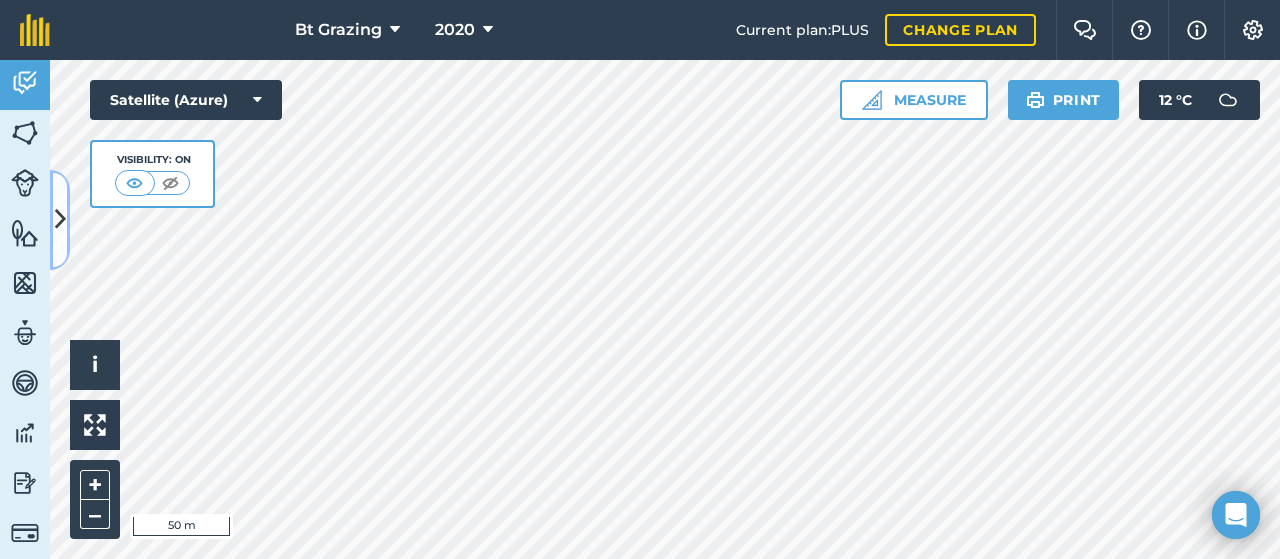 click at bounding box center (60, 220) 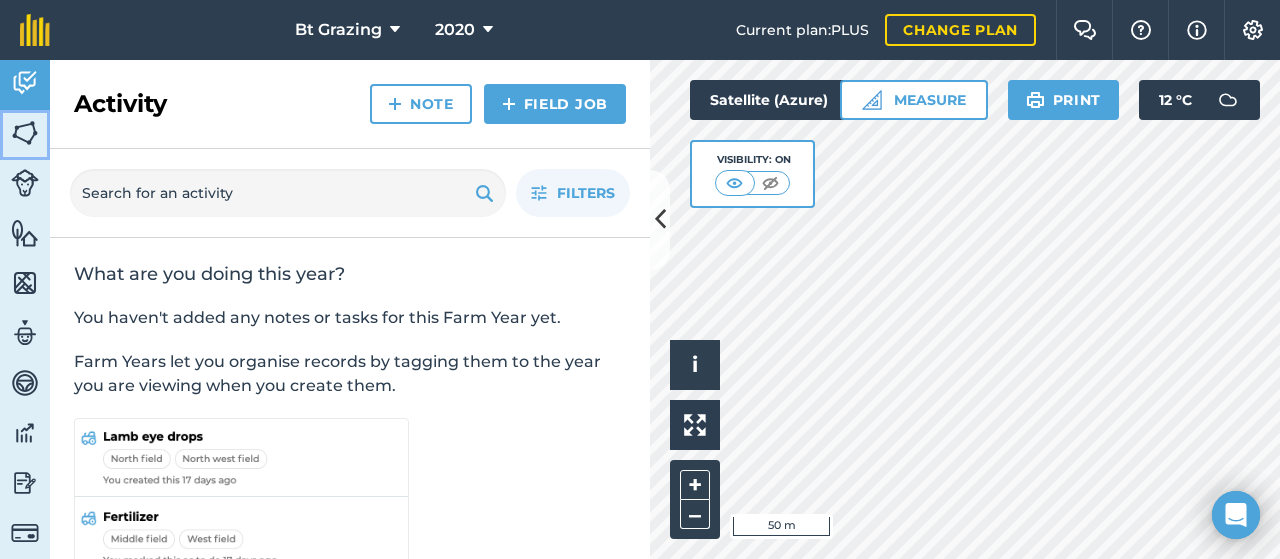 click at bounding box center (25, 133) 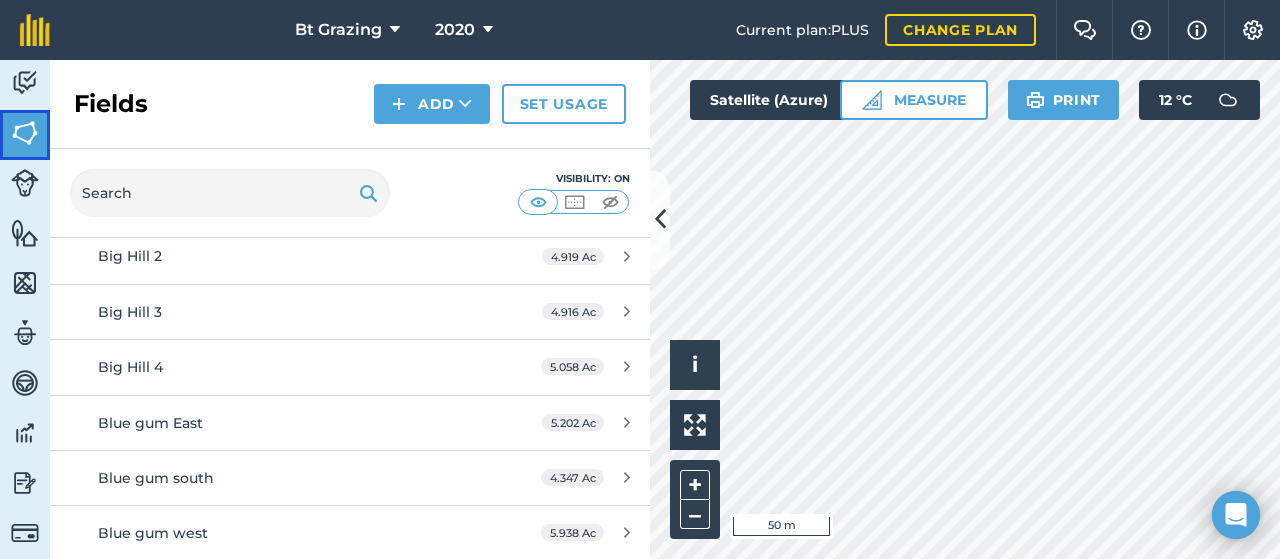 scroll, scrollTop: 323, scrollLeft: 0, axis: vertical 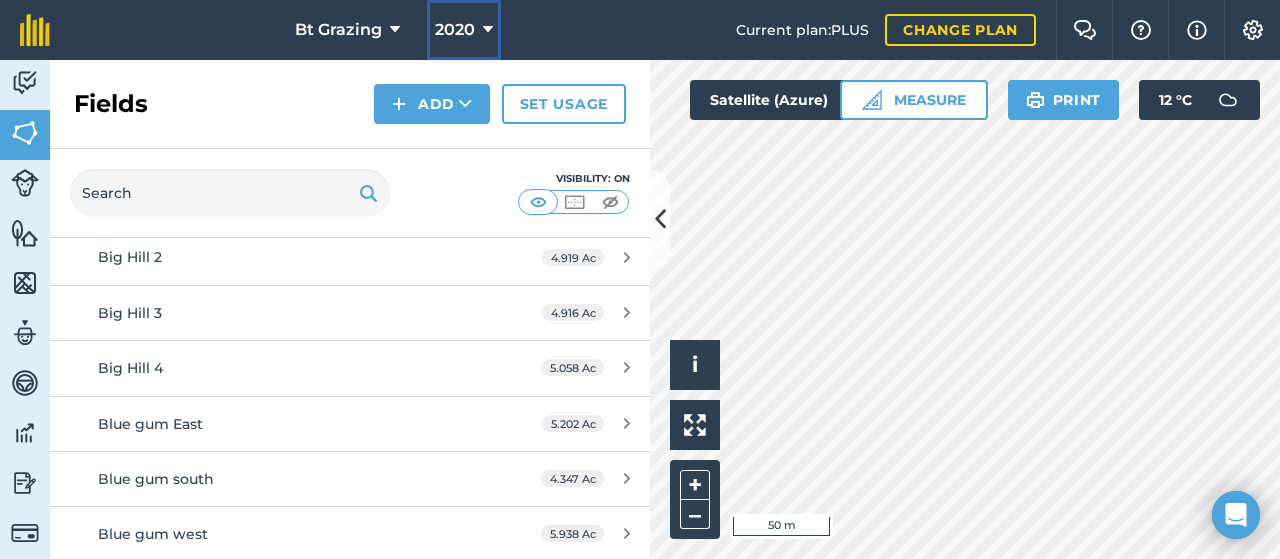 click on "2020" at bounding box center (455, 30) 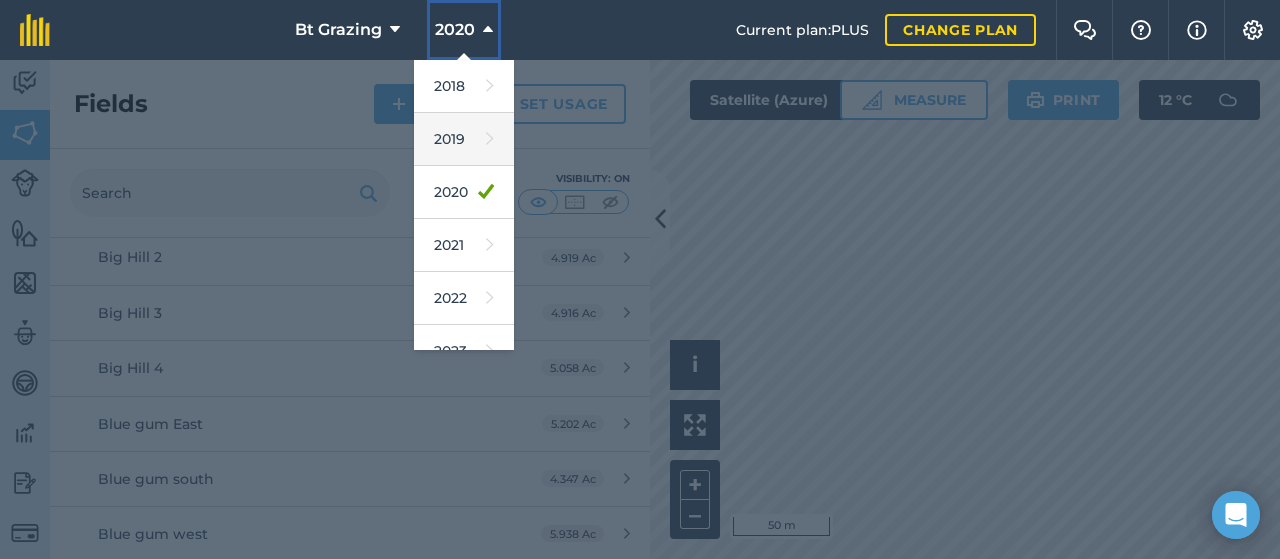 scroll, scrollTop: 236, scrollLeft: 0, axis: vertical 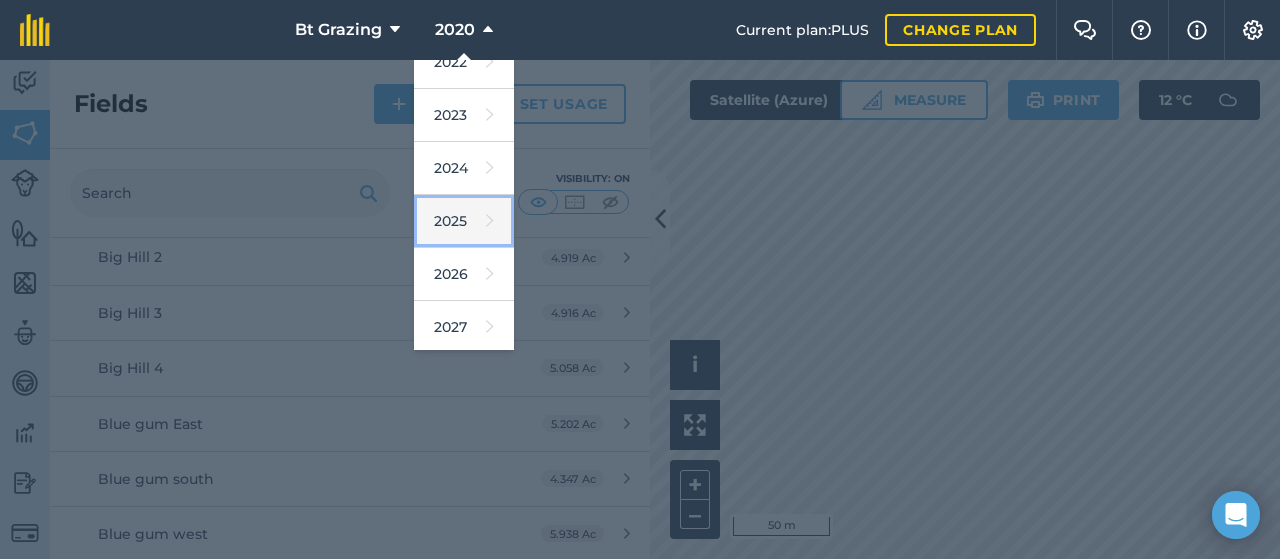 click on "2025" at bounding box center [464, 221] 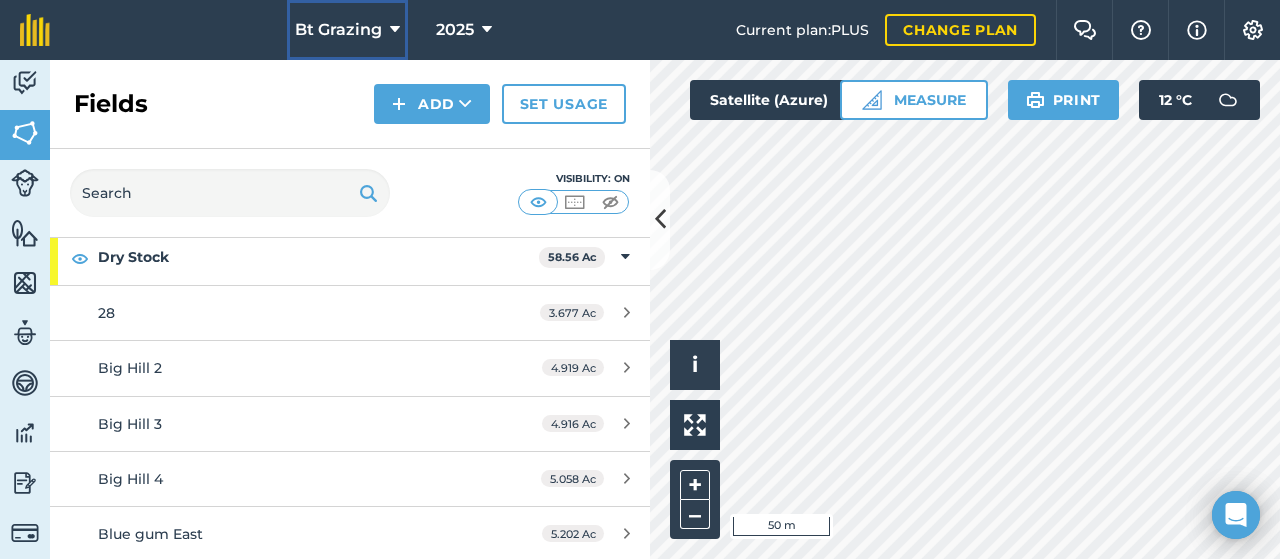 click on "Bt Grazing" at bounding box center (338, 30) 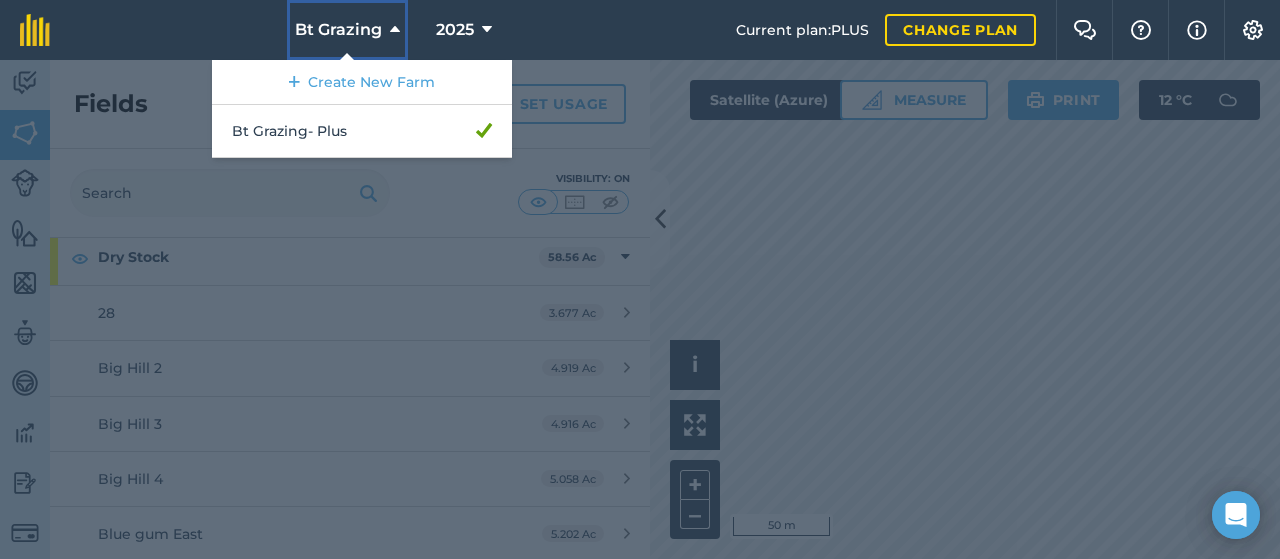 click on "Bt Grazing" at bounding box center (338, 30) 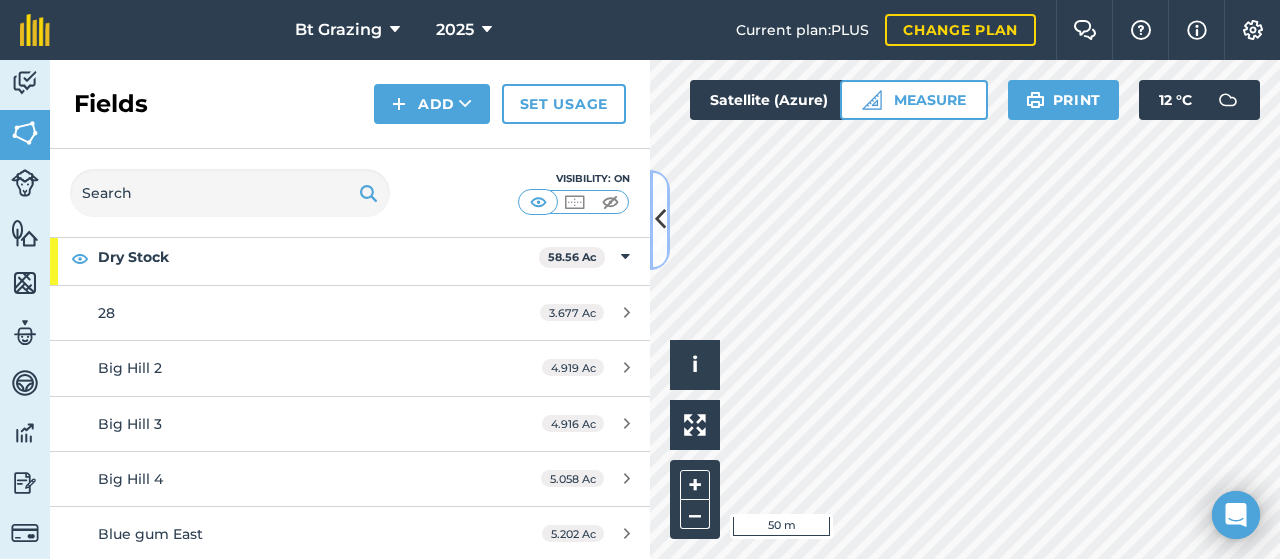 click at bounding box center [660, 219] 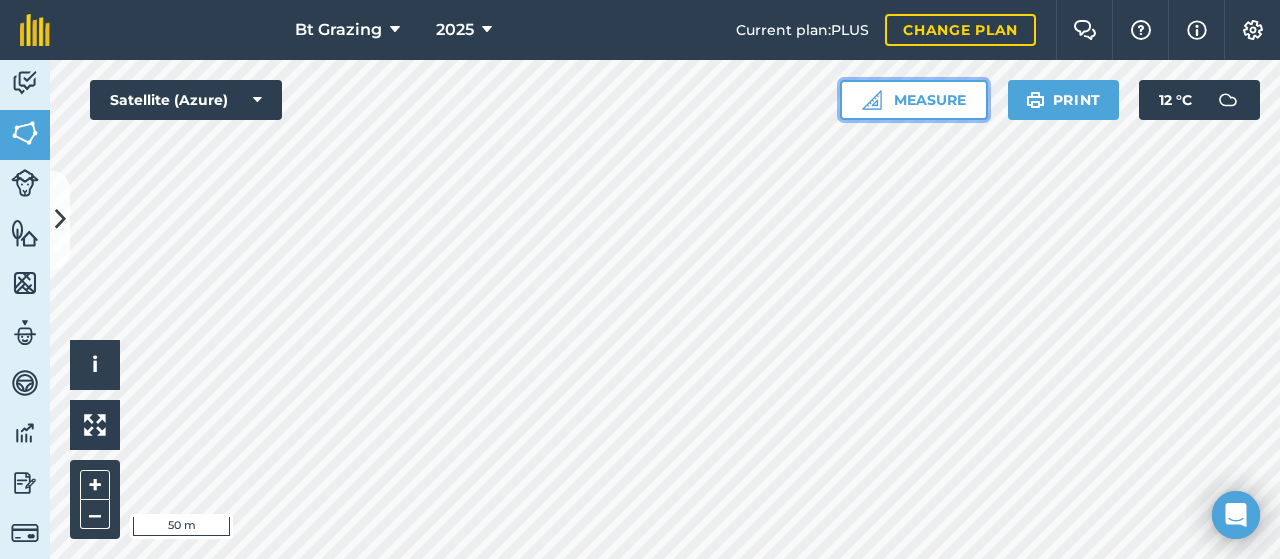 click on "Measure" at bounding box center (914, 100) 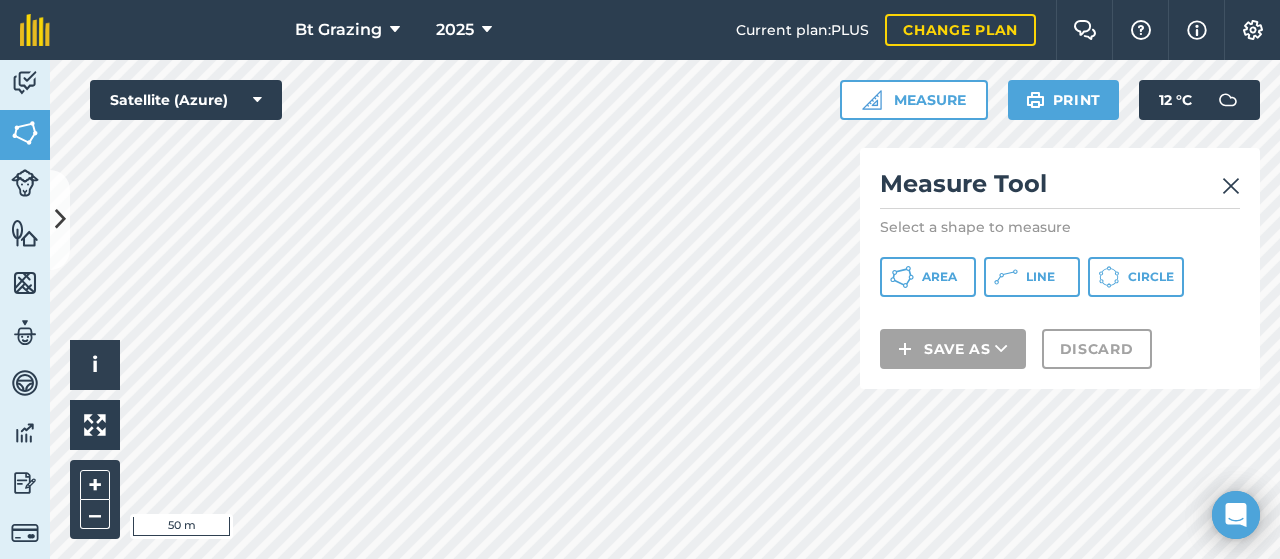 click at bounding box center (1231, 186) 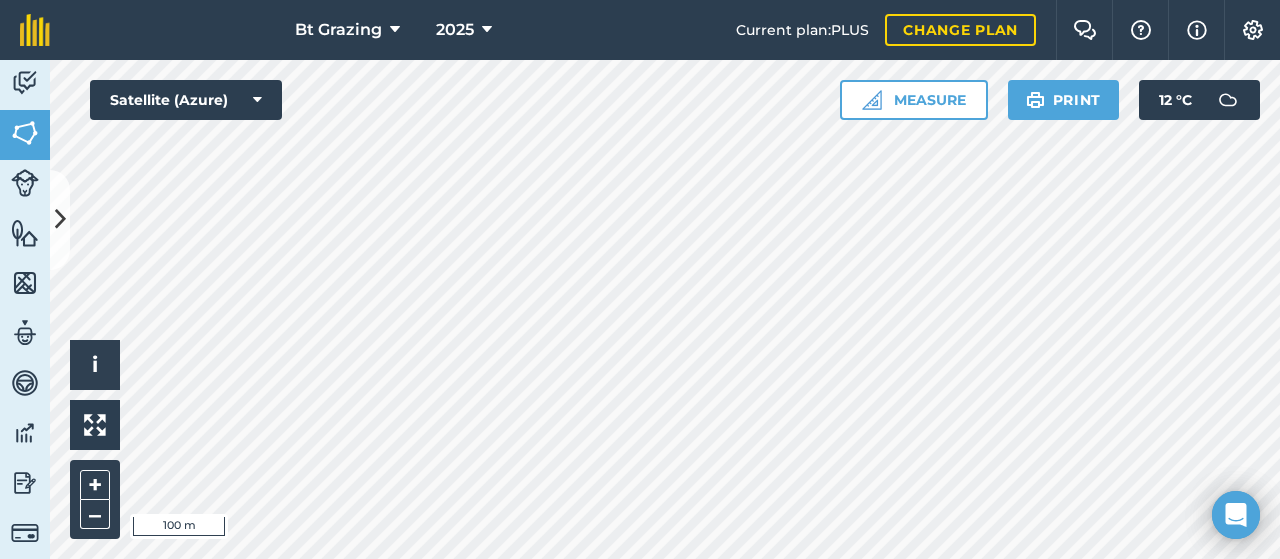 click on "Bt Grazing  2025 Current plan :  PLUS   Change plan Farm Chat Help Info Settings Bt Grazing   -  2025 Reproduced with the permission of  Microsoft Printed on  22/07/2025 Field usages No usage set 180 Bales Bulls Drone Dry Stock Karangi Beef Locked Up For Dry Stock Milking Planted Silage Young Stock Feature types Calf Shed Cattle Yards Dairy  Feed Pad  Grain Feeders House Shed Silo Sludge Pump  Trees Water Water Tank Water Troughs  Activity Fields Livestock Features Maps Team Vehicles Data Reporting Billing Tutorials Tutorials   Back   More EDIT Mulberry Trees EDIT Description Add extra information about your field EDIT Field usage Milking EDIT Boundary   Mapped Area :  11.21   Ac Perimeter :   1.033   km   View on map EDIT Worked area 11.21   Ac Sub-fields   Divide your fields into sections, e.g. for multiple crops or grazing blocks   Add sub-fields Livestock: 3 months 16 days rest Add field job Add note   Field Health To-Do Field History Reports Fertilizing Hello i © 2025 TomTom, Microsoft +" at bounding box center (640, 279) 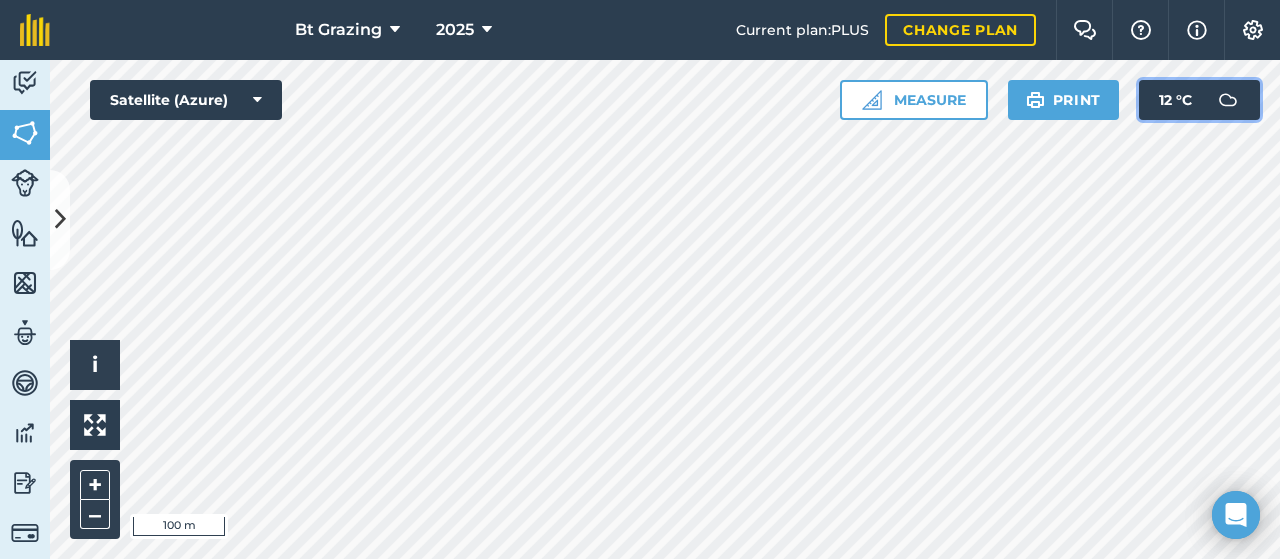 click on "12   ° C" at bounding box center (1175, 100) 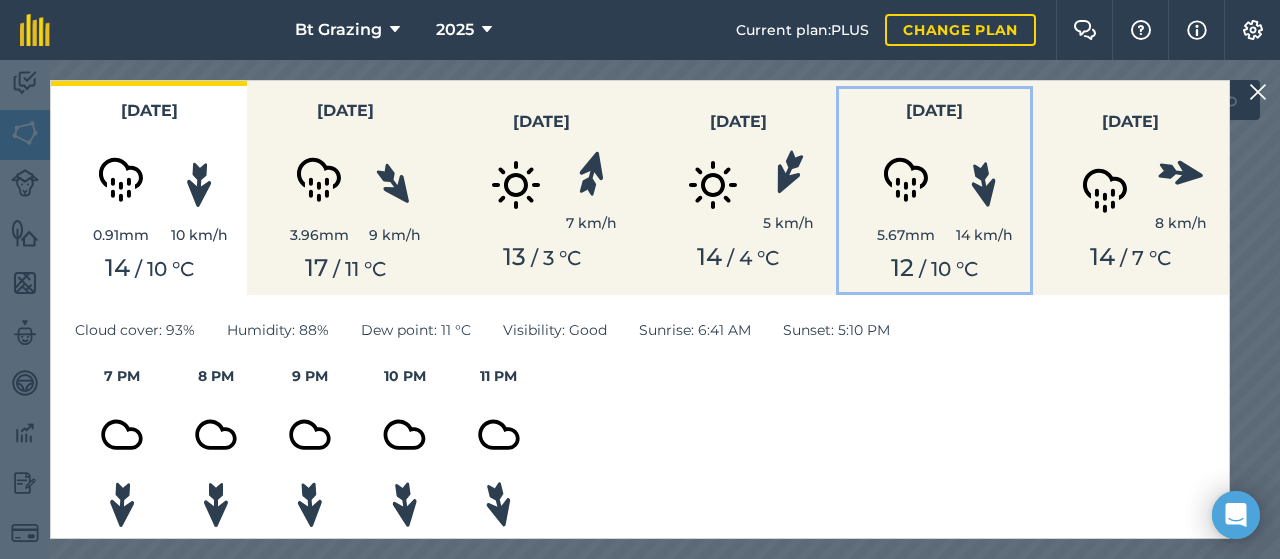 click at bounding box center [984, 185] 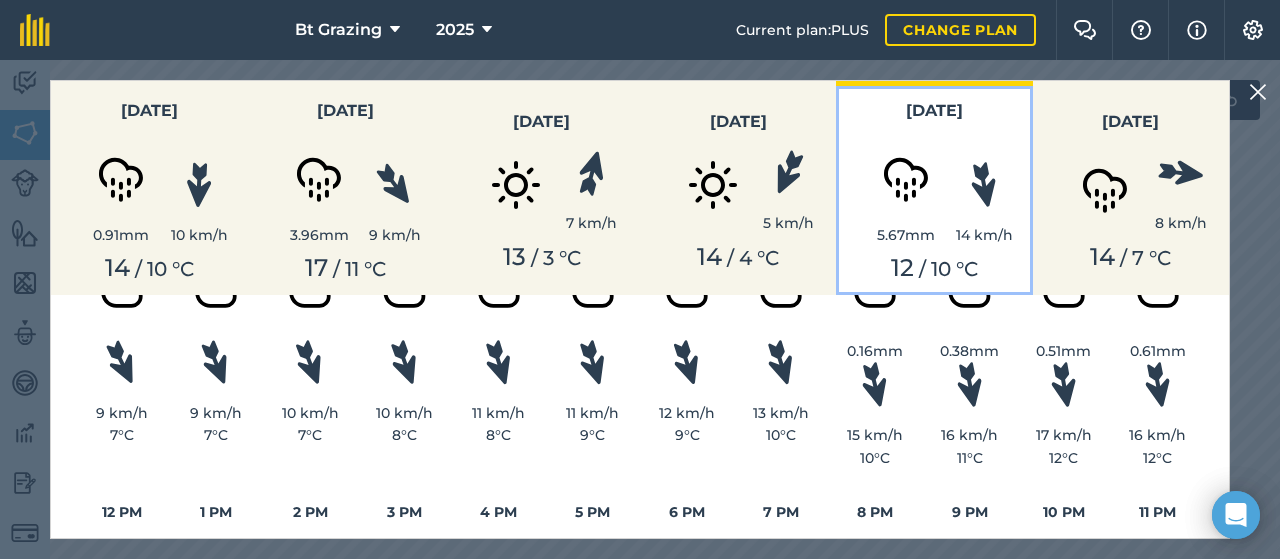 scroll, scrollTop: 0, scrollLeft: 0, axis: both 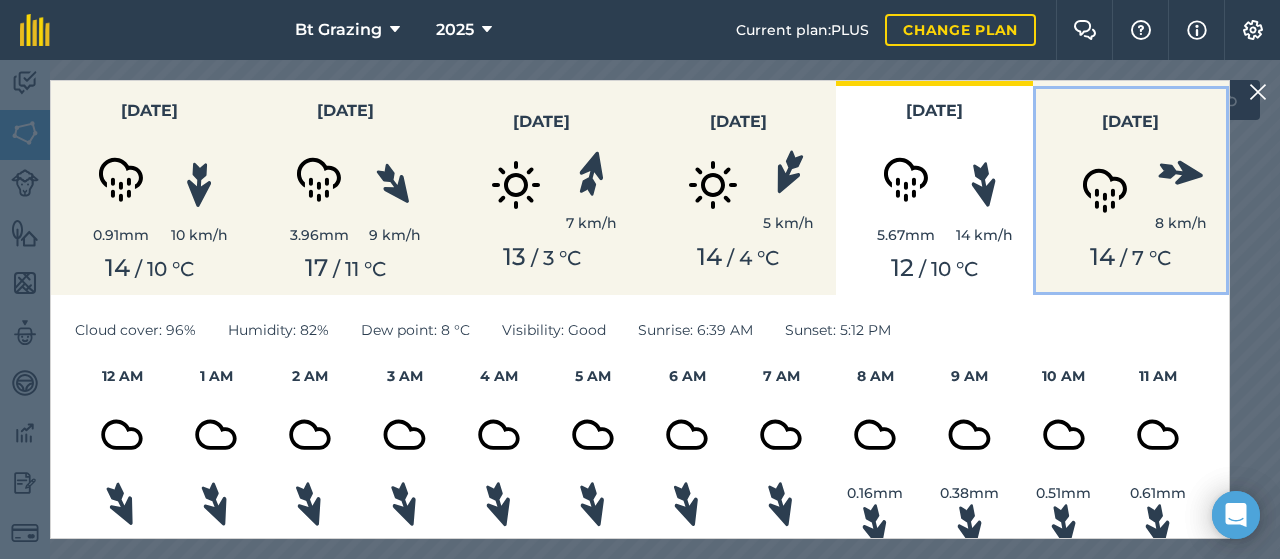 click at bounding box center (1105, 185) 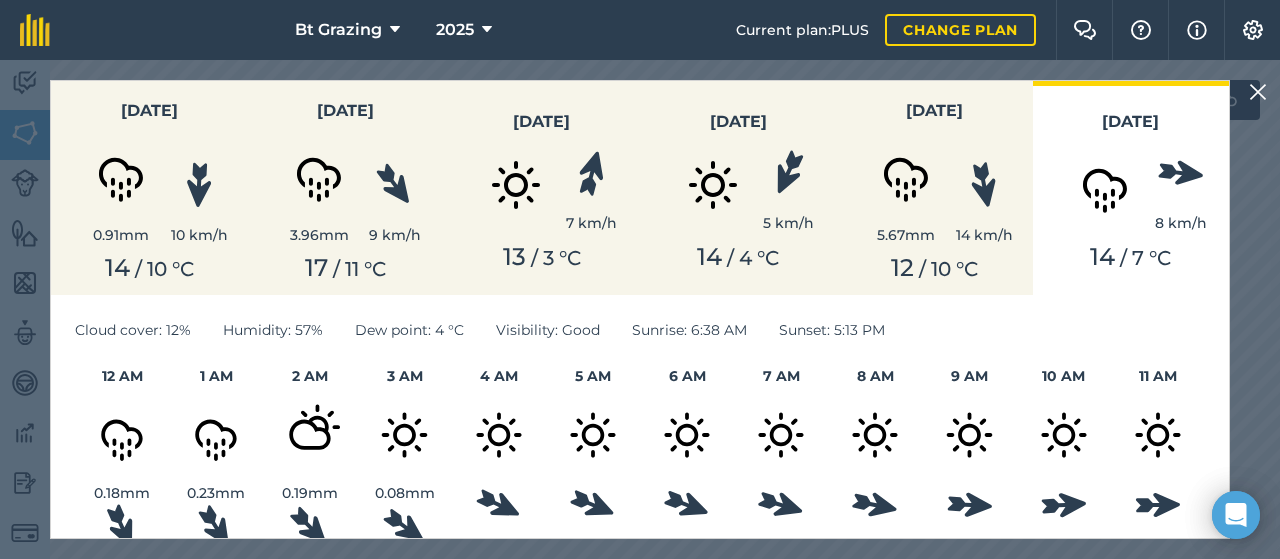 click at bounding box center (1258, 92) 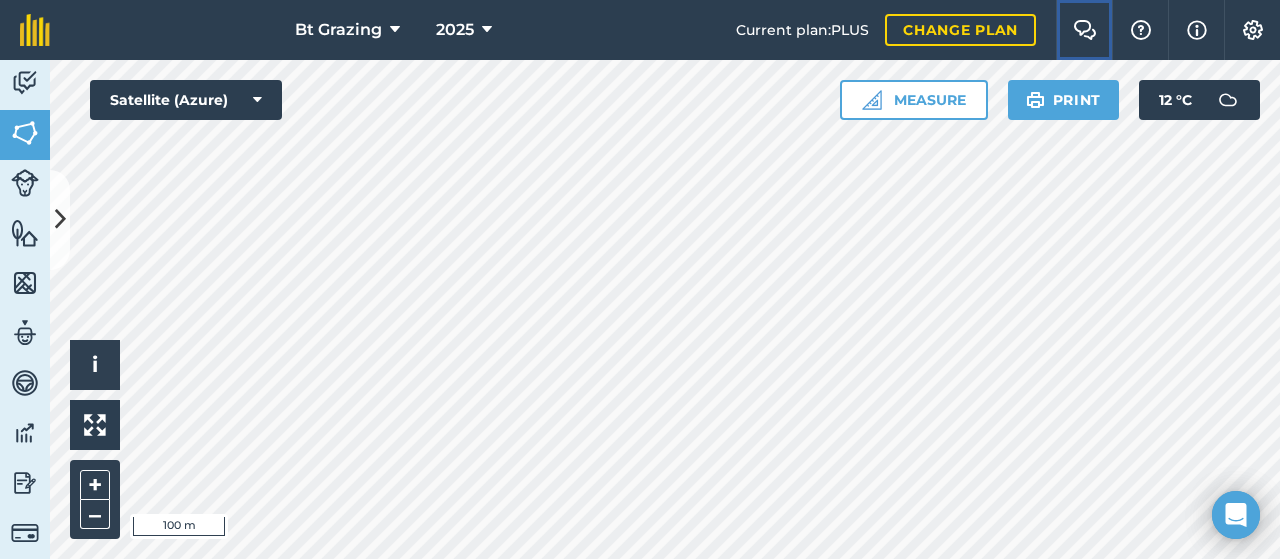 click at bounding box center [1085, 30] 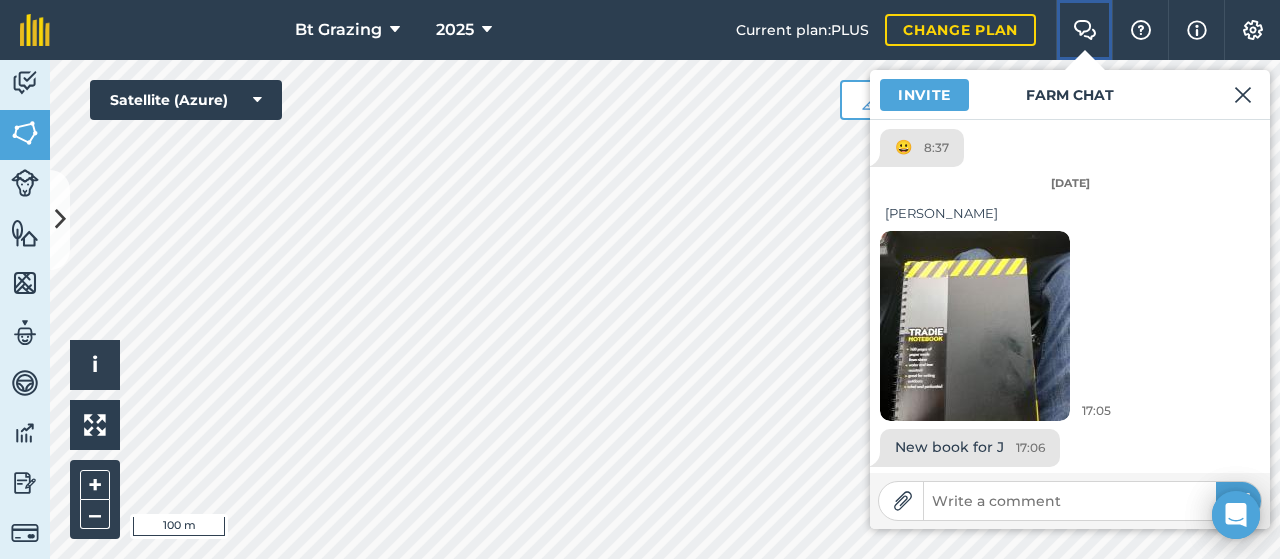 scroll, scrollTop: 654, scrollLeft: 0, axis: vertical 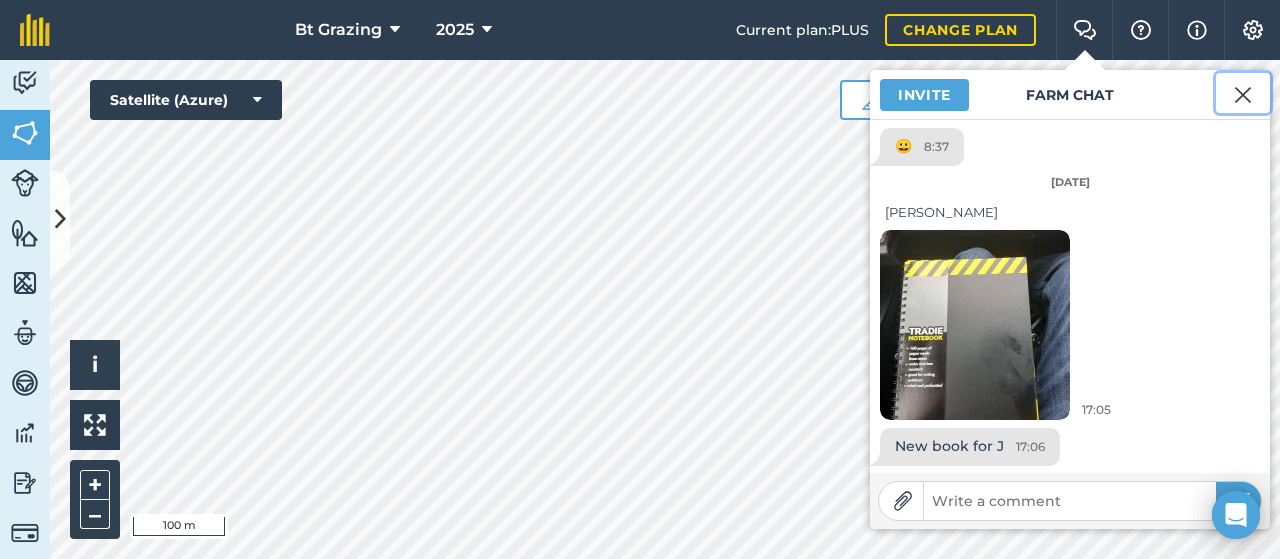 click at bounding box center (1243, 95) 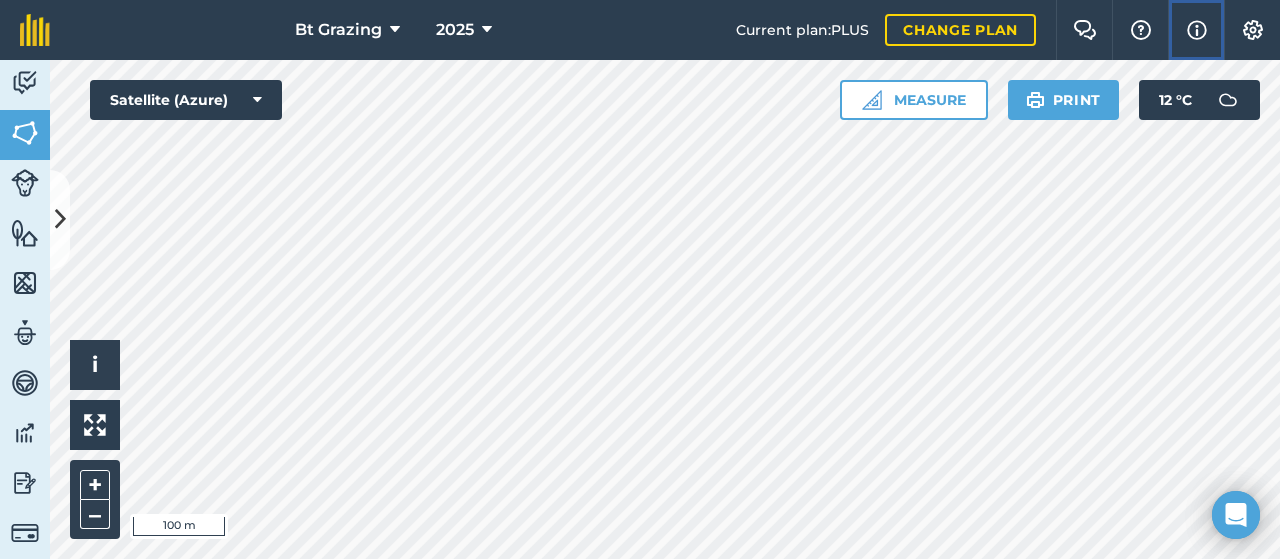 click at bounding box center [1197, 30] 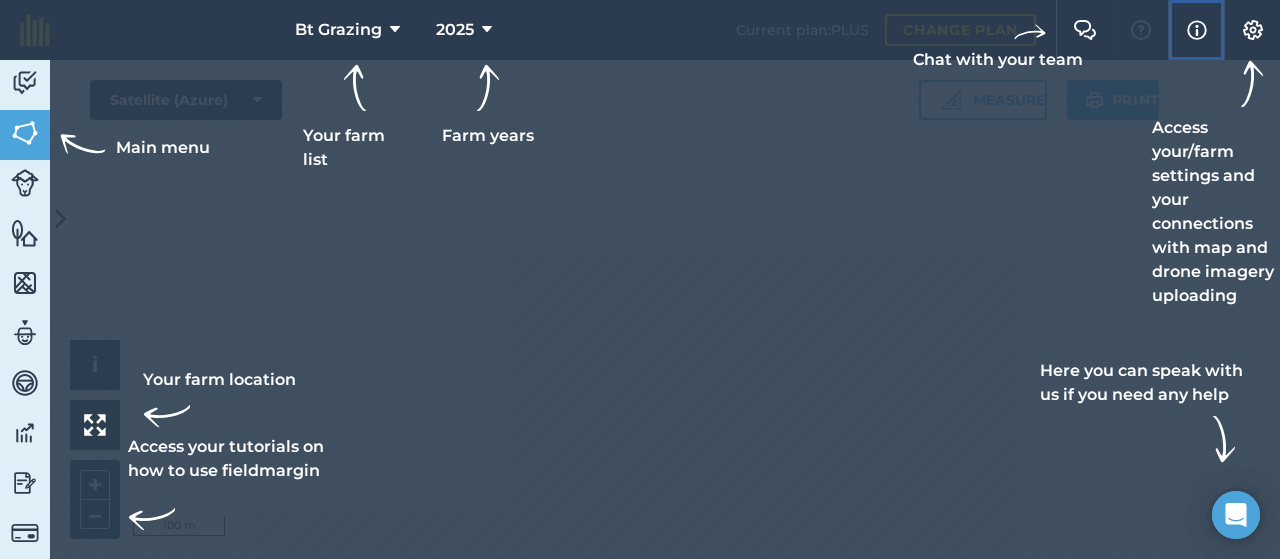 click at bounding box center [1197, 30] 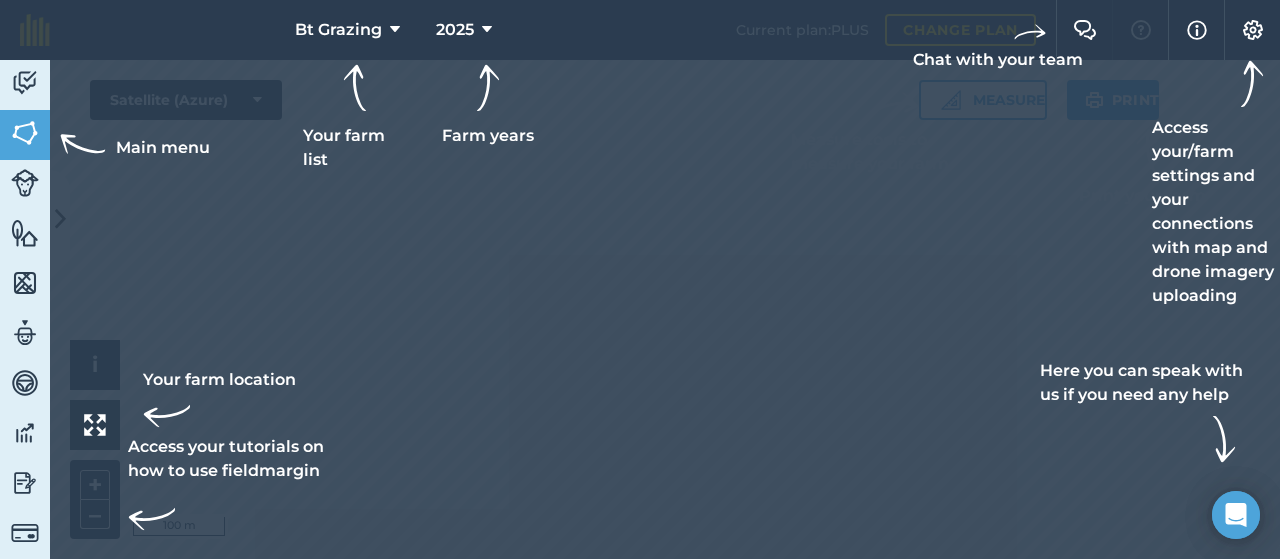 click at bounding box center (640, 279) 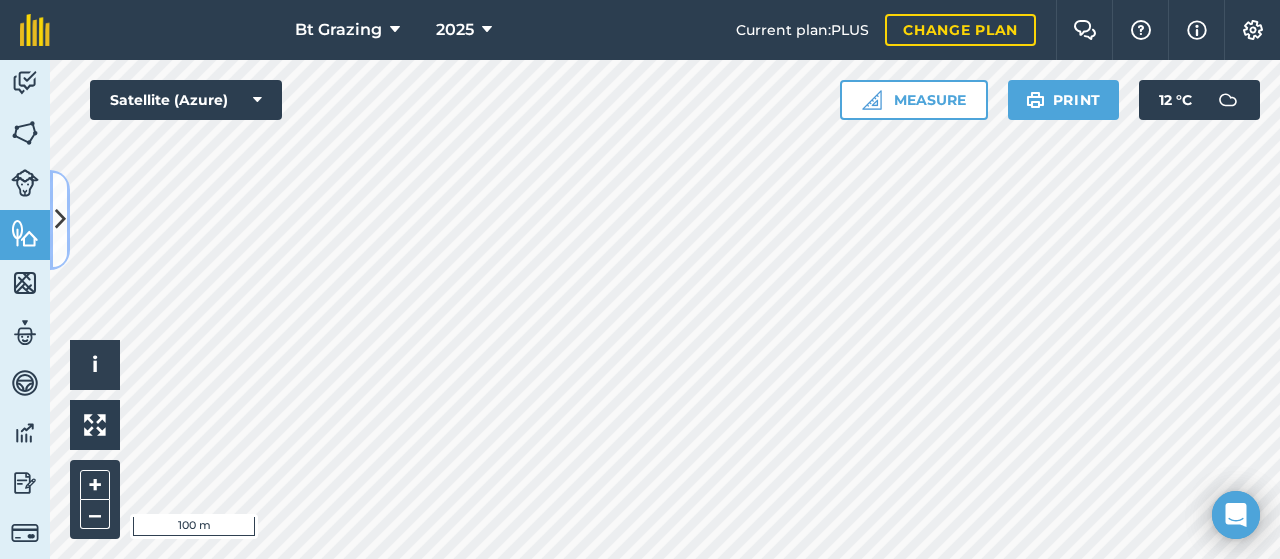 click at bounding box center (60, 220) 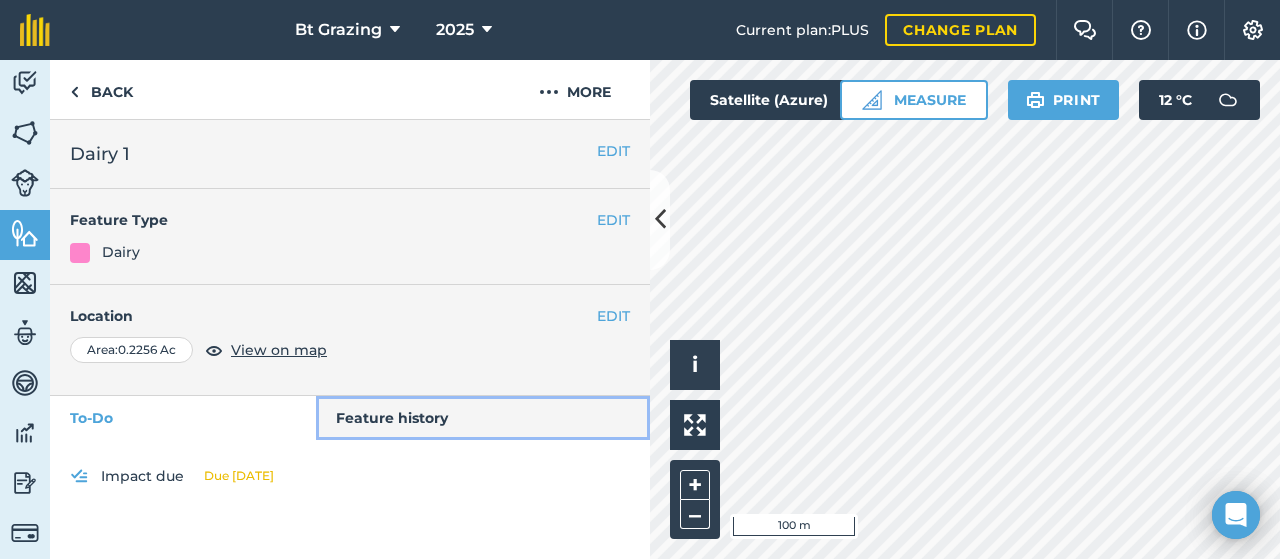 click on "Feature history" at bounding box center [483, 418] 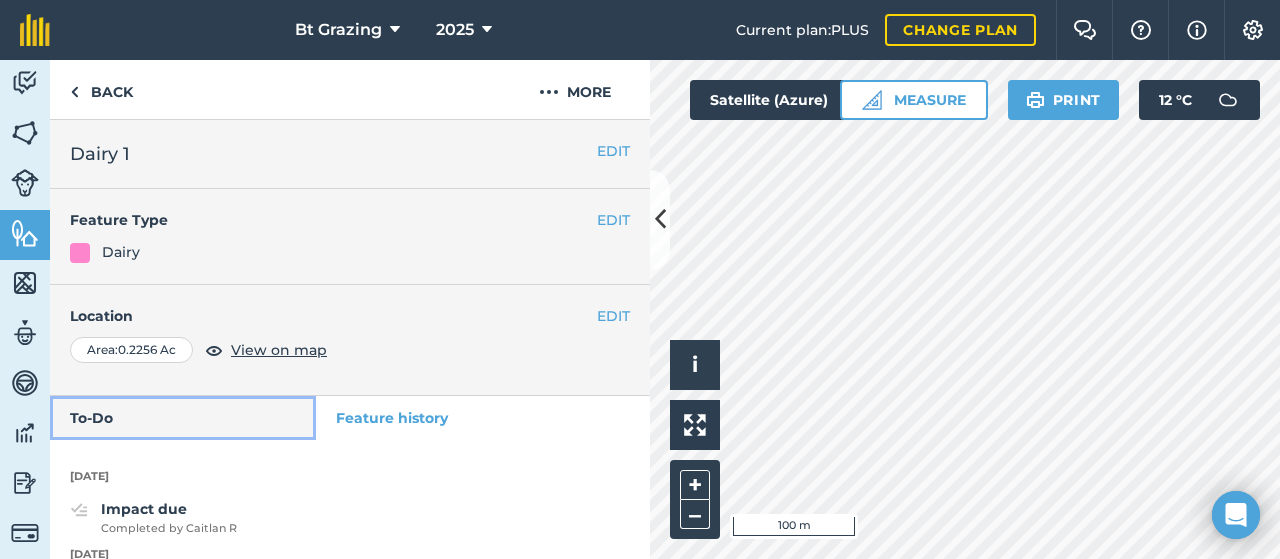 click on "To-Do" at bounding box center (183, 418) 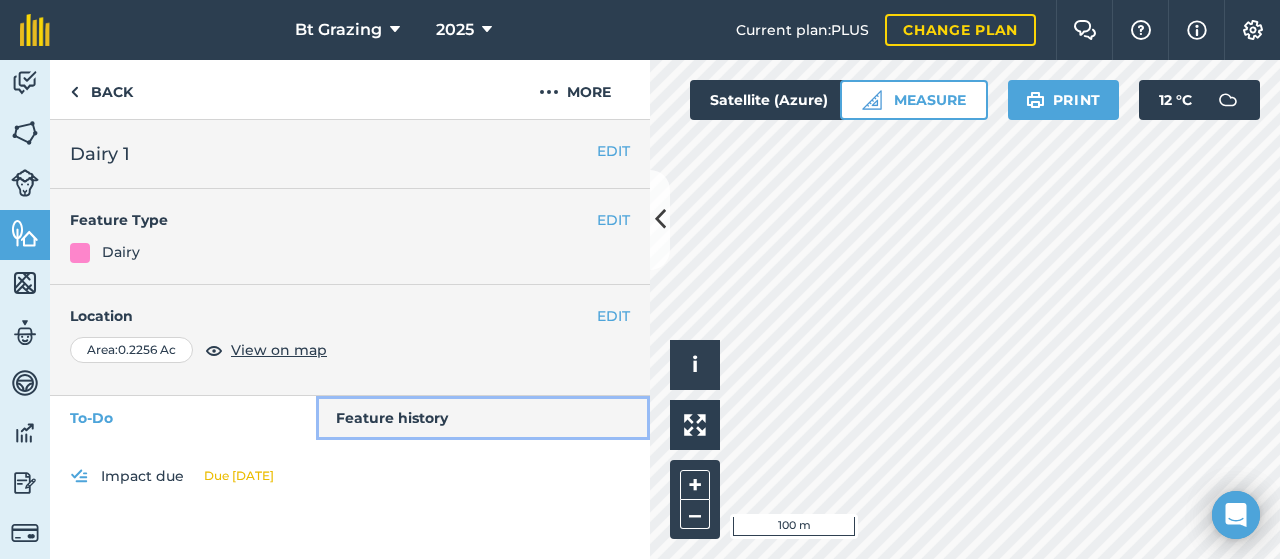 click on "Feature history" at bounding box center [483, 418] 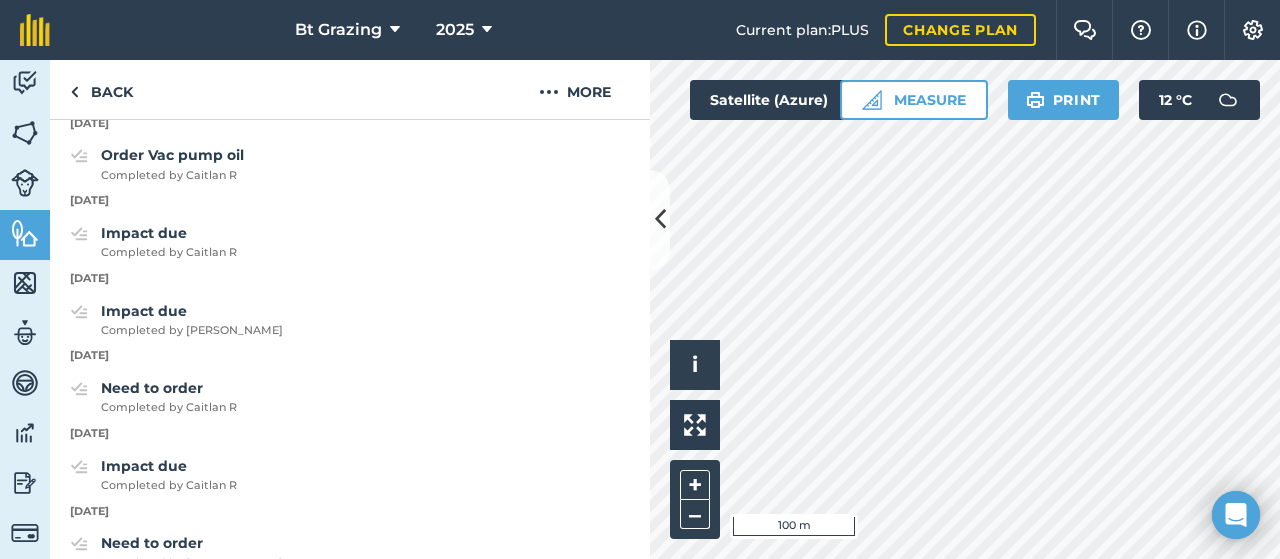 scroll, scrollTop: 449, scrollLeft: 0, axis: vertical 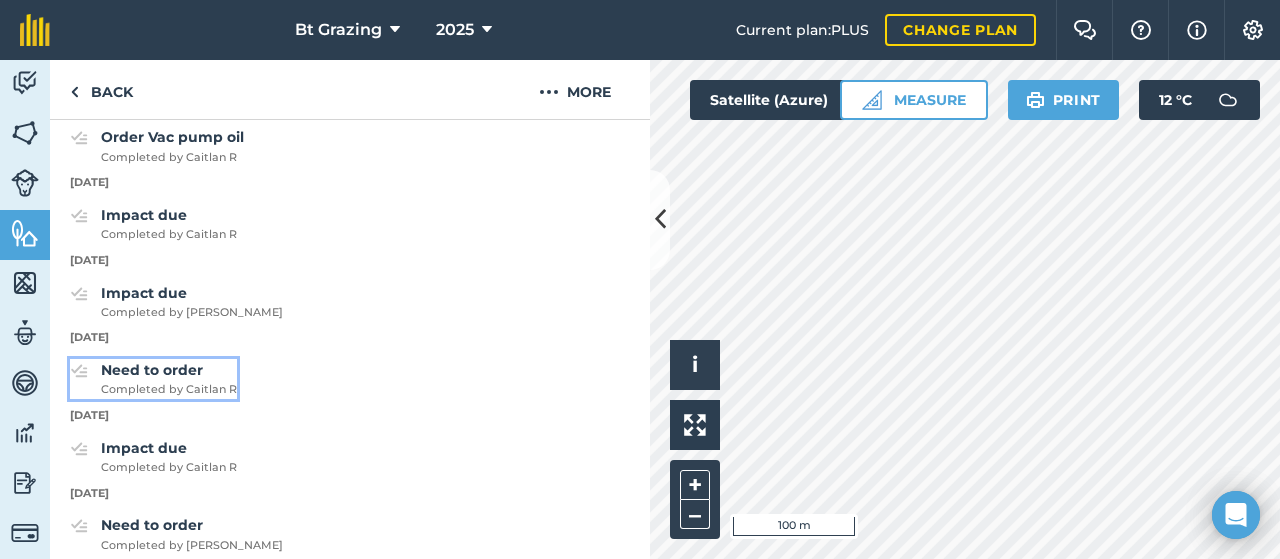 click on "Need to order" at bounding box center [152, 370] 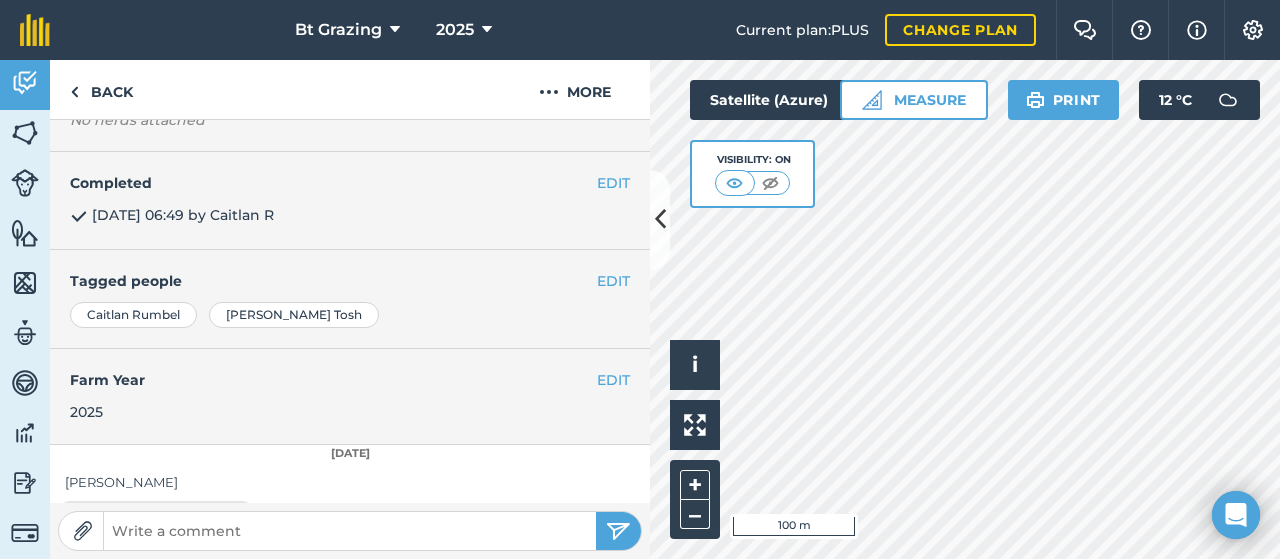 scroll, scrollTop: 431, scrollLeft: 0, axis: vertical 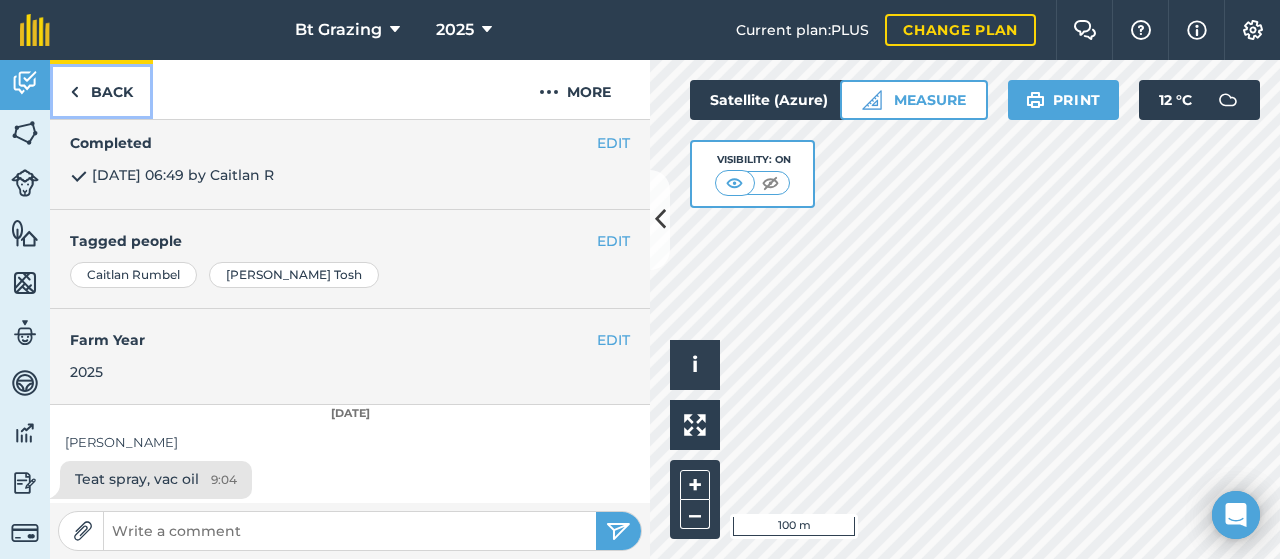 click on "Back" at bounding box center [101, 89] 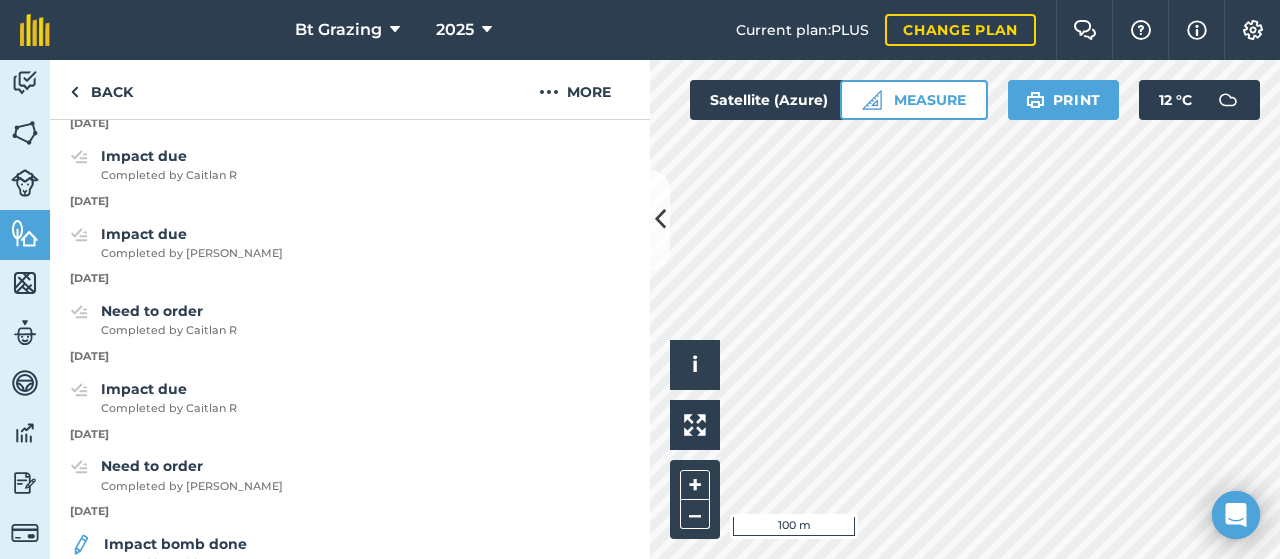scroll, scrollTop: 540, scrollLeft: 0, axis: vertical 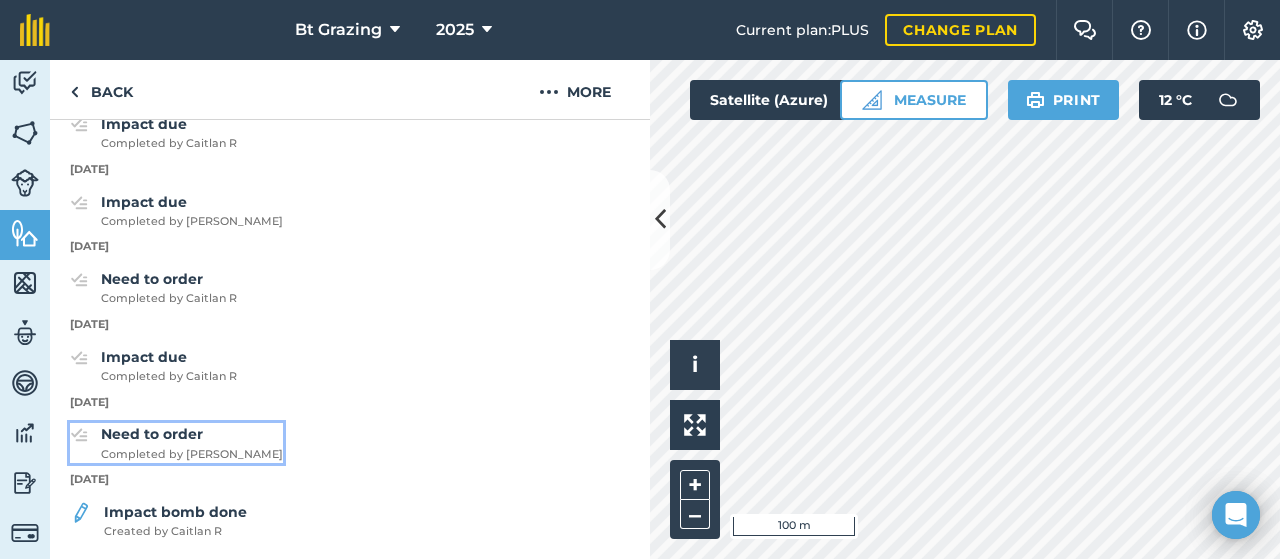 click on "Need to order" at bounding box center [152, 434] 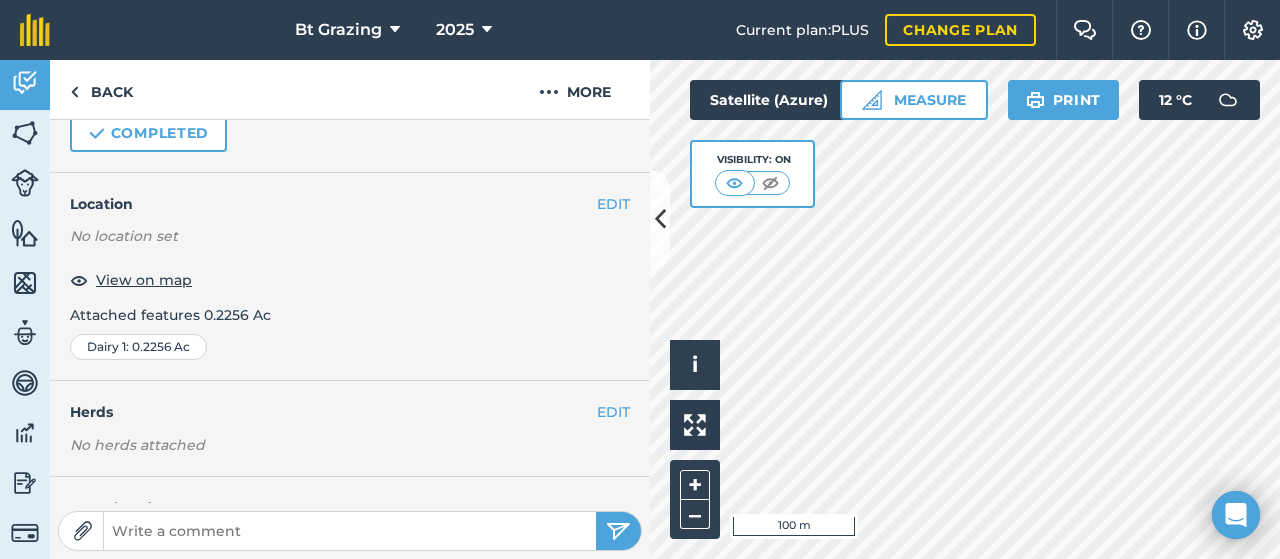 scroll, scrollTop: 0, scrollLeft: 0, axis: both 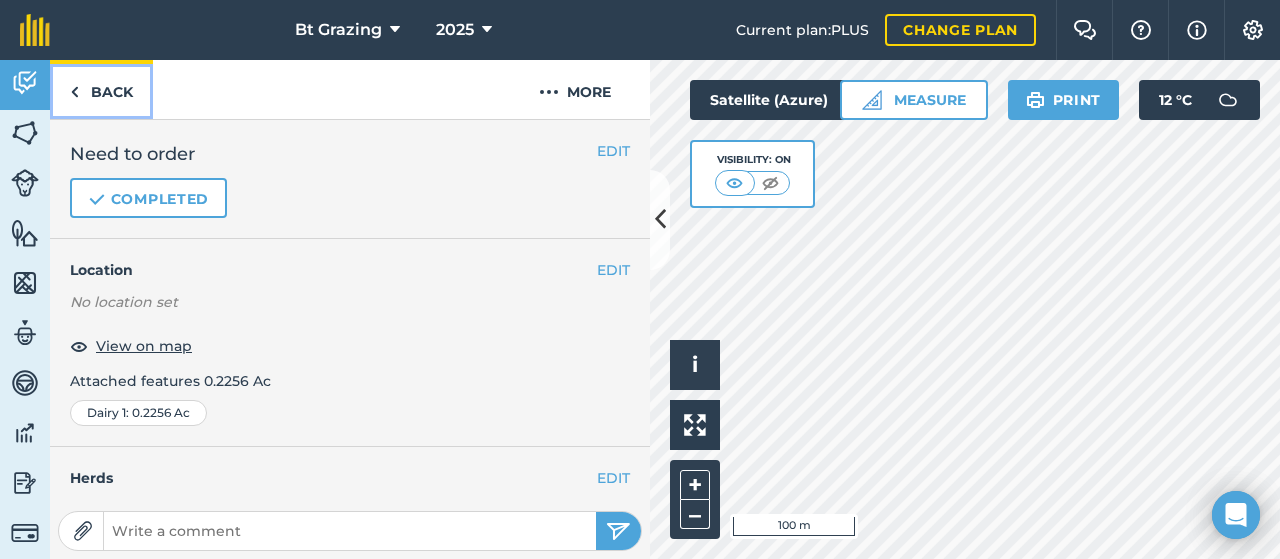 click on "Back" at bounding box center (101, 89) 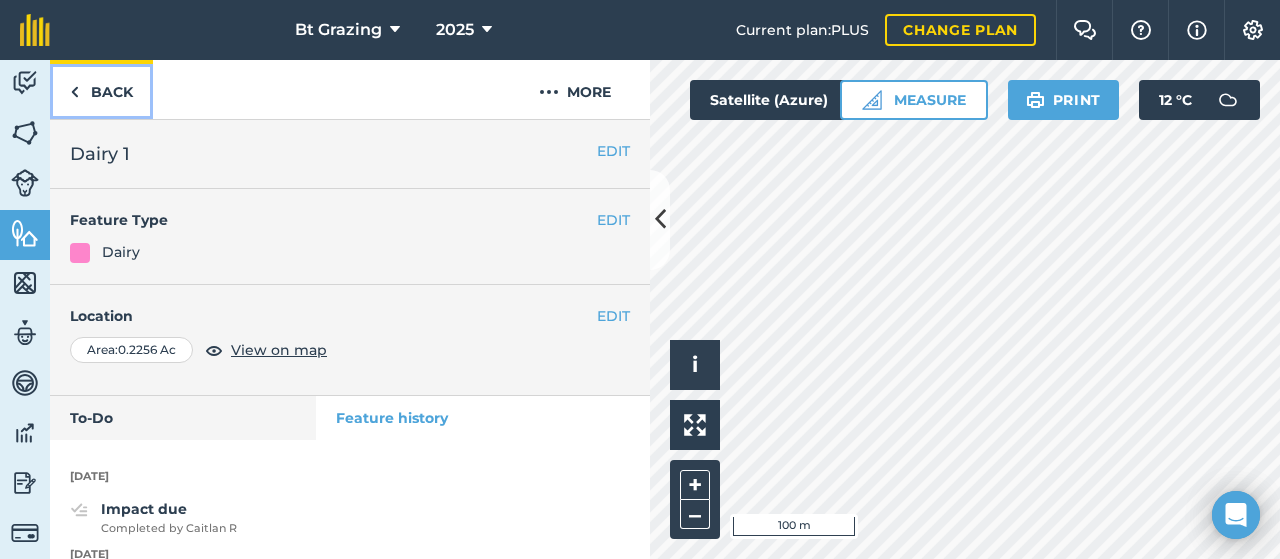 click on "Back" at bounding box center (101, 89) 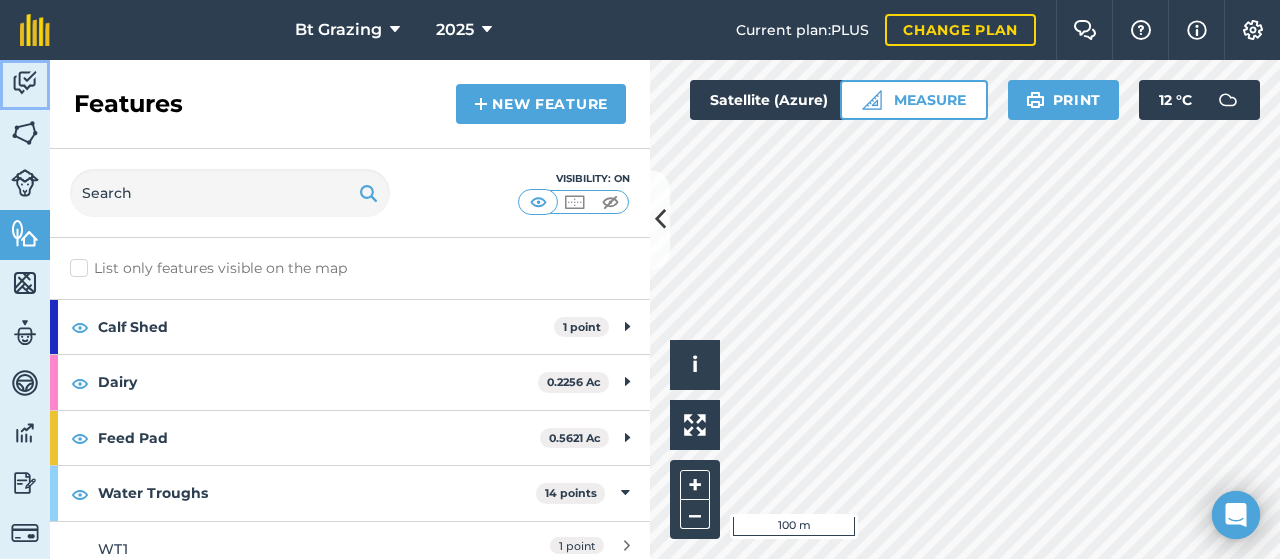 click on "Activity" at bounding box center [25, 85] 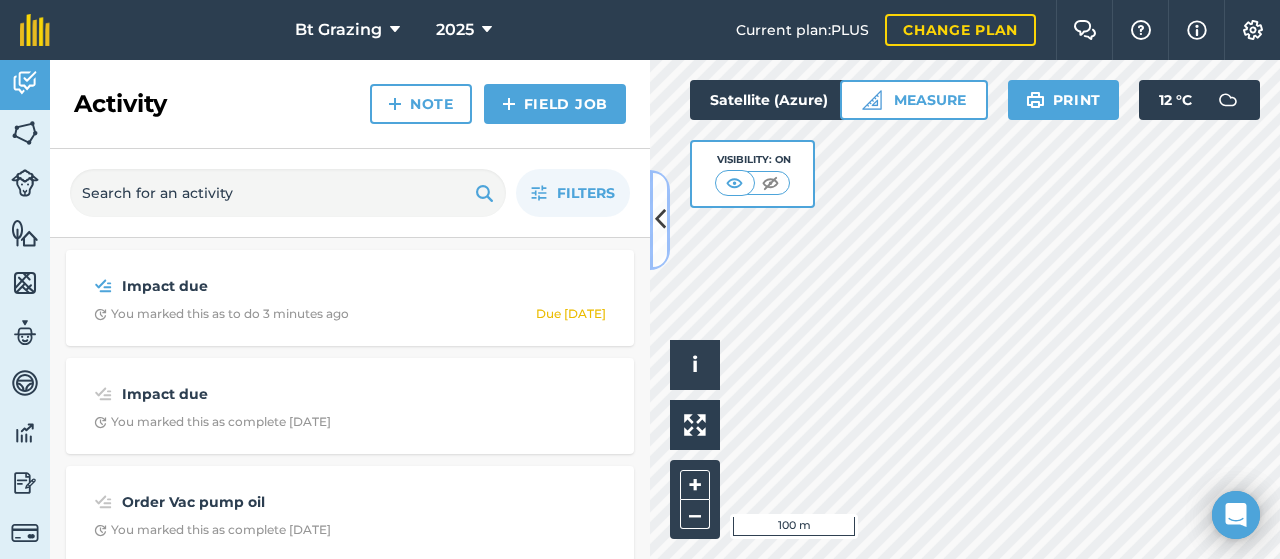 click at bounding box center [660, 219] 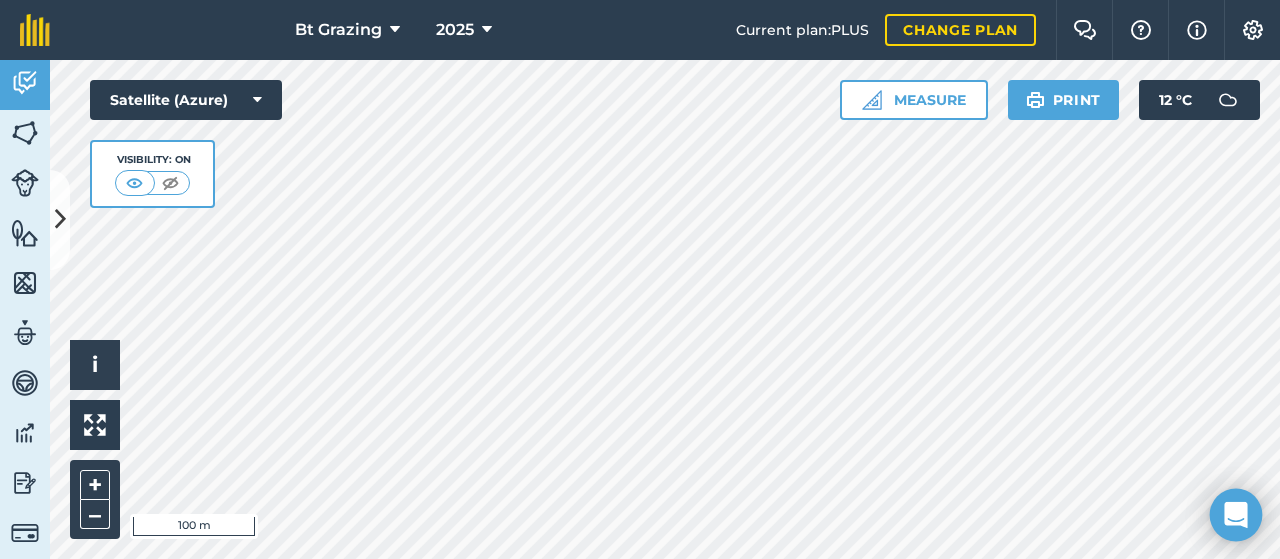 click 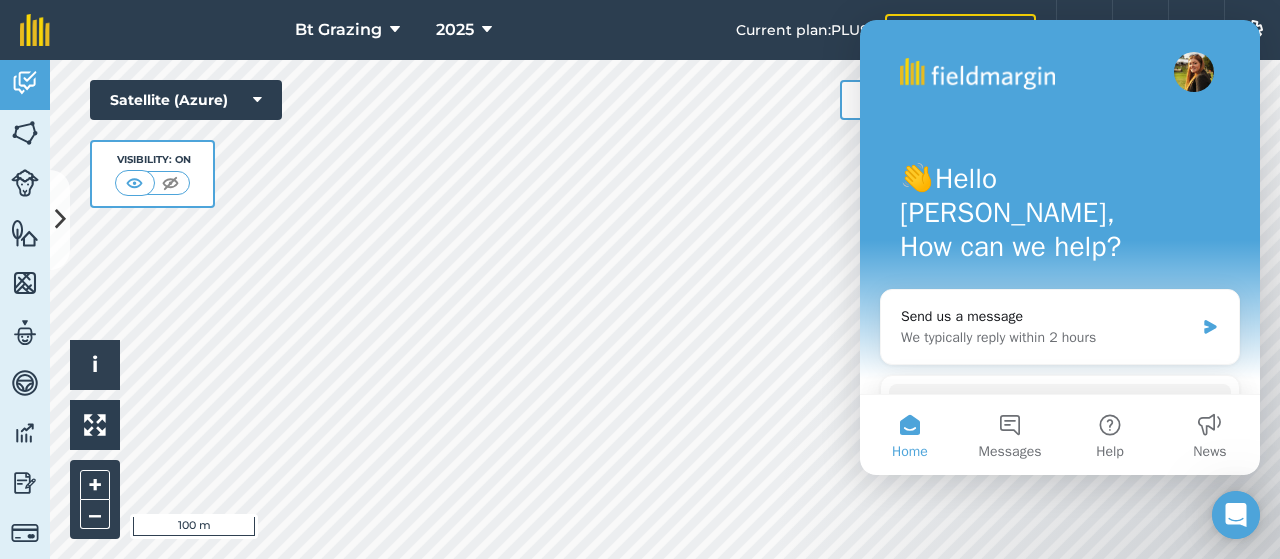 scroll, scrollTop: 0, scrollLeft: 0, axis: both 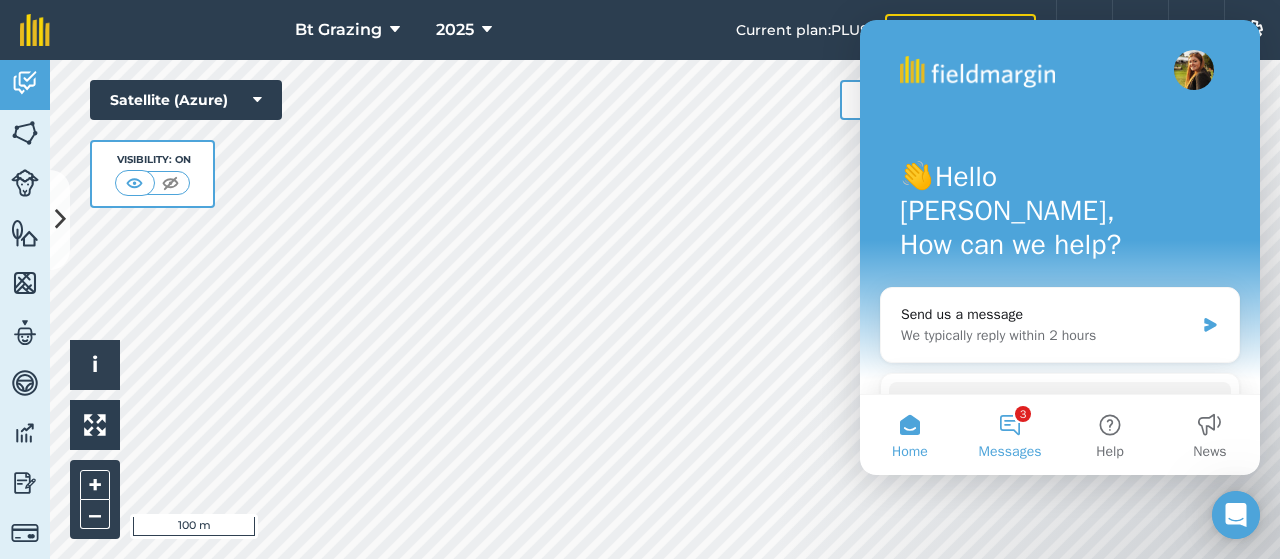 click on "Messages" at bounding box center [1010, 452] 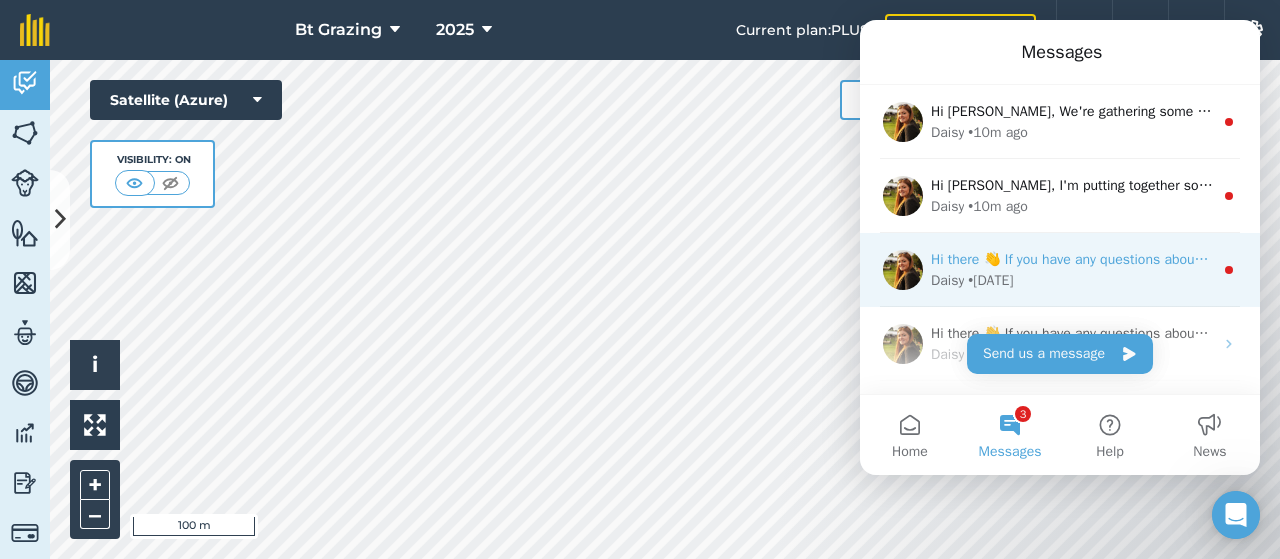 click on "Hi there 👋 If you have any questions about our pricing or which plan is right for you, I’m here to help! 🙂 Daisy" at bounding box center [1271, 259] 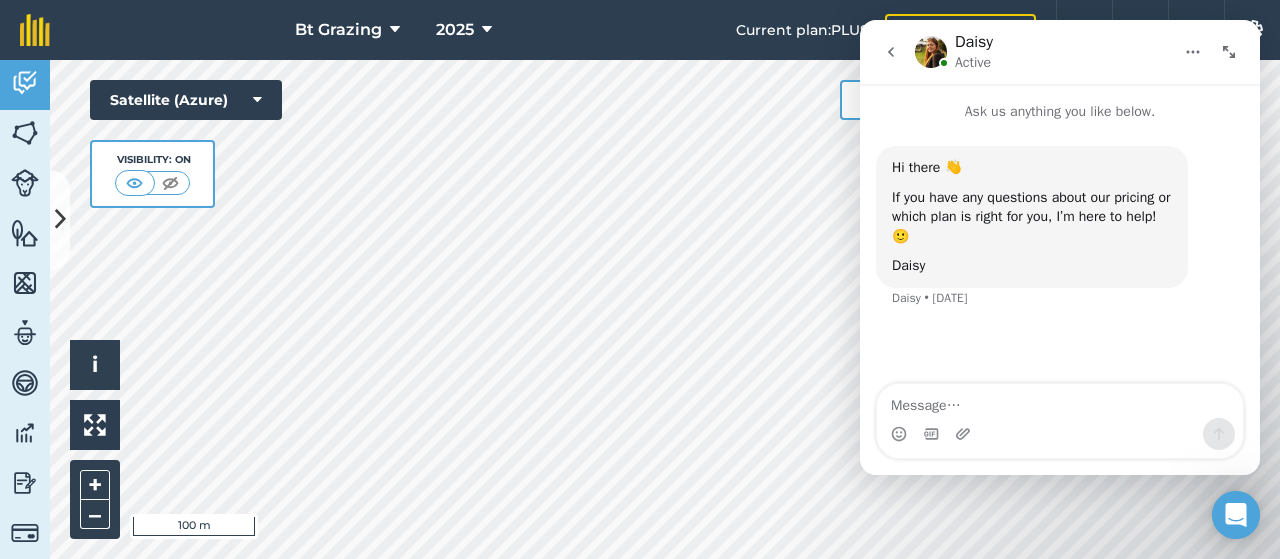 click at bounding box center (891, 52) 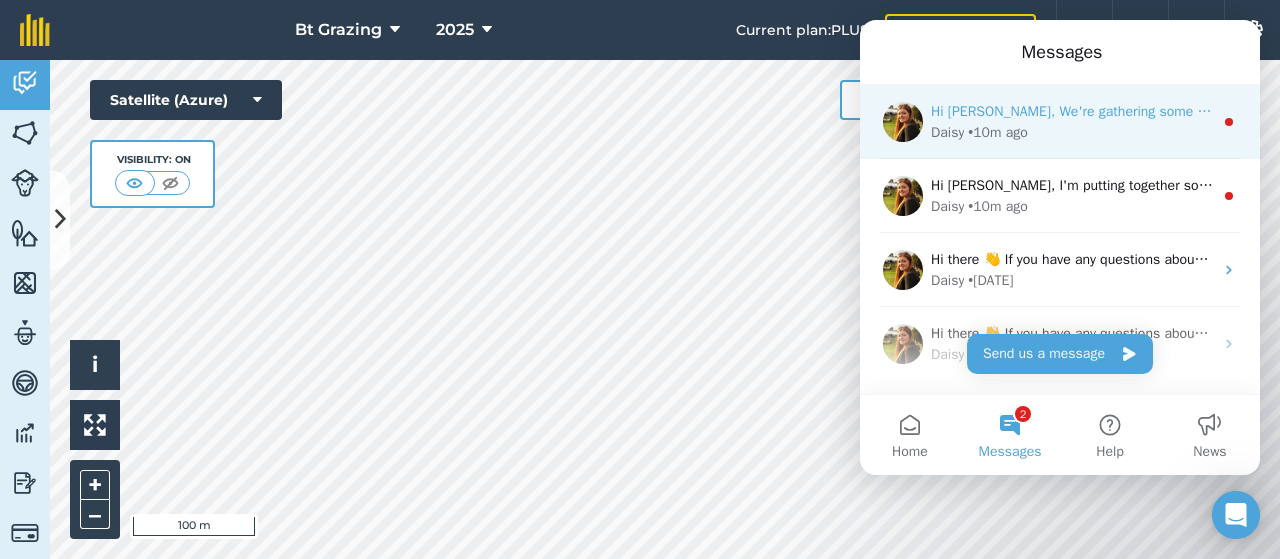 click on "Daisy •  10m ago" at bounding box center (1072, 132) 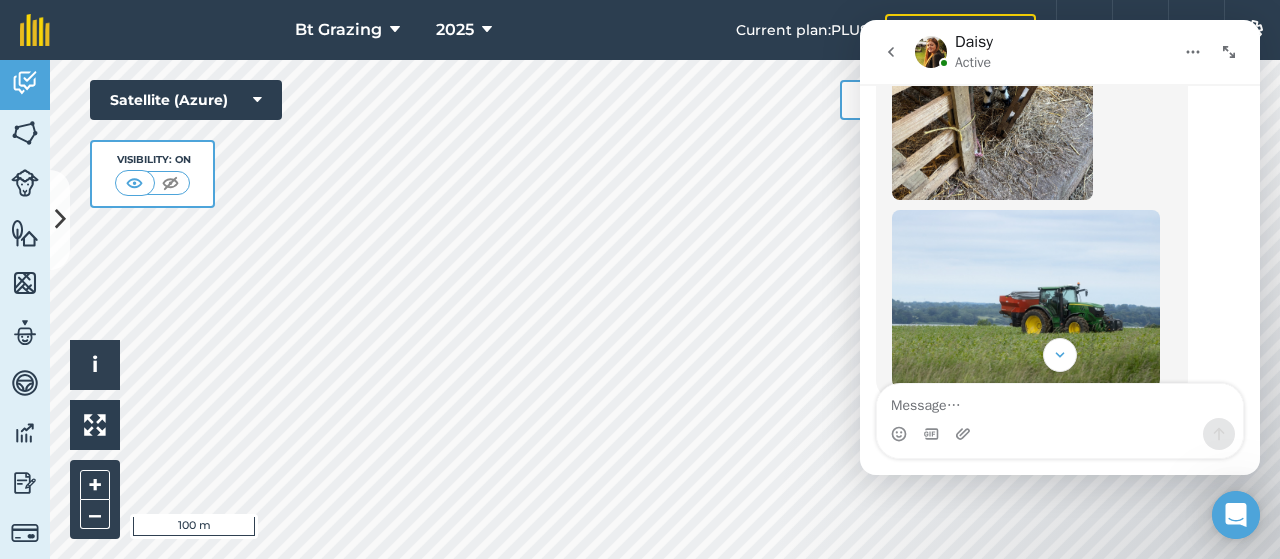 scroll, scrollTop: 548, scrollLeft: 0, axis: vertical 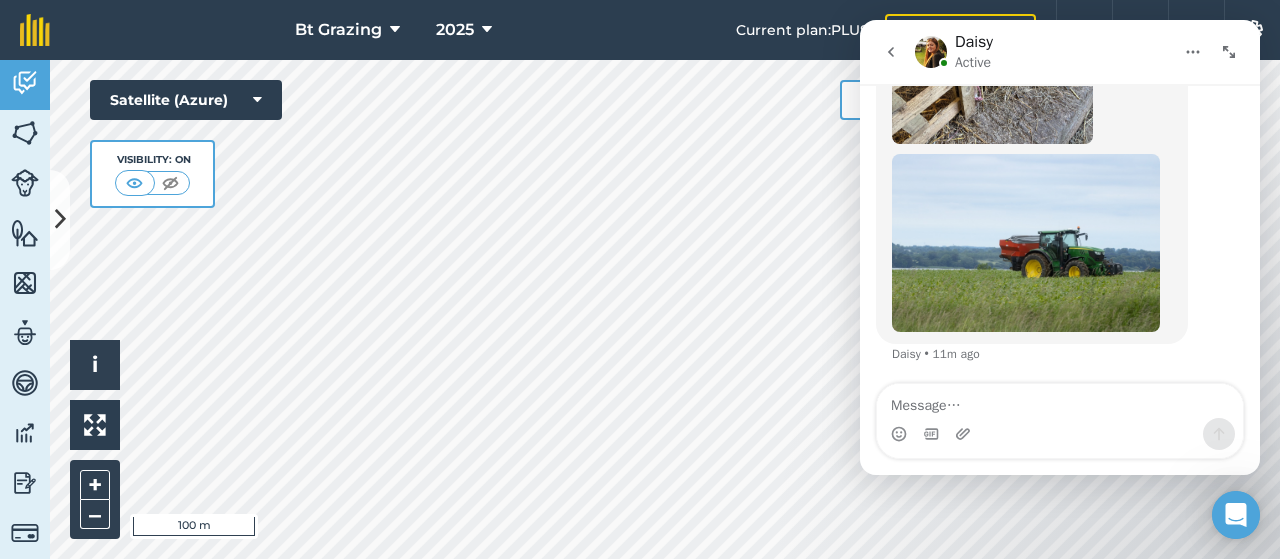 click 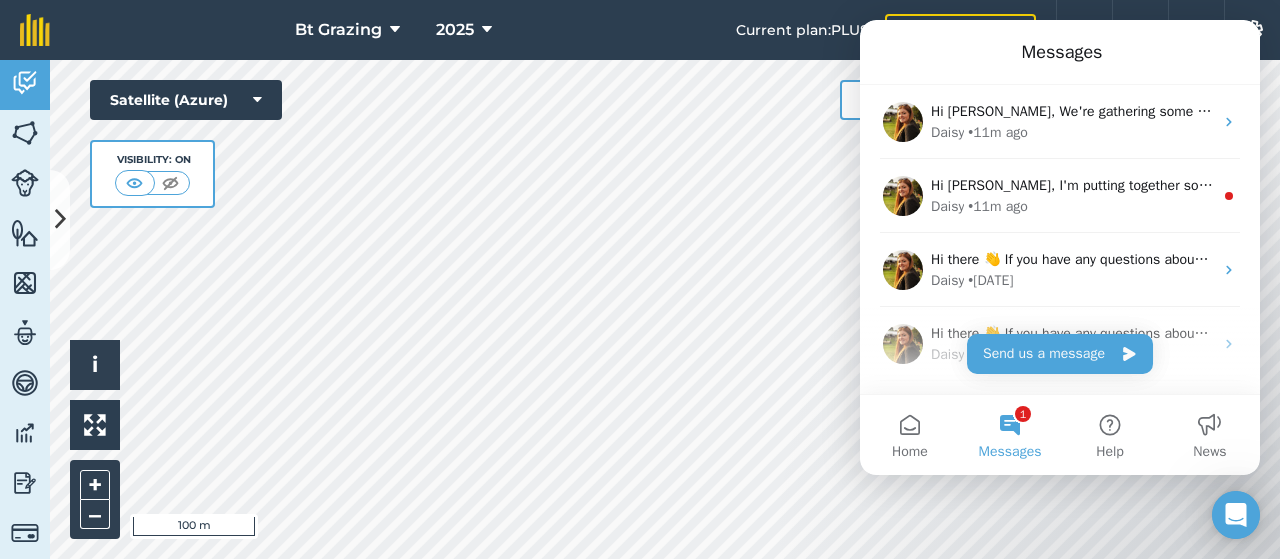 scroll, scrollTop: 0, scrollLeft: 0, axis: both 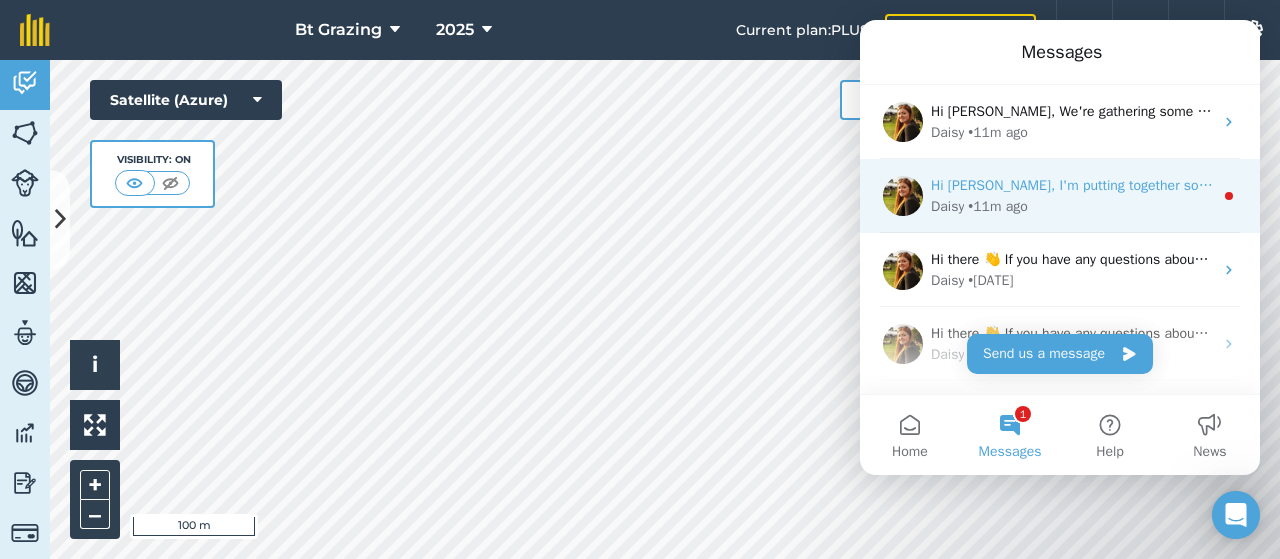click on "Daisy •  11m ago" at bounding box center [1072, 206] 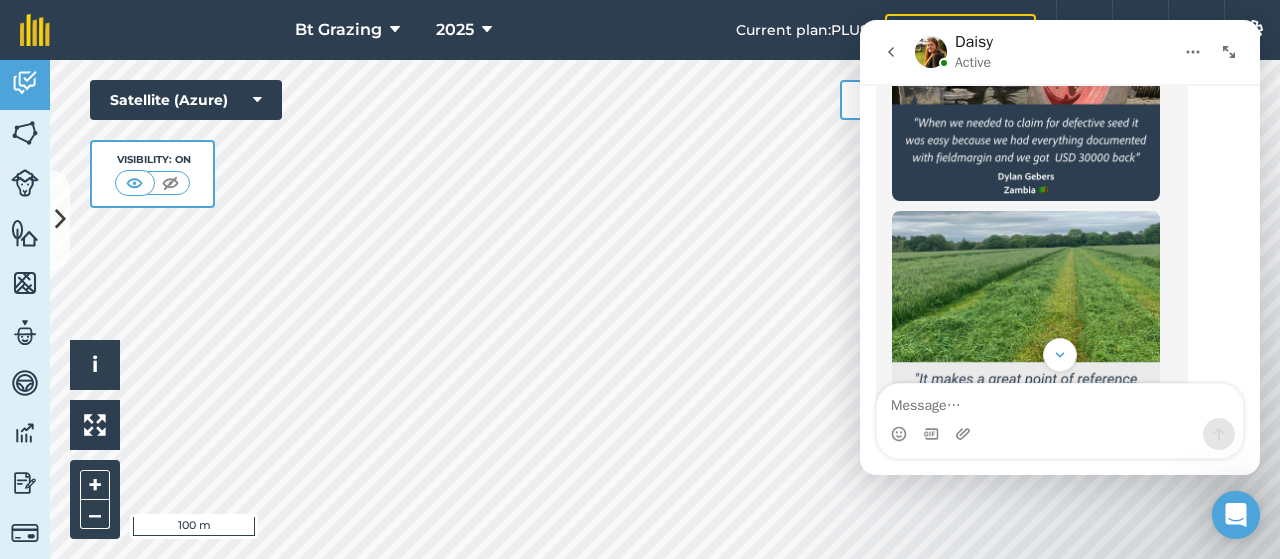scroll, scrollTop: 1798, scrollLeft: 0, axis: vertical 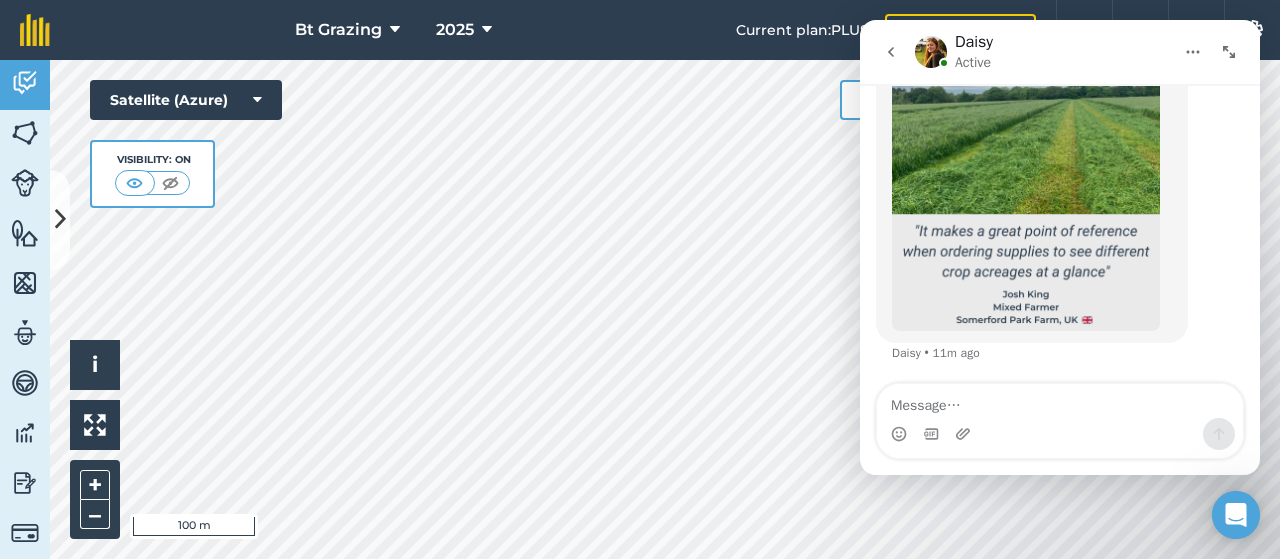 click 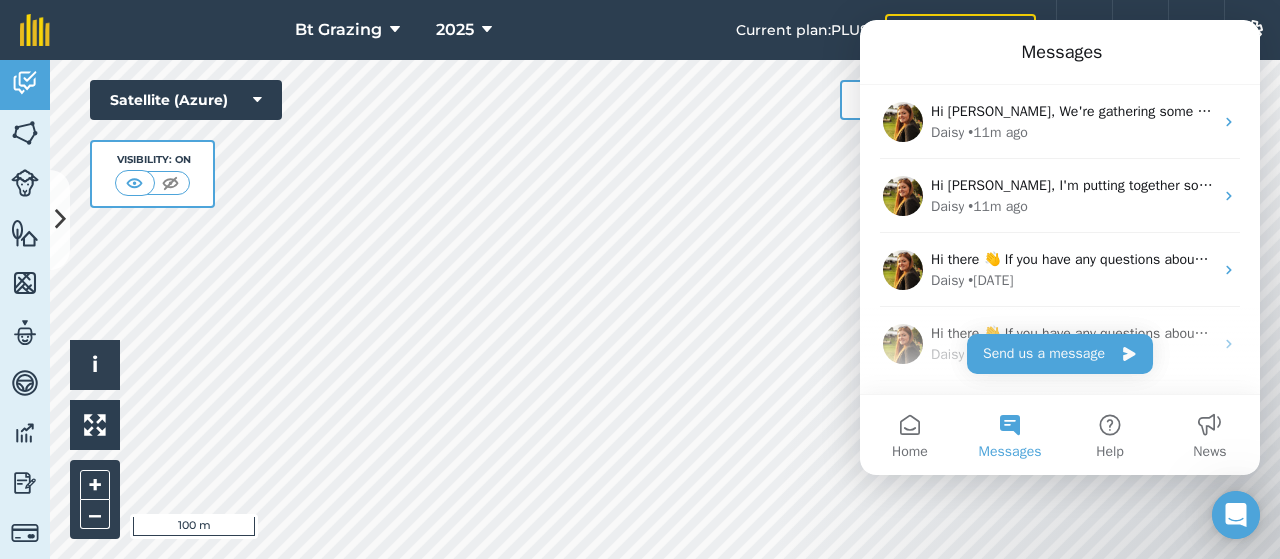 scroll, scrollTop: 0, scrollLeft: 0, axis: both 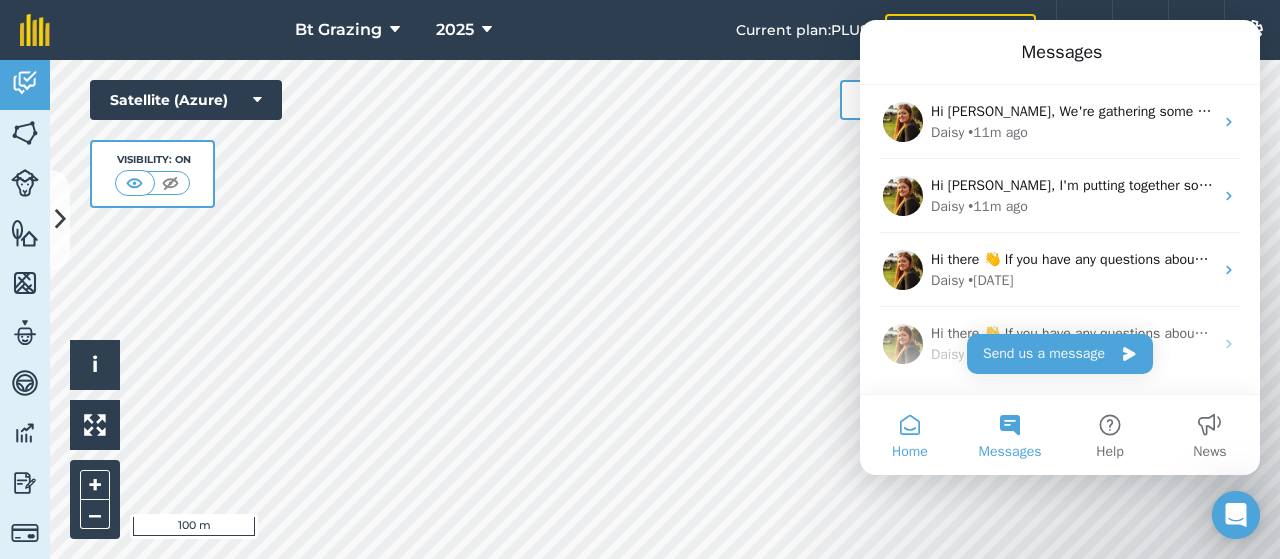 click on "Home" at bounding box center (910, 435) 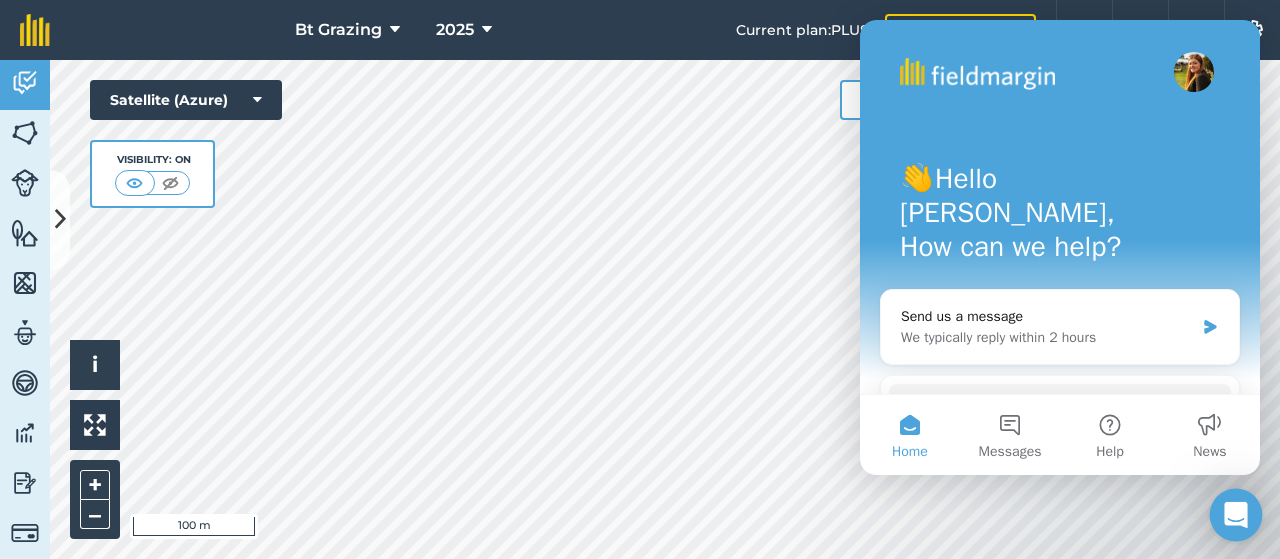 click 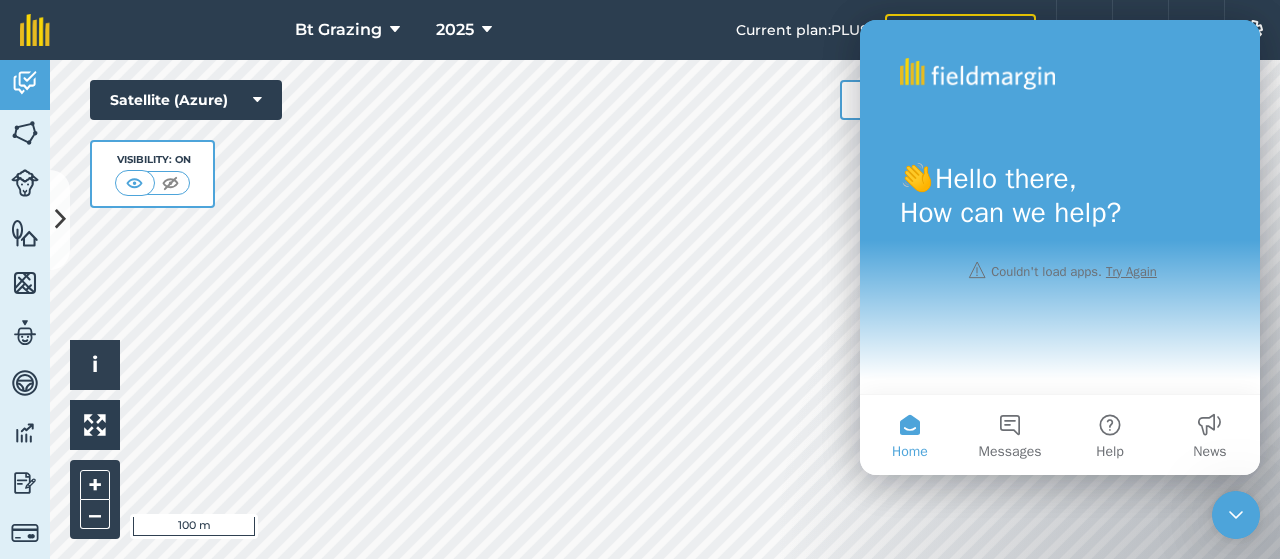 scroll, scrollTop: 0, scrollLeft: 0, axis: both 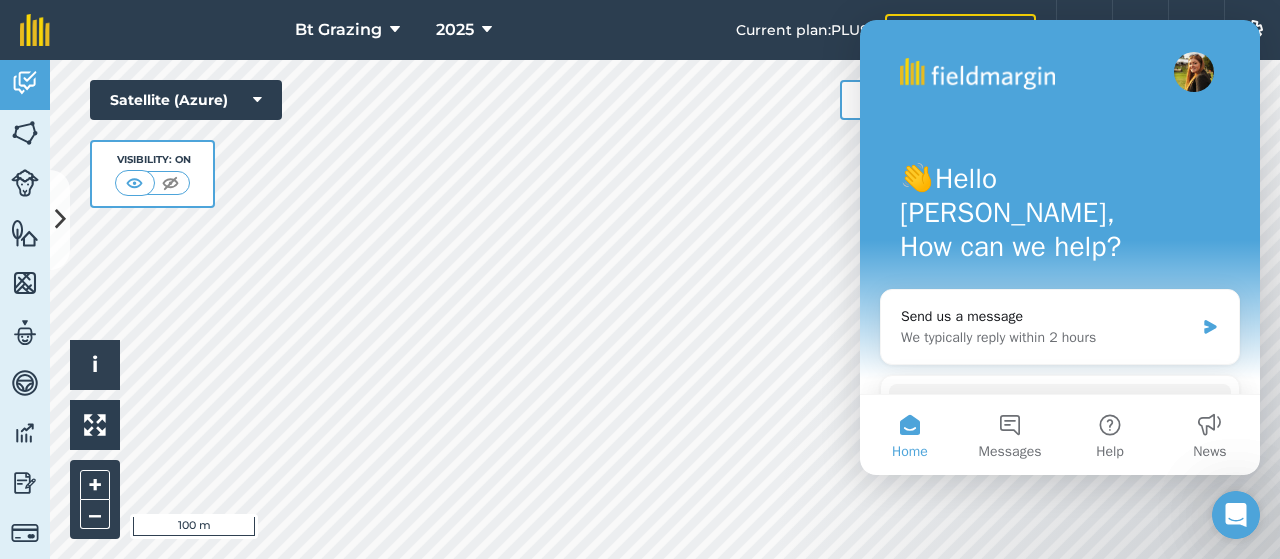 click 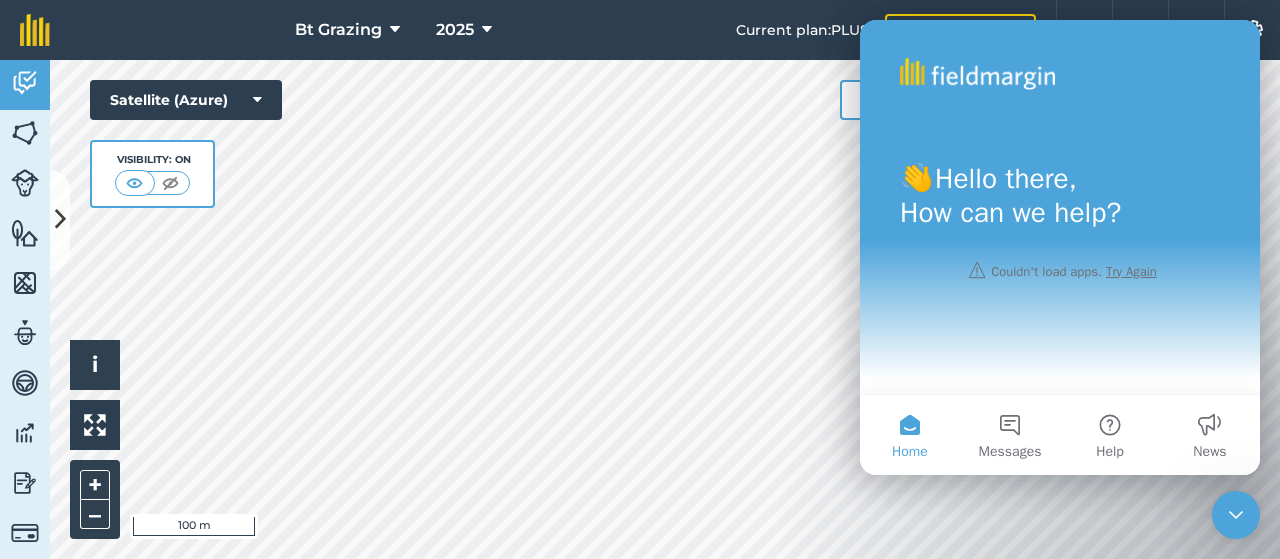 click 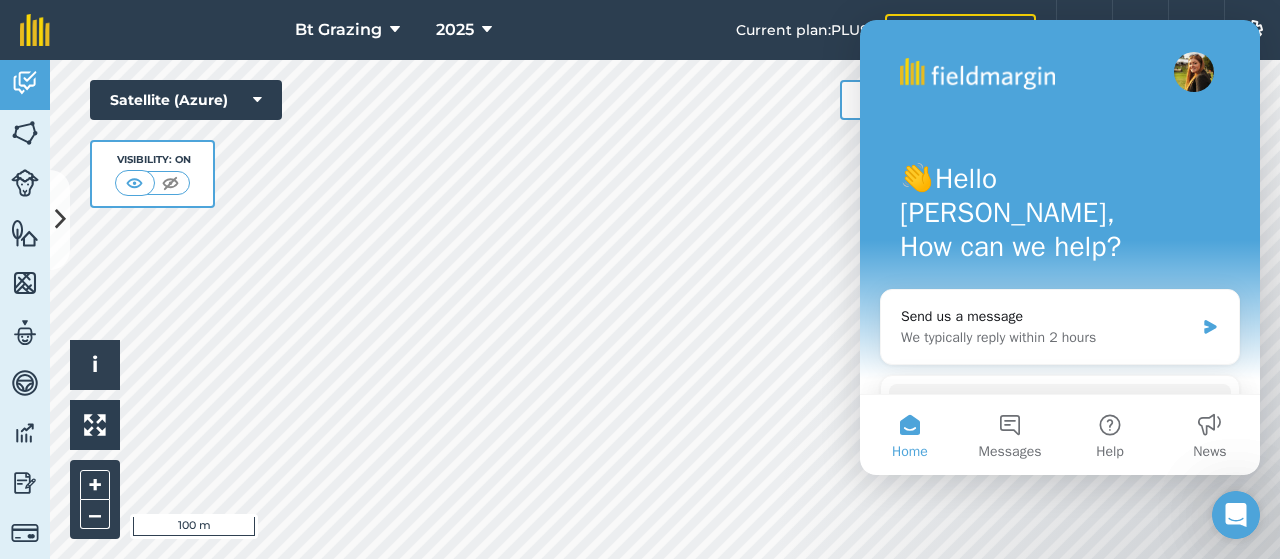 click on "Bt Grazing  2025 Current plan :  PLUS   Change plan Farm Chat Help Info Settings Bt Grazing   -  2025 Reproduced with the permission of  Microsoft Printed on  22/07/2025 Field usages No usage set 180 Bales Bulls Drone Dry Stock Karangi Beef Locked Up For Dry Stock Milking Planted Silage Young Stock Feature types Calf Shed Cattle Yards Dairy  Feed Pad  Grain Feeders House Shed Silo Sludge Pump  Trees Water Water Tank Water Troughs  Activity Fields Livestock Features Maps Team Vehicles Data Reporting Billing Tutorials Tutorials Activity   Note   Field Job Filters Impact due You marked this as to do 3 minutes ago Due tomorrow Impact due You marked this as complete 6 days ago Order Vac pump oil You marked this as complete 9 days ago Moved to PJ'S 1 You created this 9 days ago Started pump You created this 25 days ago Moved to OT2 You created this 25 days ago Moved to DT1 You created this 25 days ago Cattle break-up You created this 25 days ago Started pump You created this 28 days ago Moved to OT1 Moved to SSW :" at bounding box center (640, 279) 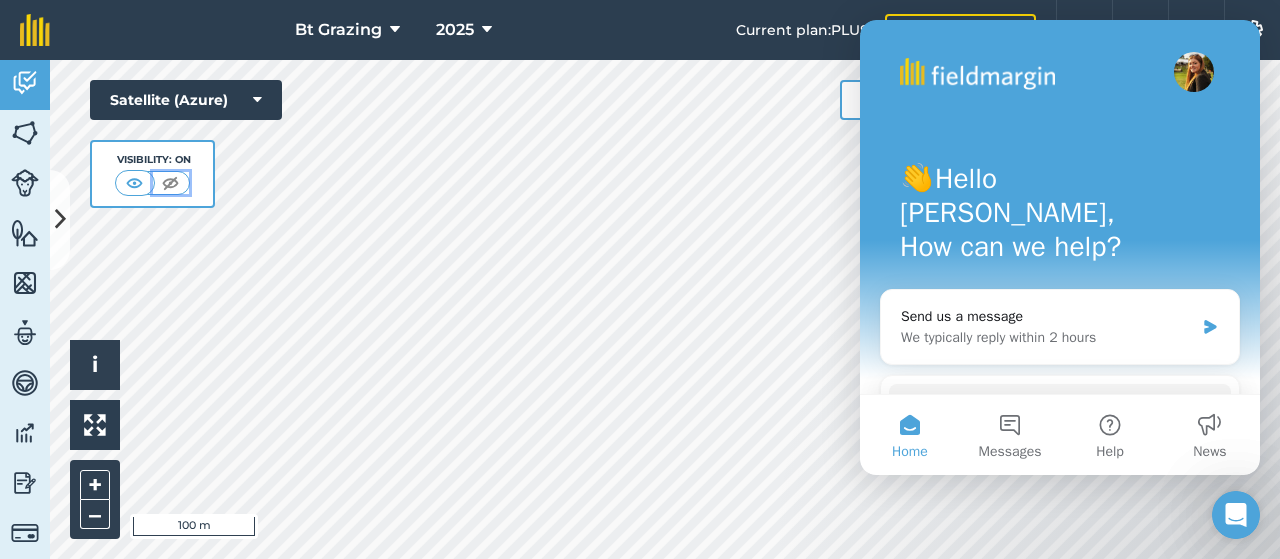 click at bounding box center (170, 183) 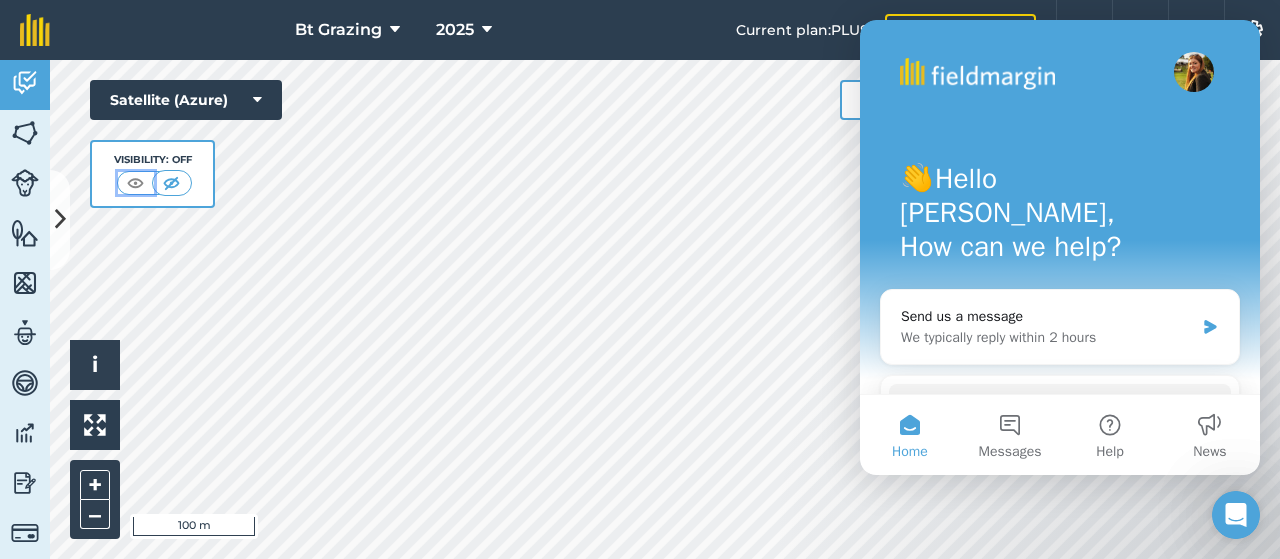 click at bounding box center (135, 183) 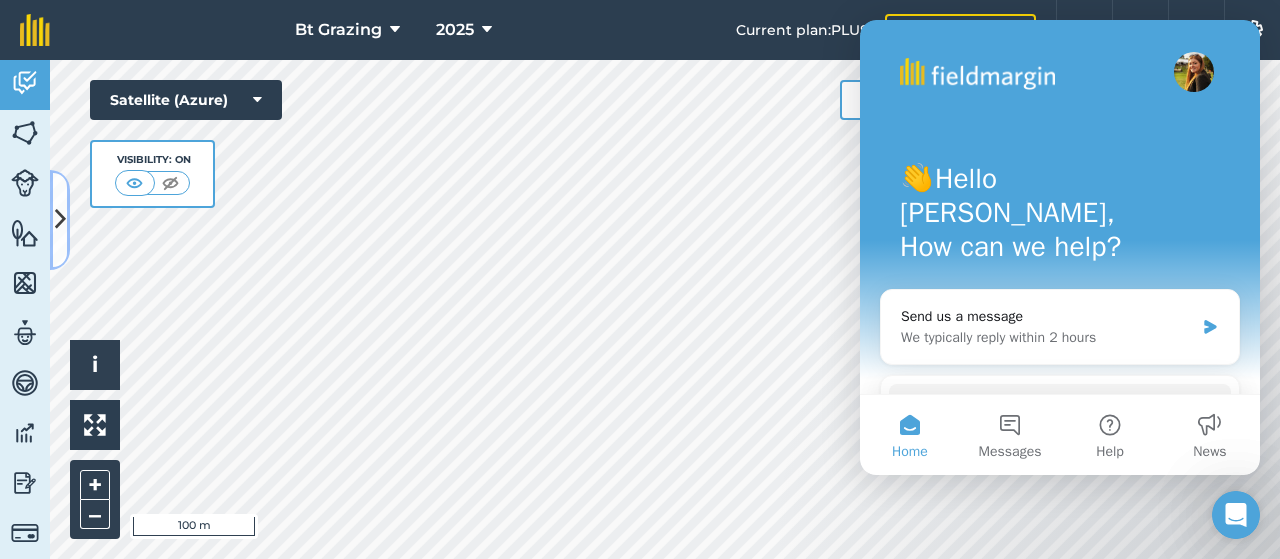 click at bounding box center (60, 219) 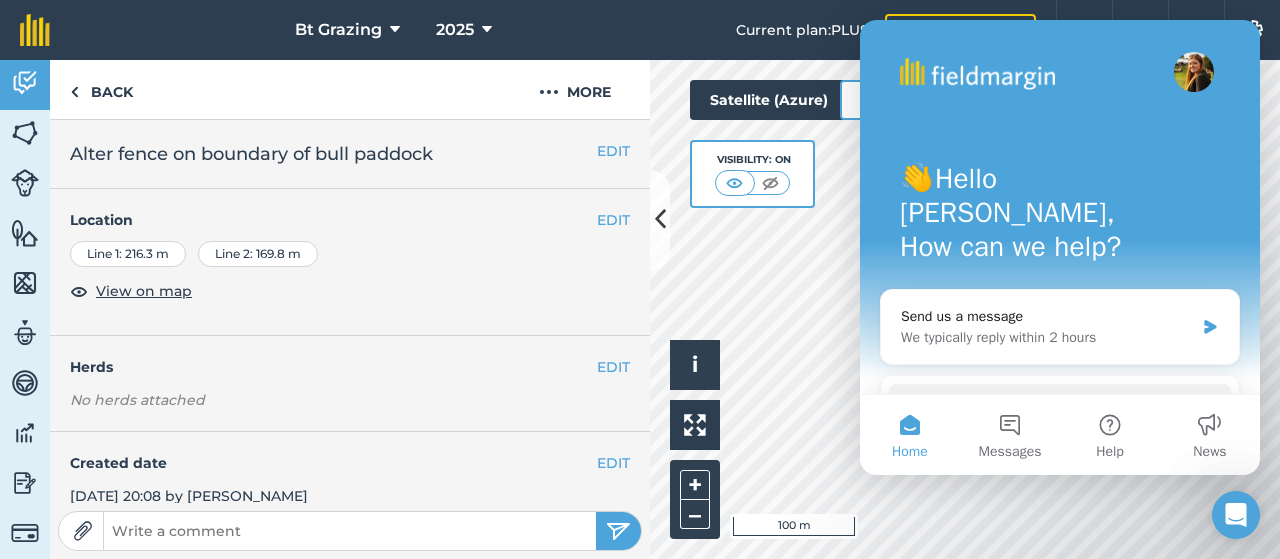 click on "Activity Fields Livestock Features Maps Team Vehicles Data Reporting Billing Tutorials Tutorials   Back   More EDIT Alter fence on boundary of bull paddock EDIT Location Line 1 :   216.3   m Line 2 :   169.8   m   View on map EDIT Herds No herds attached EDIT Created date 18th Jan 2025, 20:08   by   Jesse  T EDIT Tagged people Jesse    Tosh  EDIT Farm Year 2025 Use the comment bar at the bottom to communicate with your team or attach photos. Hello i © 2025 TomTom, Microsoft 100 m + – Satellite (Azure) Visibility: On Measure Print 12   ° C" at bounding box center [640, 309] 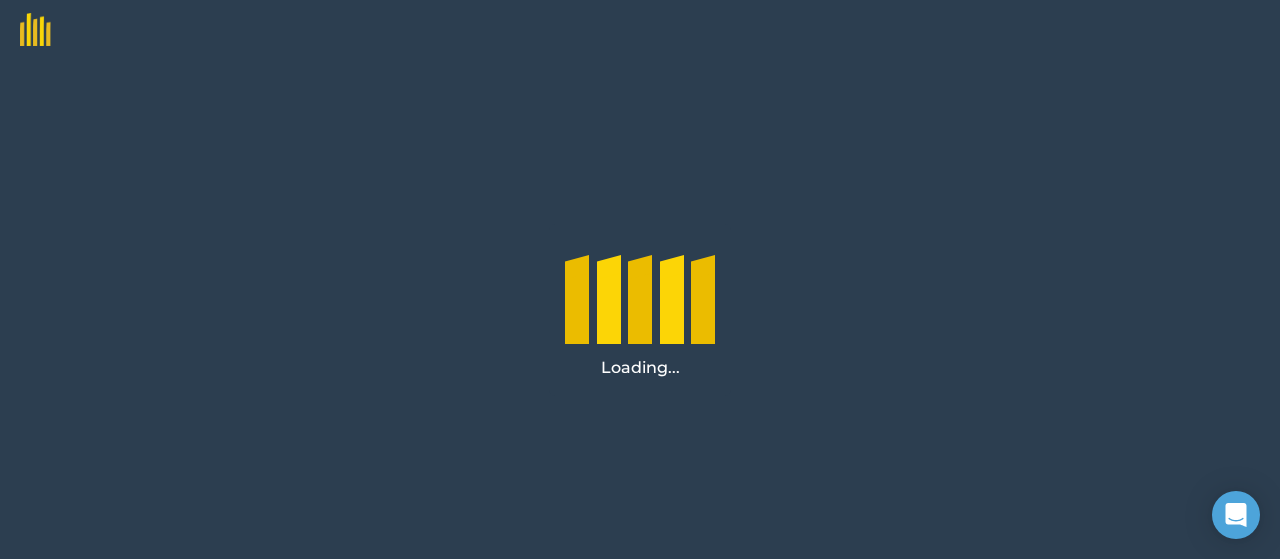 scroll, scrollTop: 0, scrollLeft: 0, axis: both 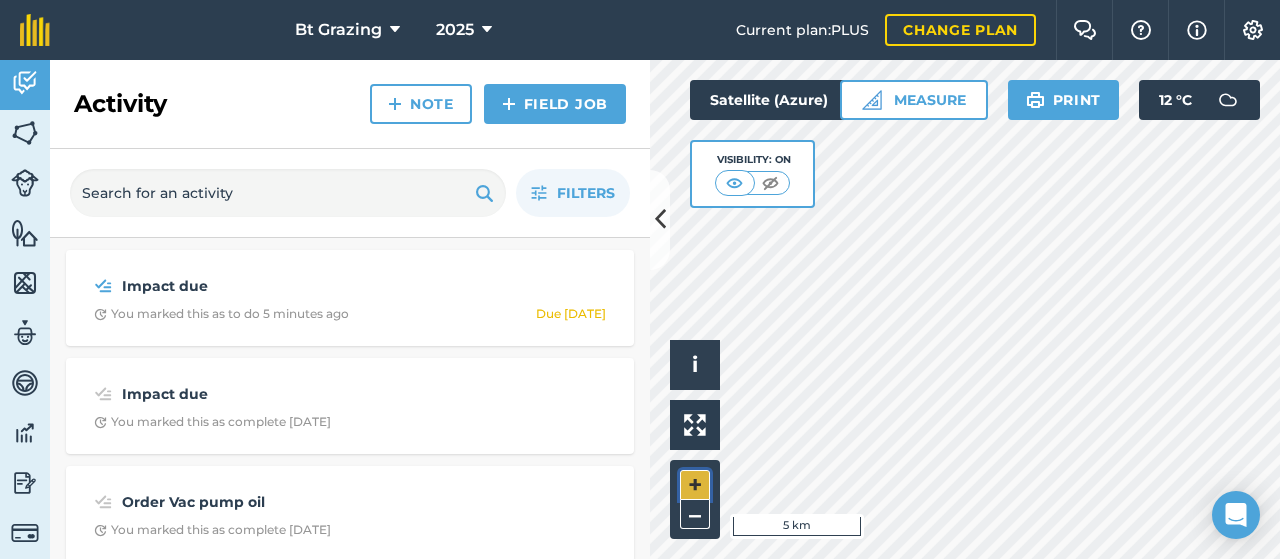 click on "+" at bounding box center (695, 485) 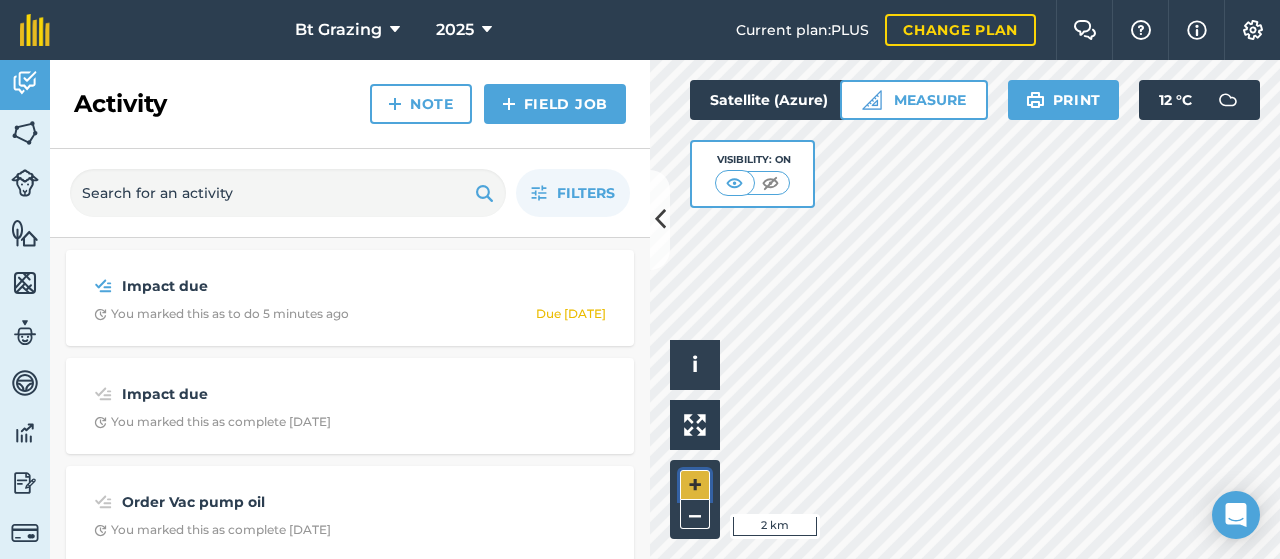 click on "+" at bounding box center [695, 485] 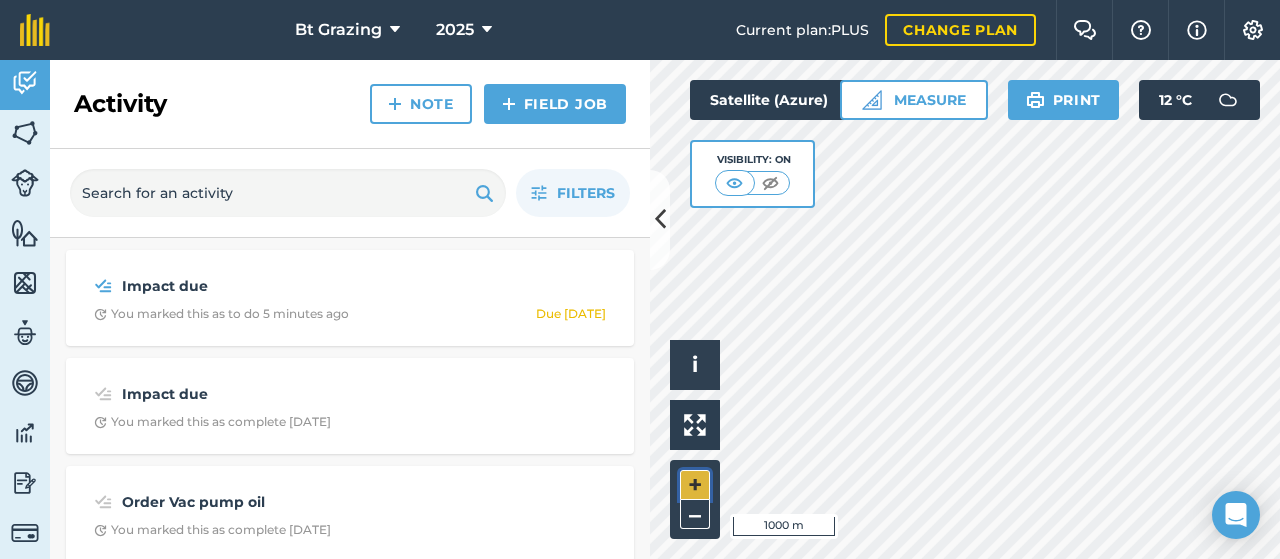 click on "+" at bounding box center [695, 485] 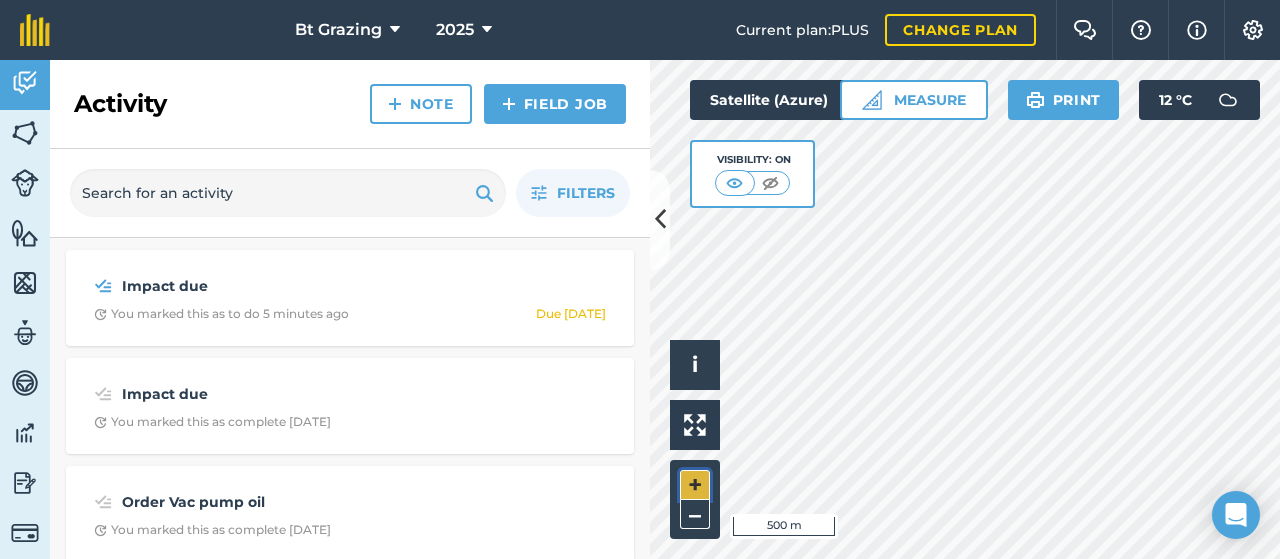 click on "+" at bounding box center [695, 485] 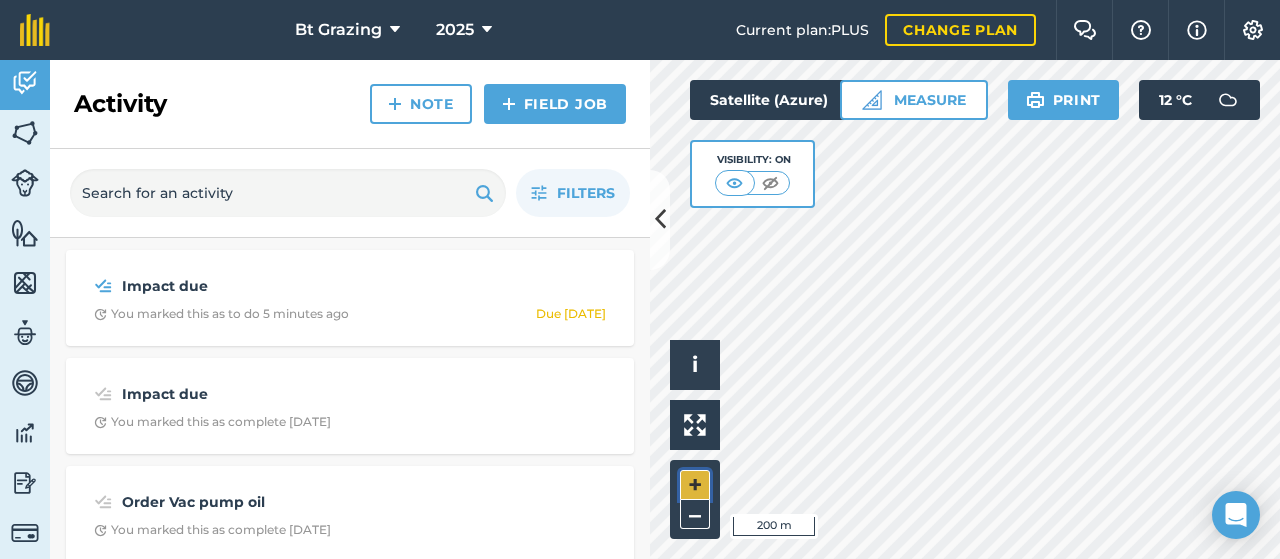 click on "+" at bounding box center (695, 485) 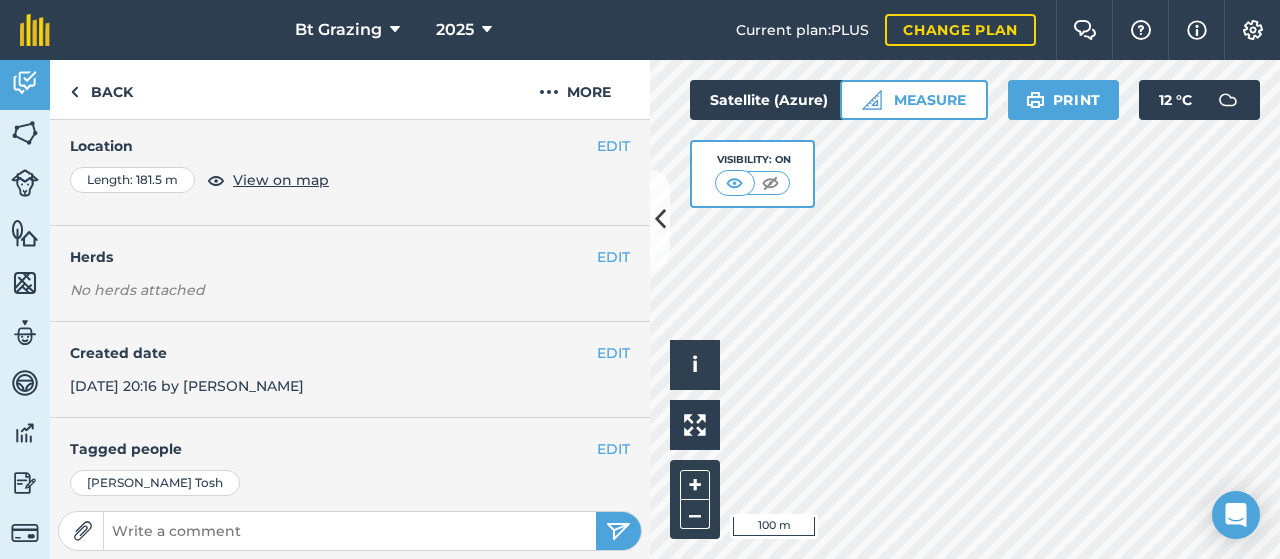 scroll, scrollTop: 0, scrollLeft: 0, axis: both 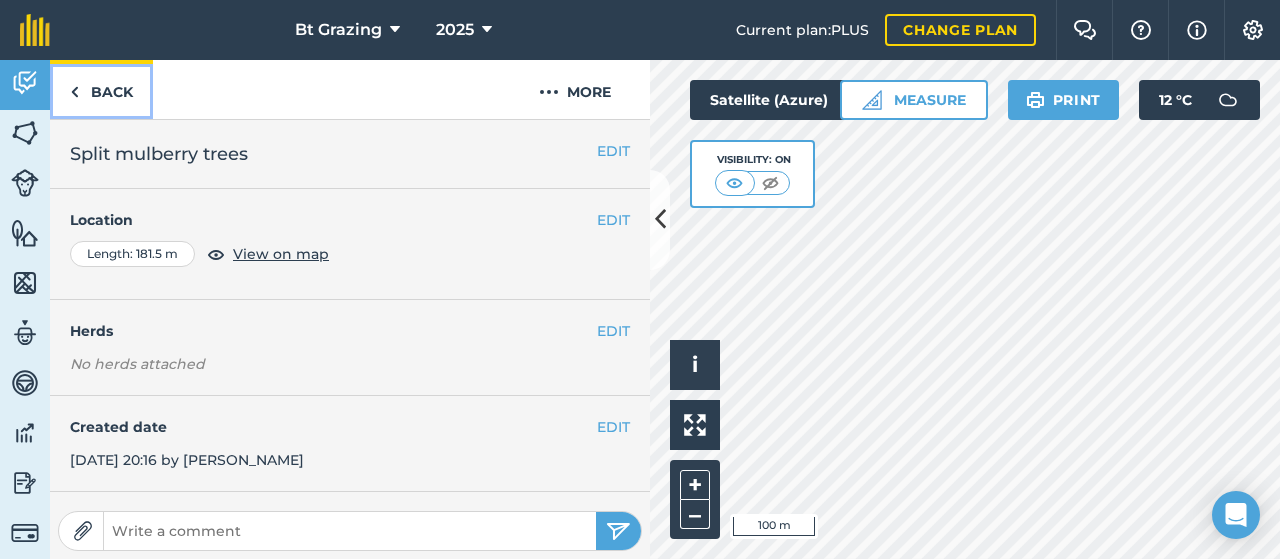 click on "Back" at bounding box center (101, 89) 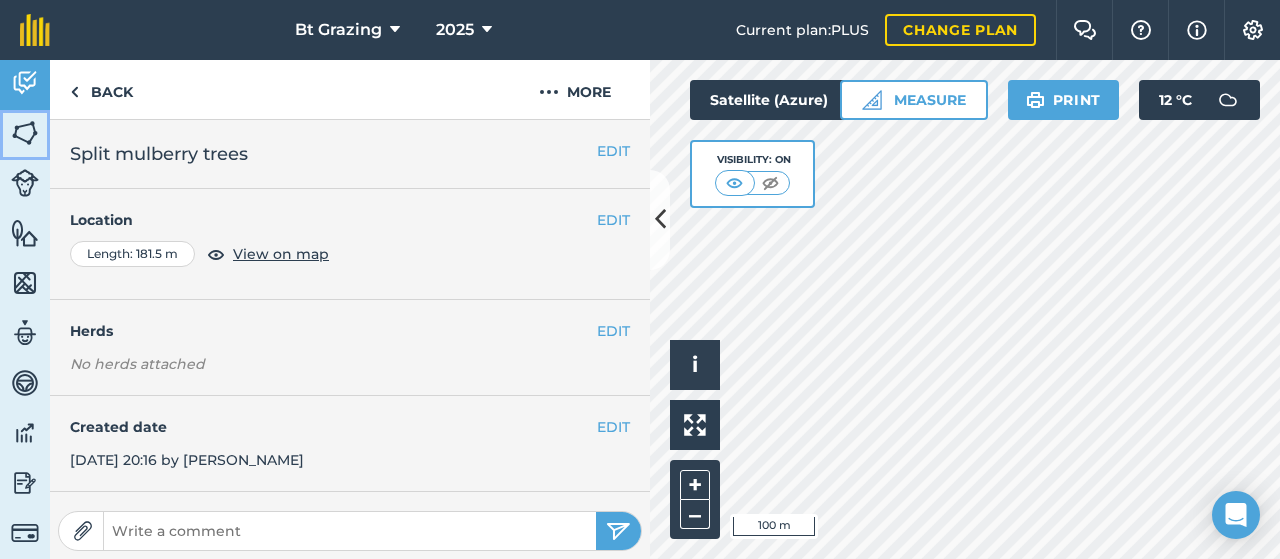 click at bounding box center (25, 133) 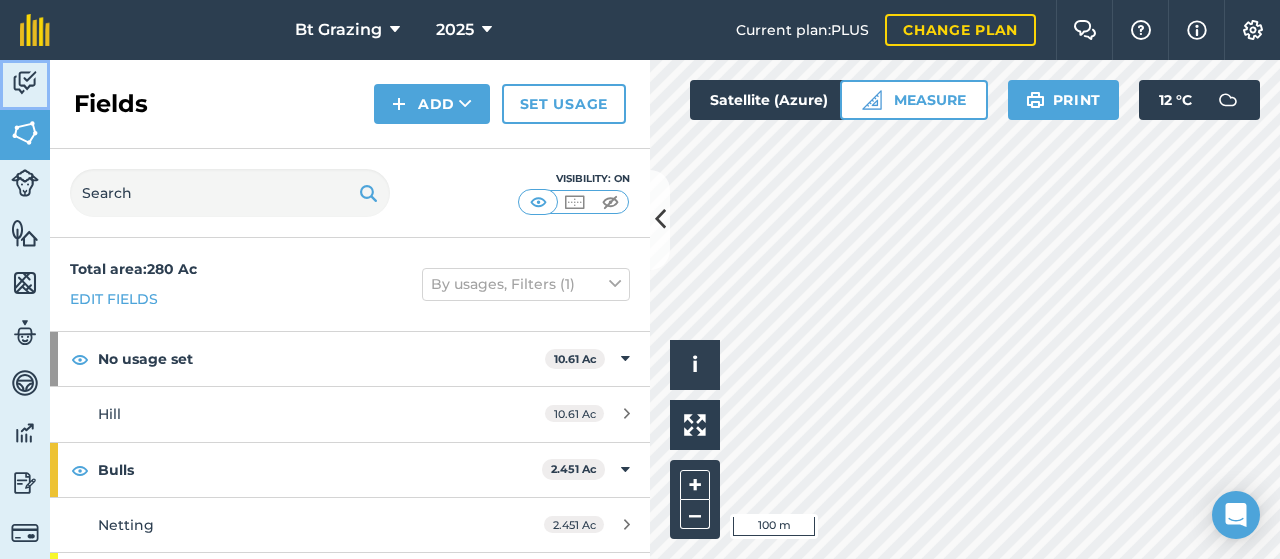 click at bounding box center (25, 83) 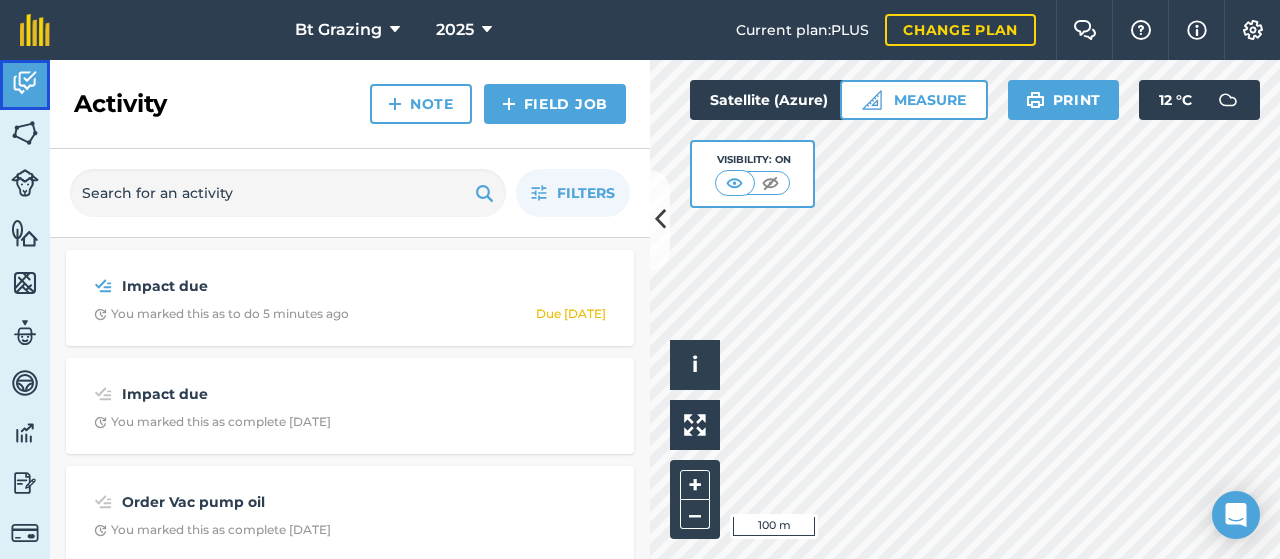 click at bounding box center (25, 83) 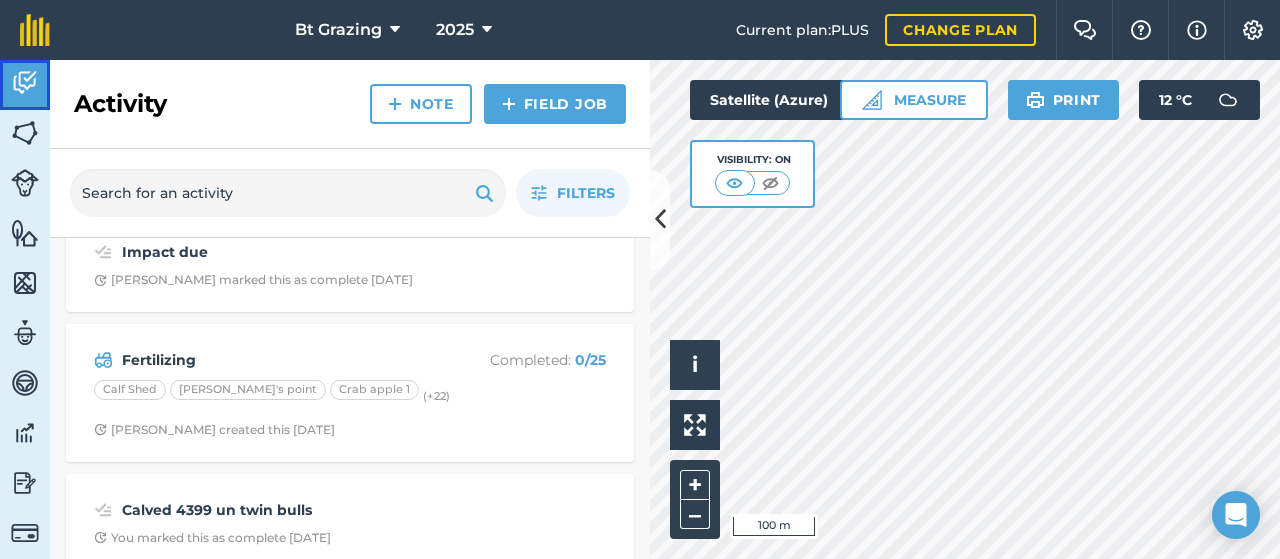 scroll, scrollTop: 2301, scrollLeft: 0, axis: vertical 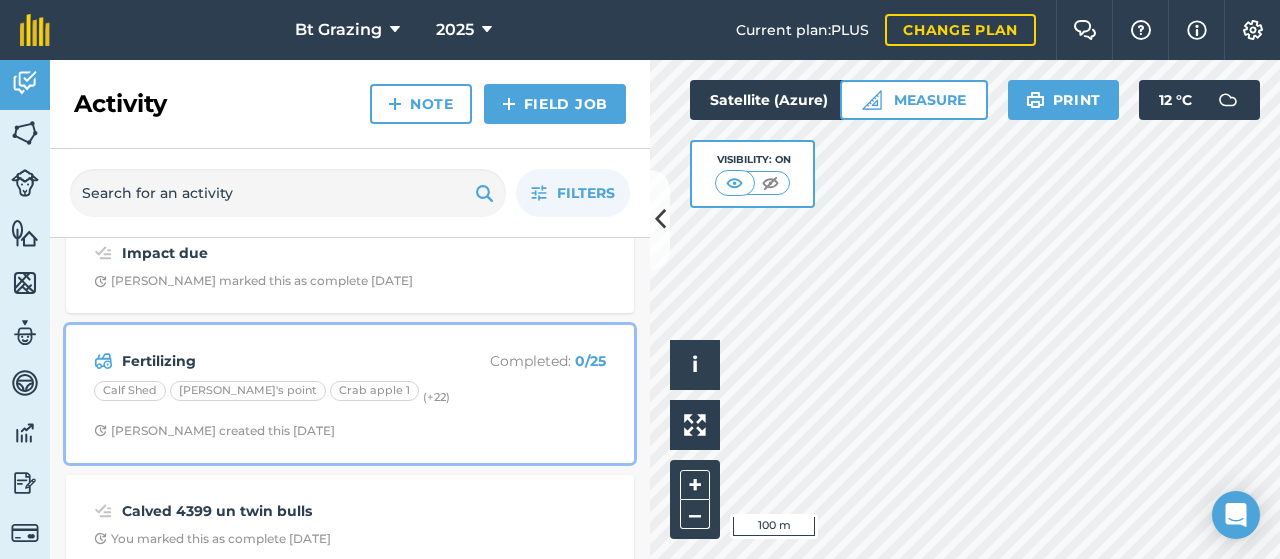 click on "Fertilizing Completed :   0 / 25 Calf Shed Cheersy's point Crab apple 1 (+ 22 ) Jesse  T created this 4 months ago" at bounding box center [350, 394] 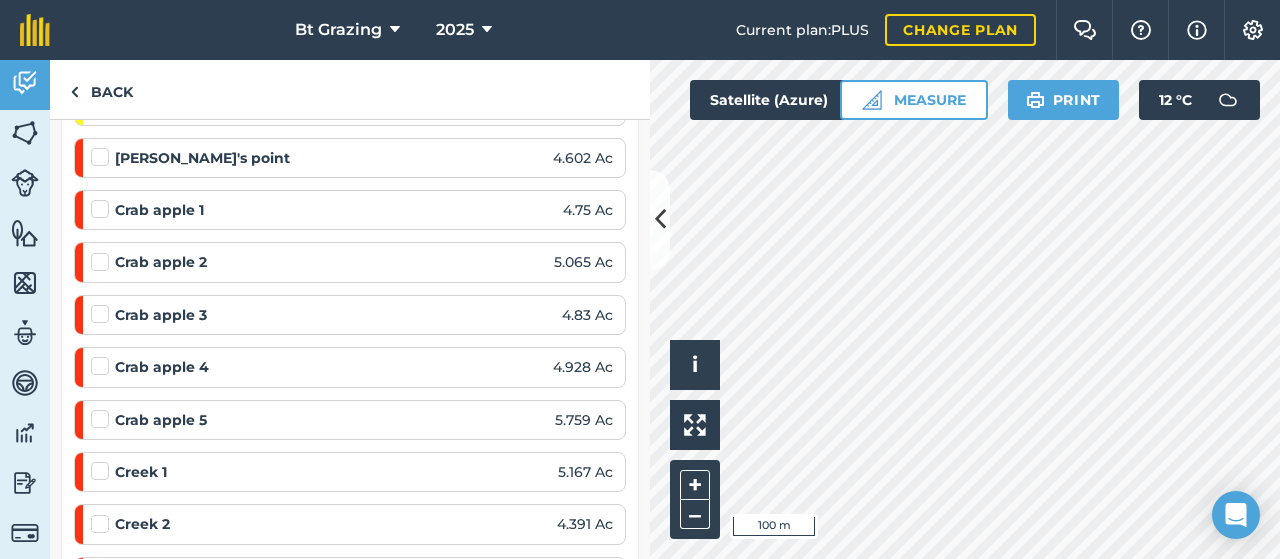 scroll, scrollTop: 0, scrollLeft: 0, axis: both 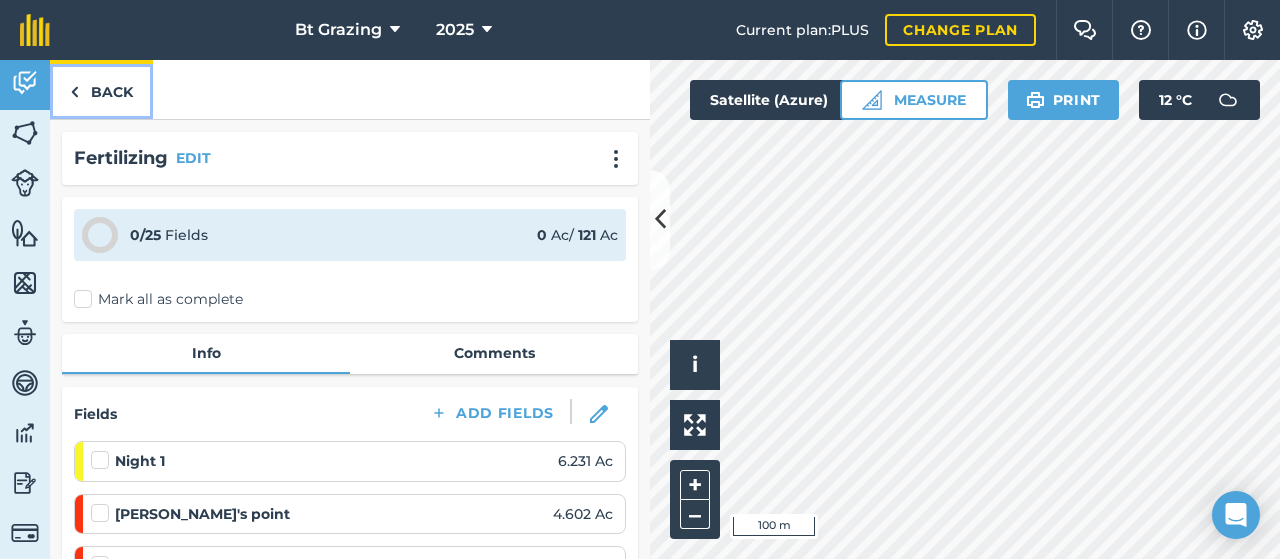 click on "Back" at bounding box center (101, 89) 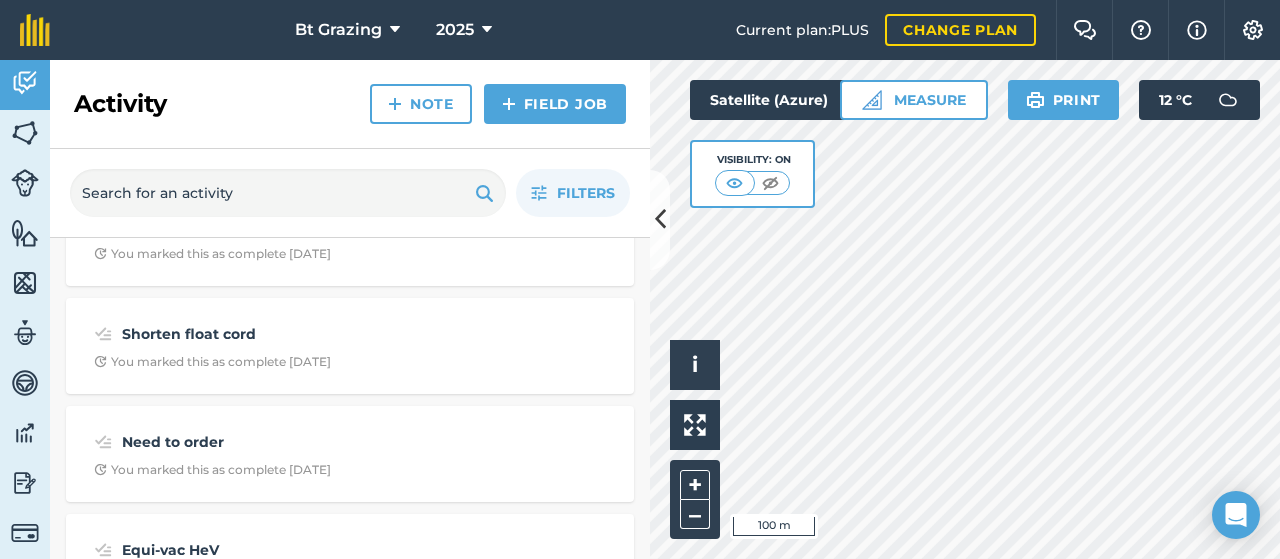 scroll, scrollTop: 2803, scrollLeft: 0, axis: vertical 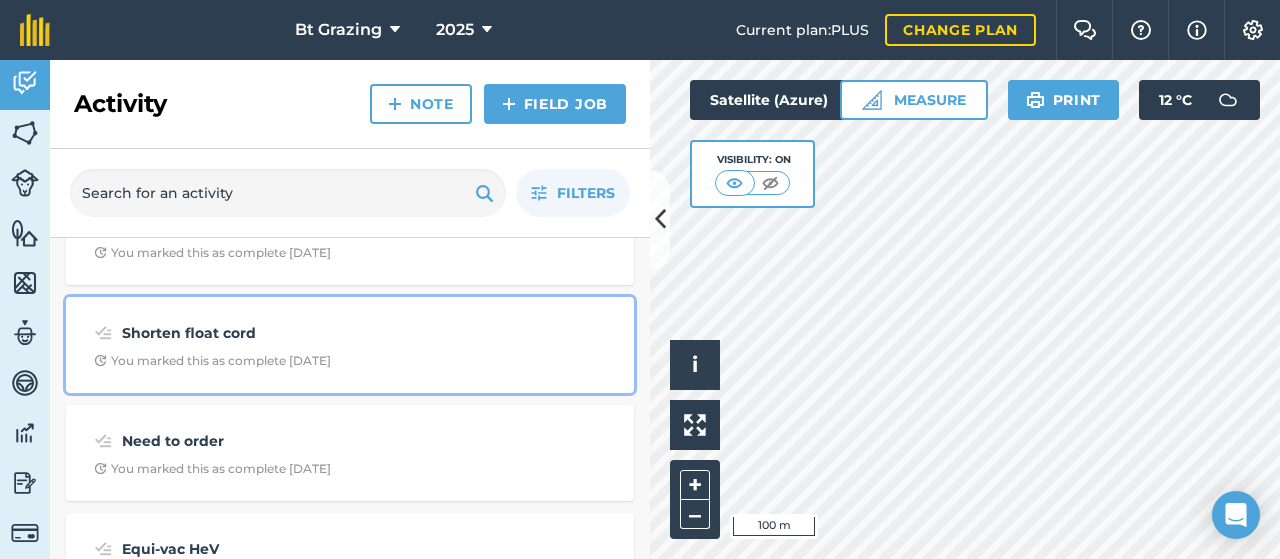 click on "Shorten float cord You marked this as complete 4 months ago" at bounding box center (350, 345) 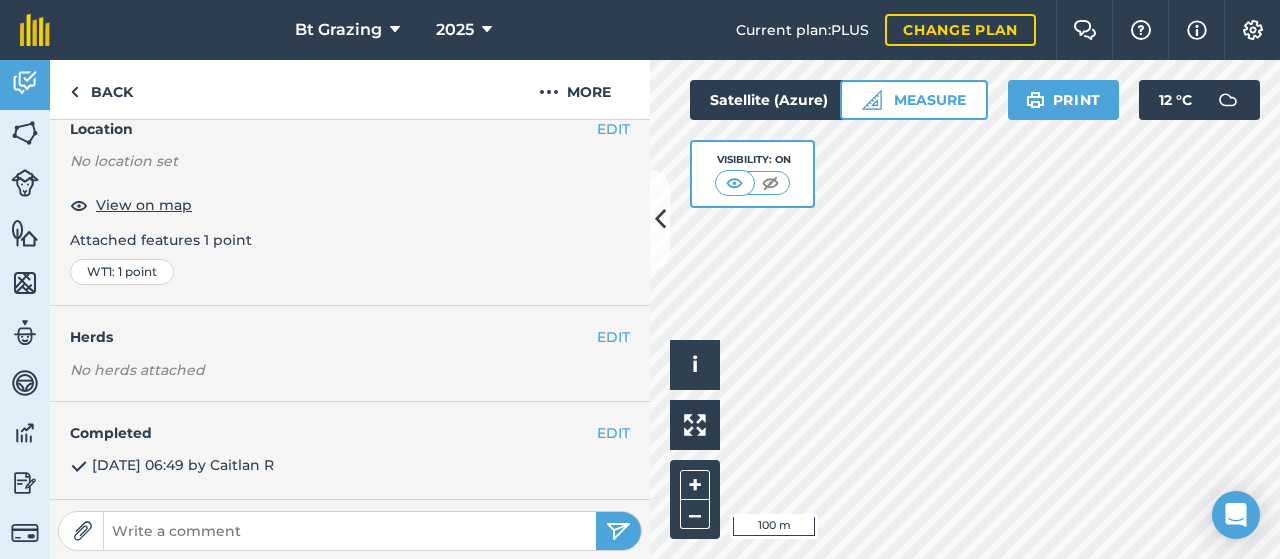 scroll, scrollTop: 138, scrollLeft: 0, axis: vertical 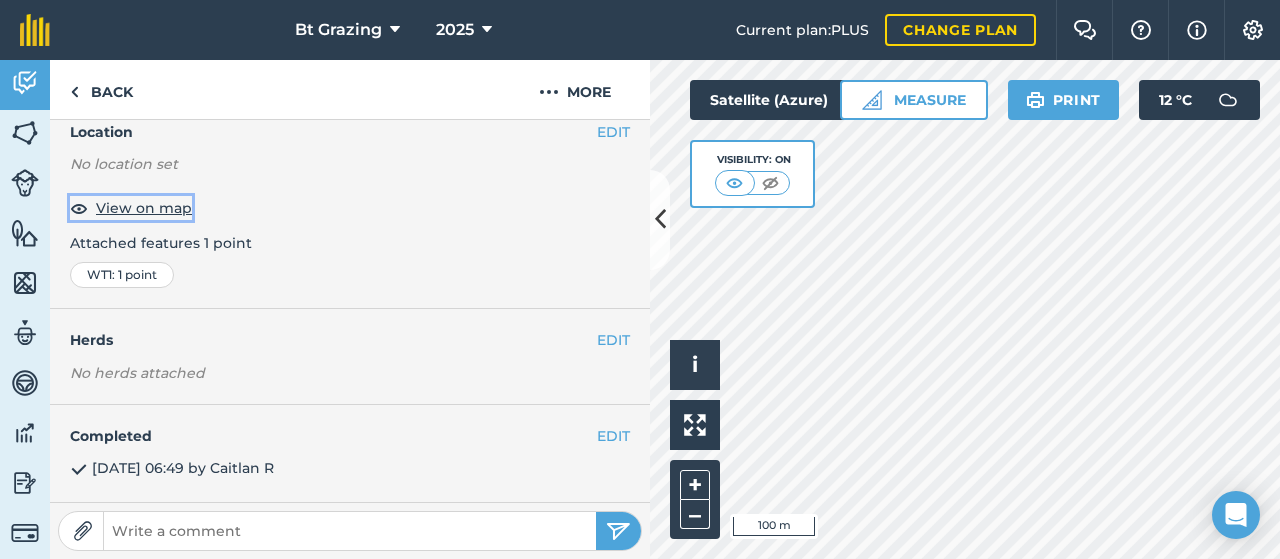 click on "View on map" at bounding box center (144, 208) 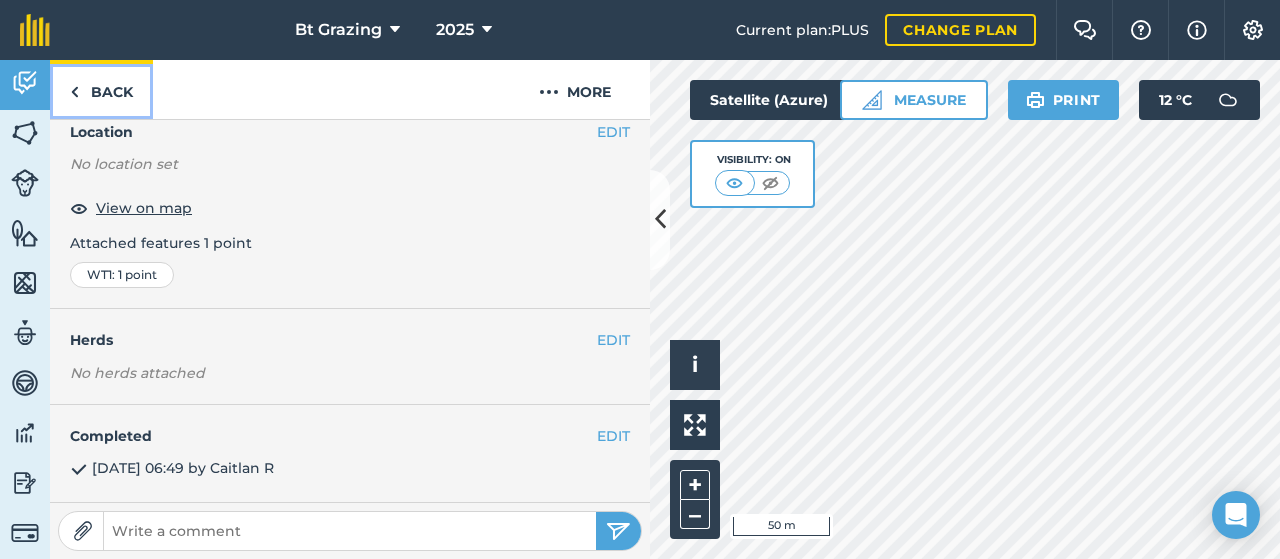 click on "Back" at bounding box center (101, 89) 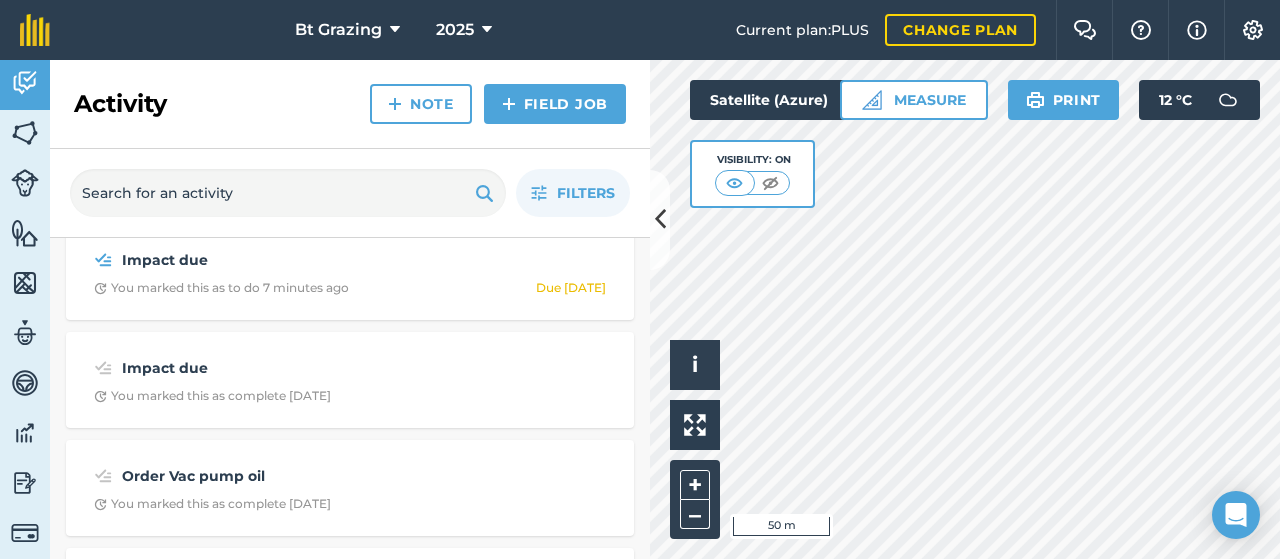 scroll, scrollTop: 0, scrollLeft: 0, axis: both 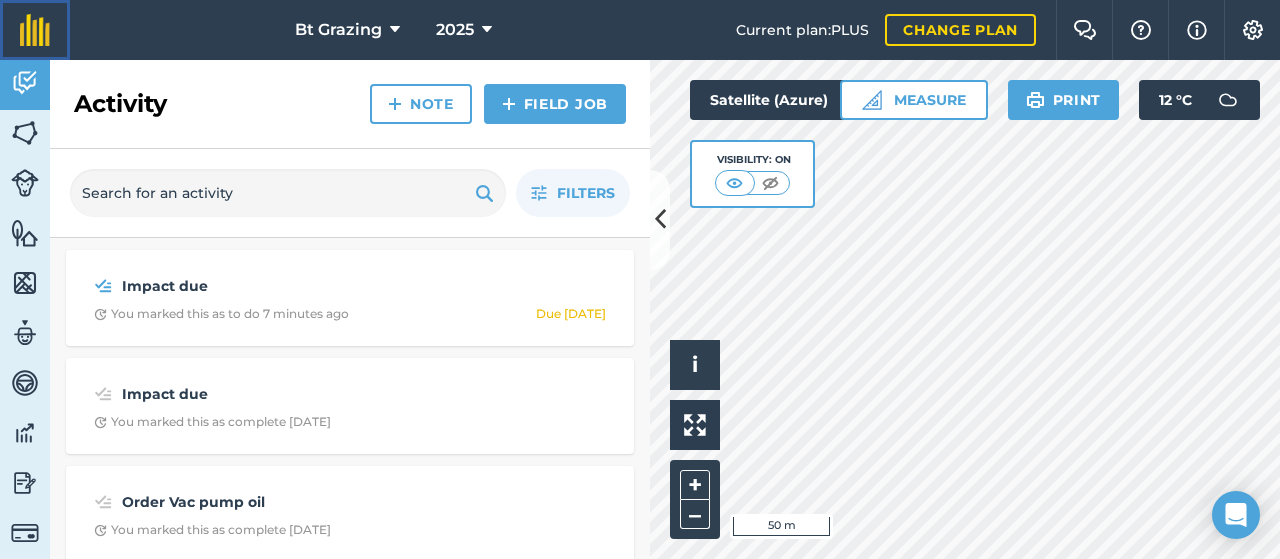 click at bounding box center [35, 30] 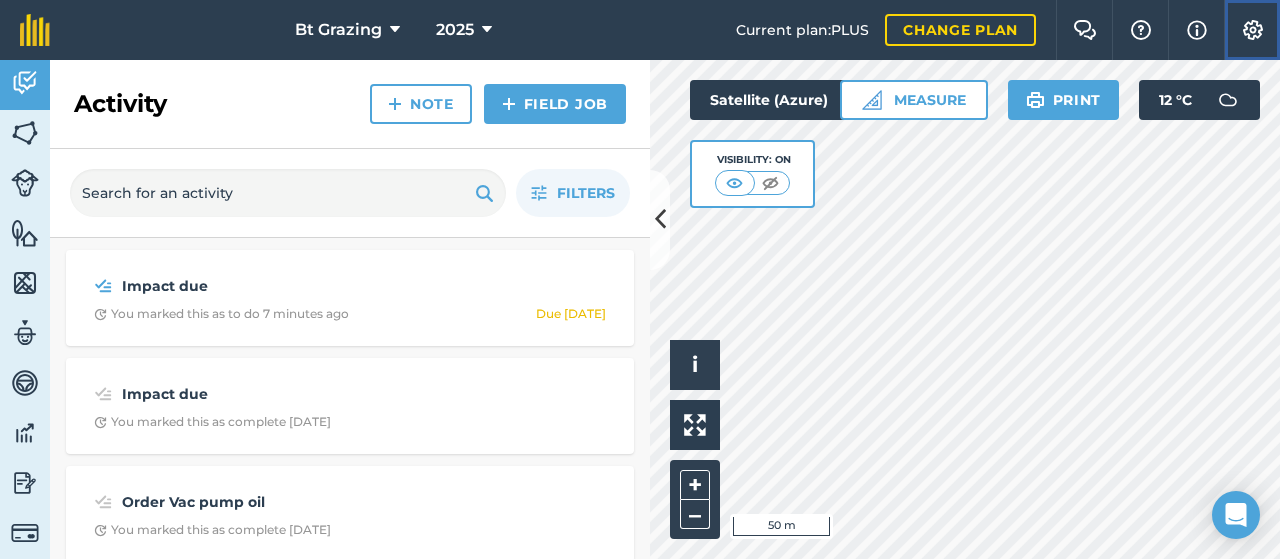 click on "Settings" at bounding box center (1252, 30) 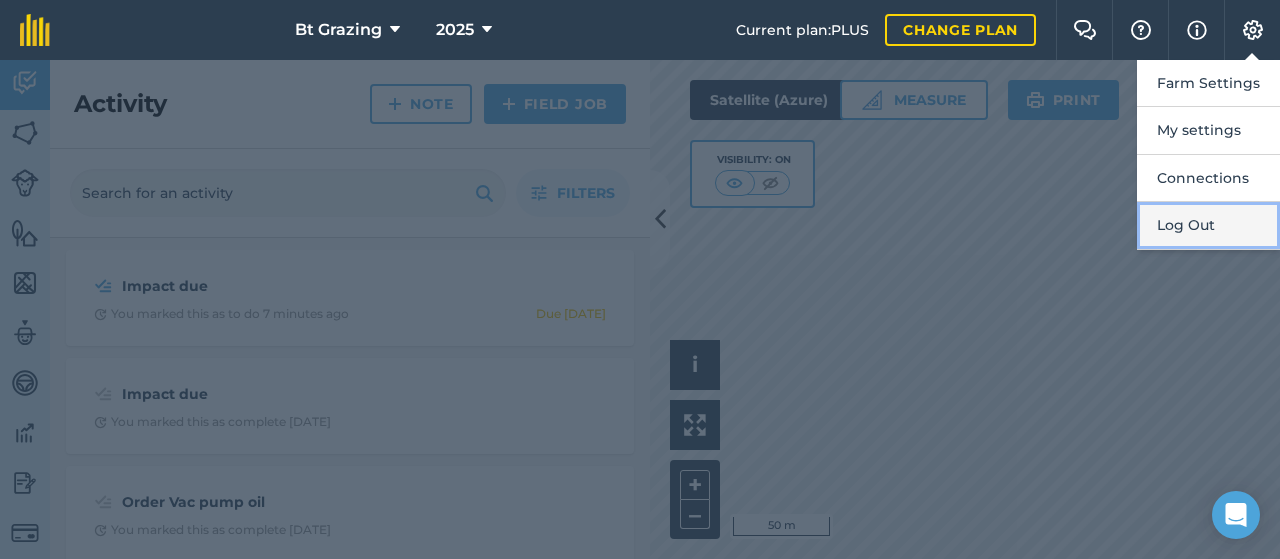 click on "Log Out" at bounding box center (1208, 225) 